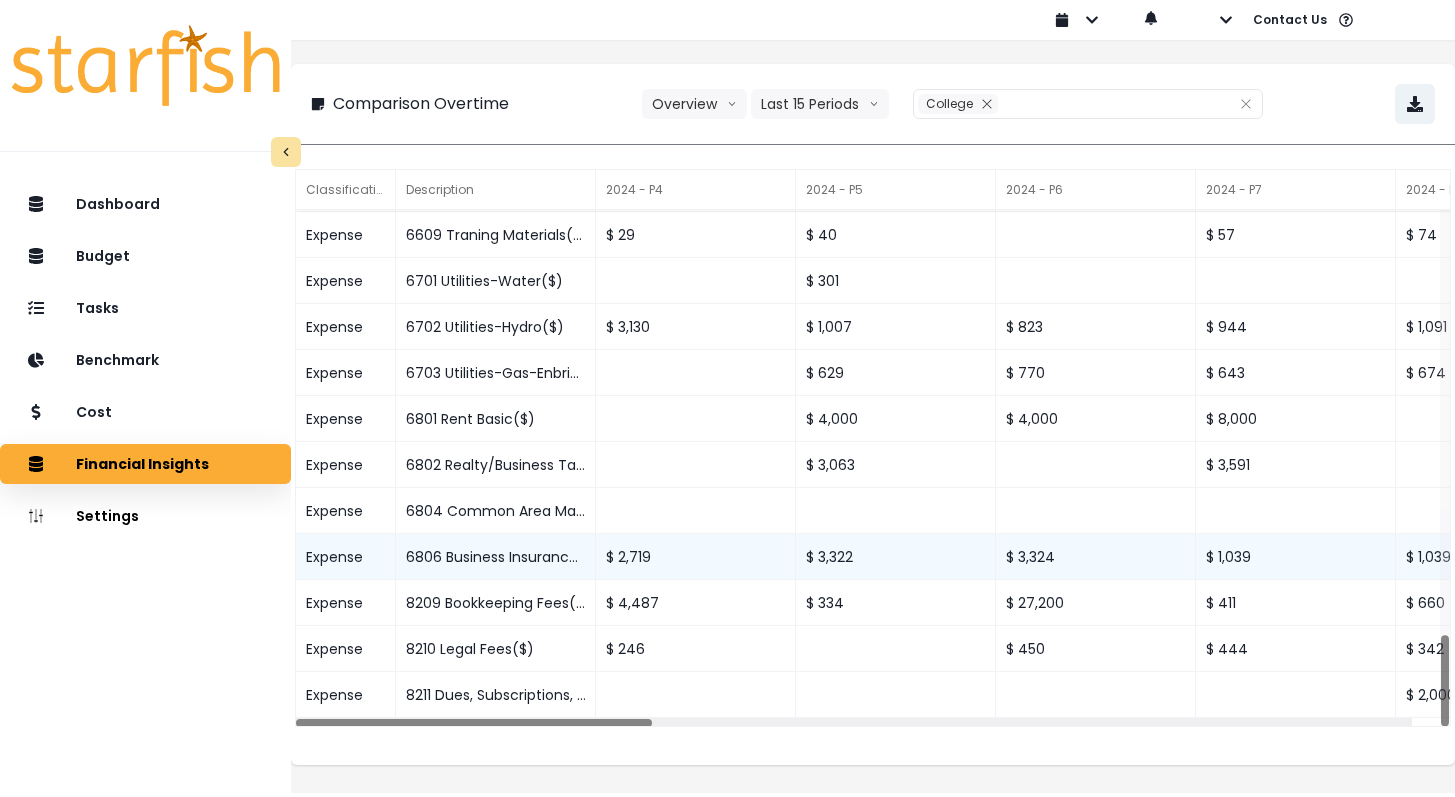 scroll, scrollTop: 16, scrollLeft: 0, axis: vertical 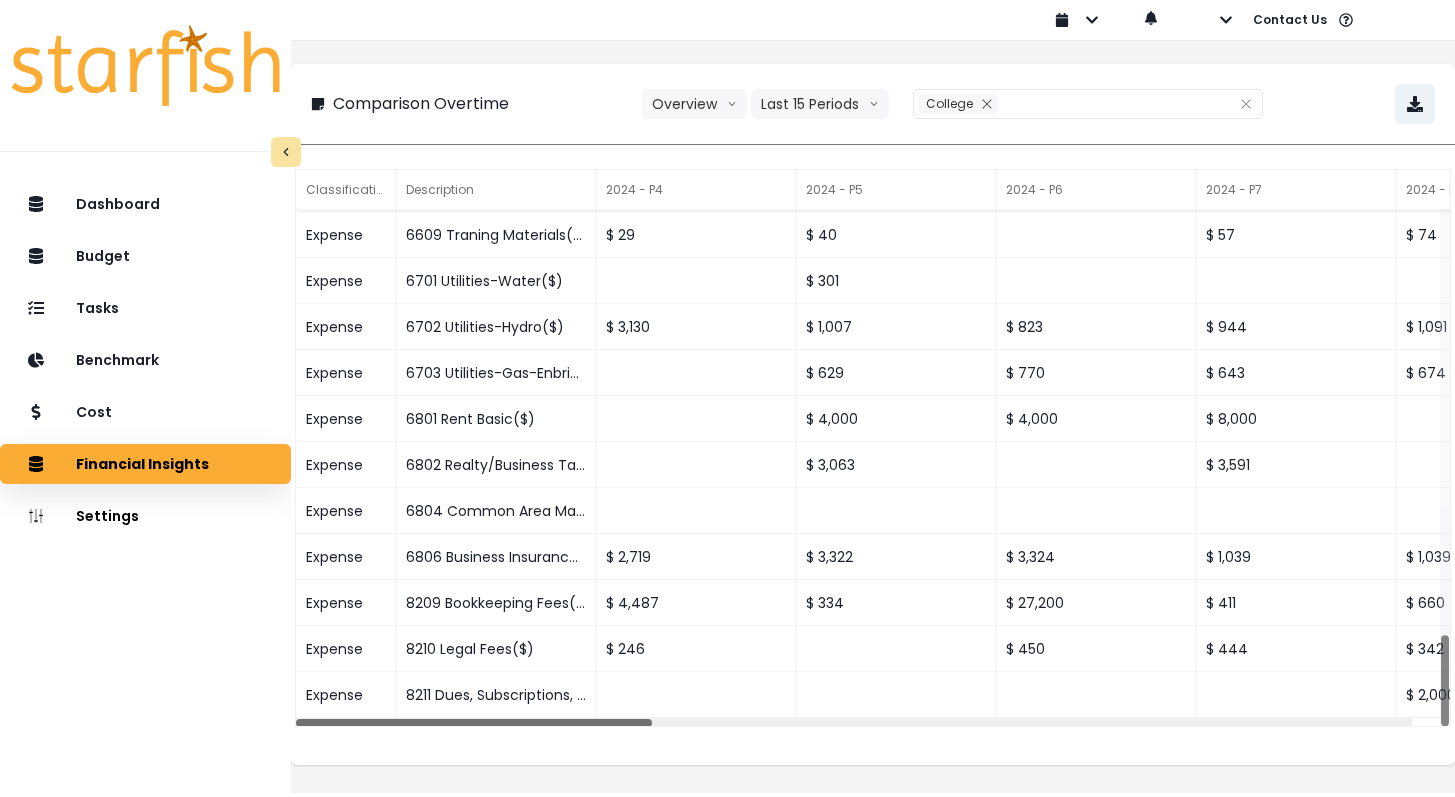 drag, startPoint x: 660, startPoint y: 706, endPoint x: 473, endPoint y: 737, distance: 189.55211 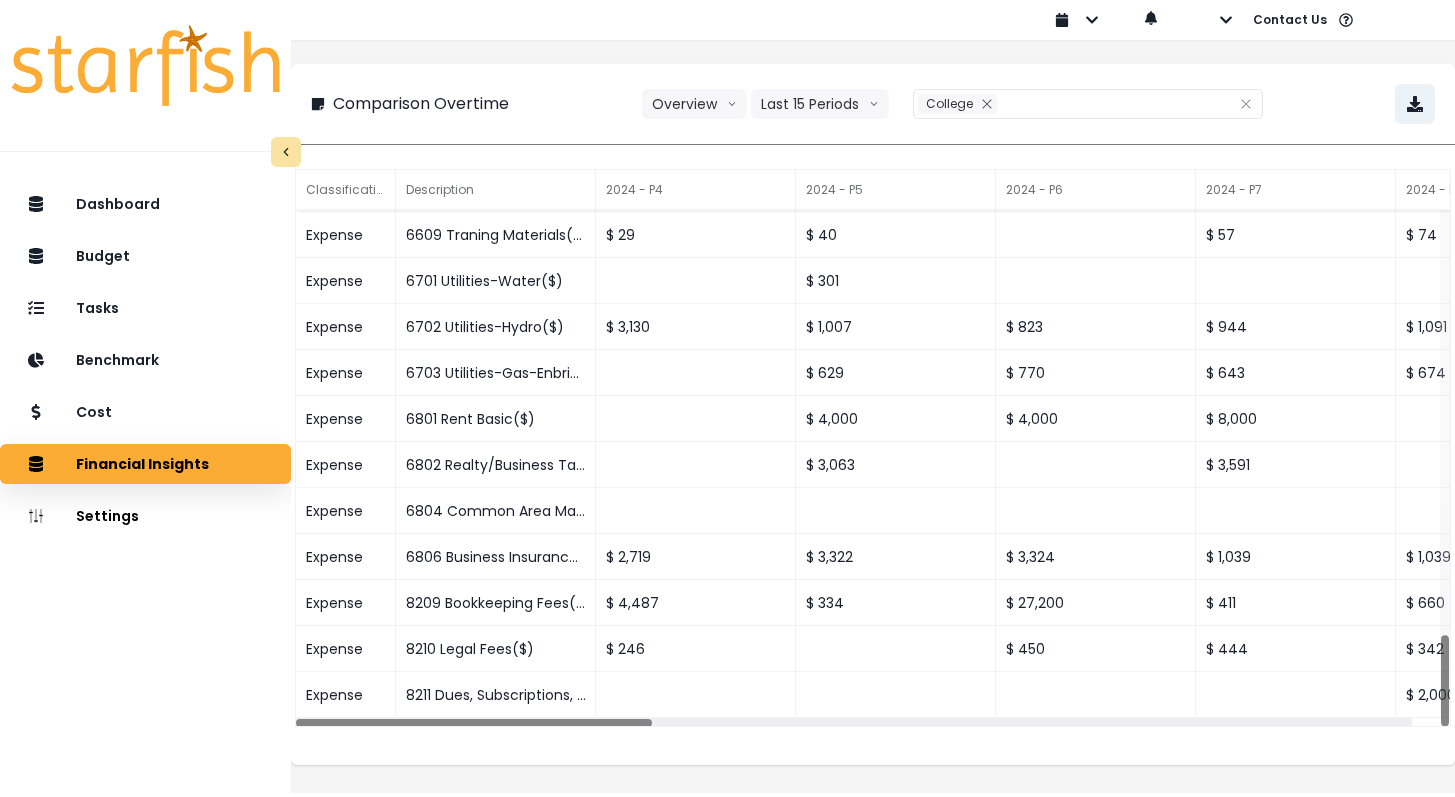 scroll, scrollTop: 16, scrollLeft: 0, axis: vertical 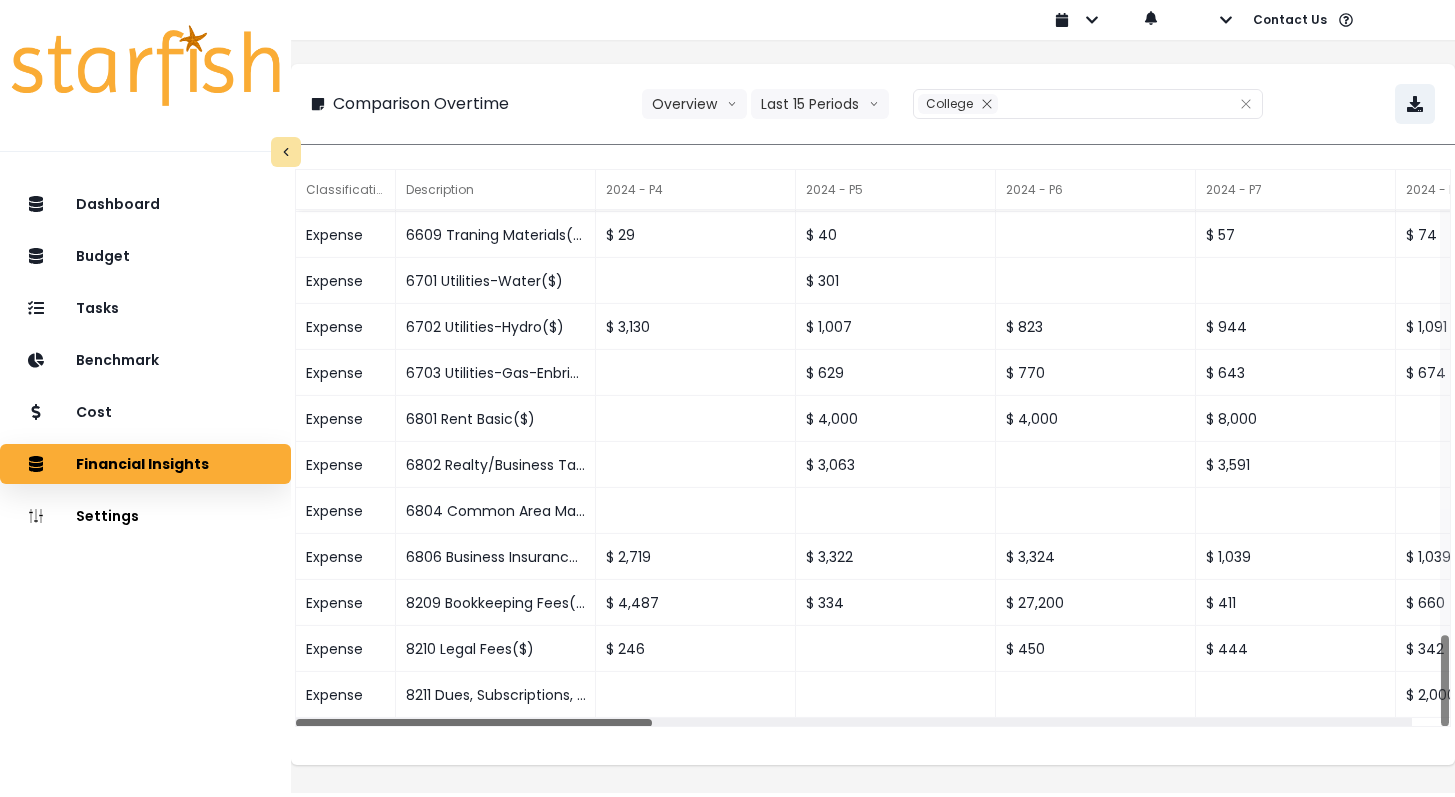 drag, startPoint x: 588, startPoint y: 704, endPoint x: 595, endPoint y: 693, distance: 13.038404 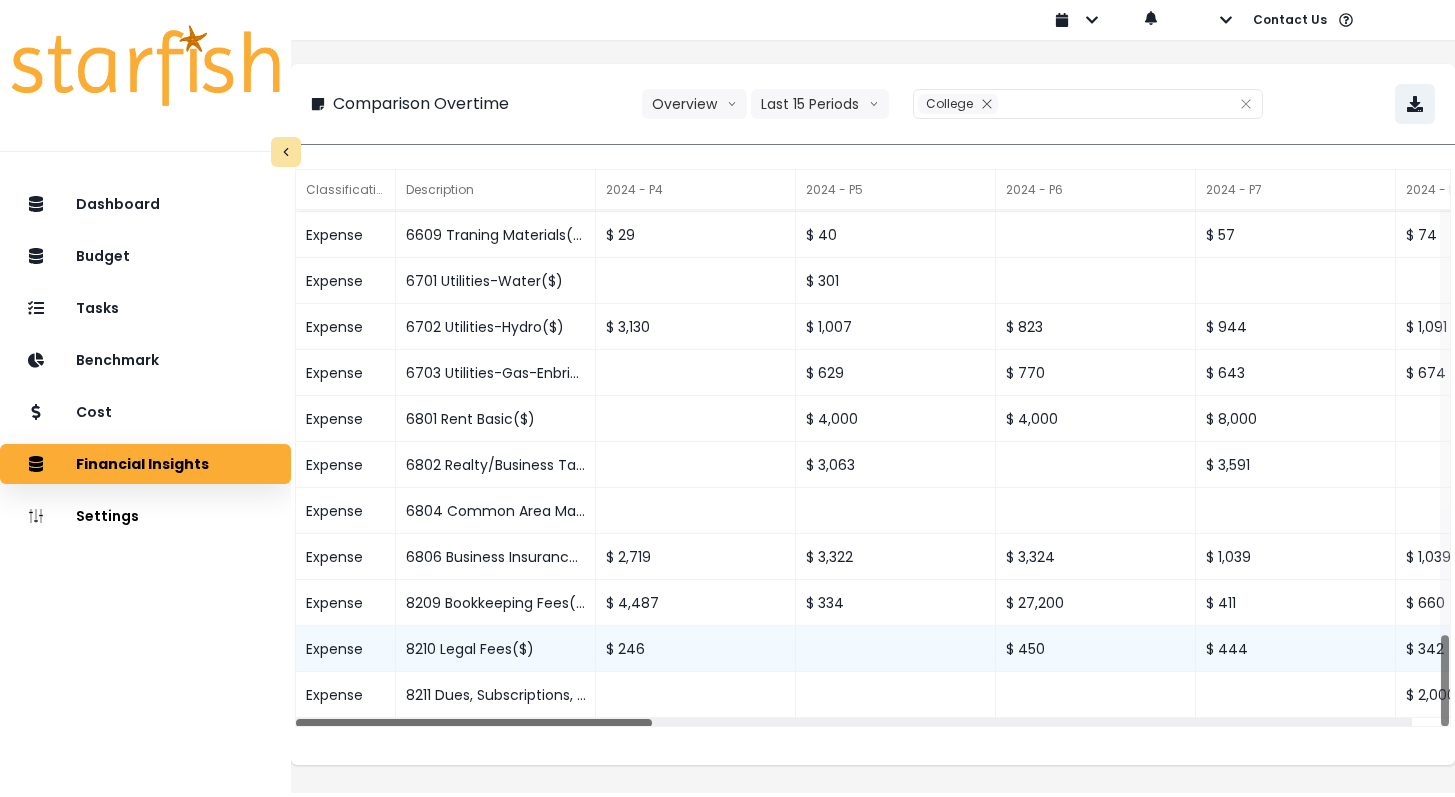 drag, startPoint x: 623, startPoint y: 706, endPoint x: 632, endPoint y: 625, distance: 81.49847 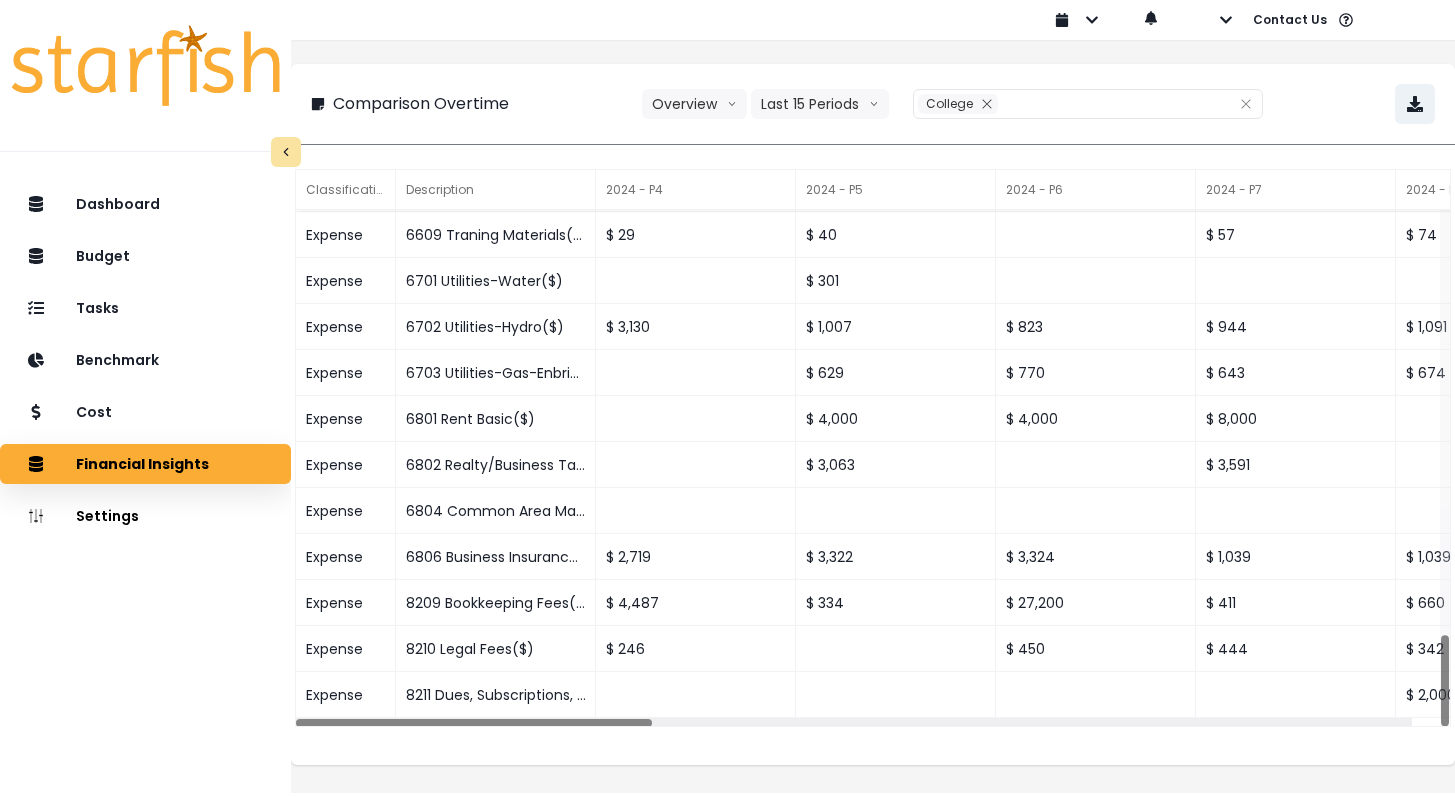 scroll, scrollTop: 16, scrollLeft: 0, axis: vertical 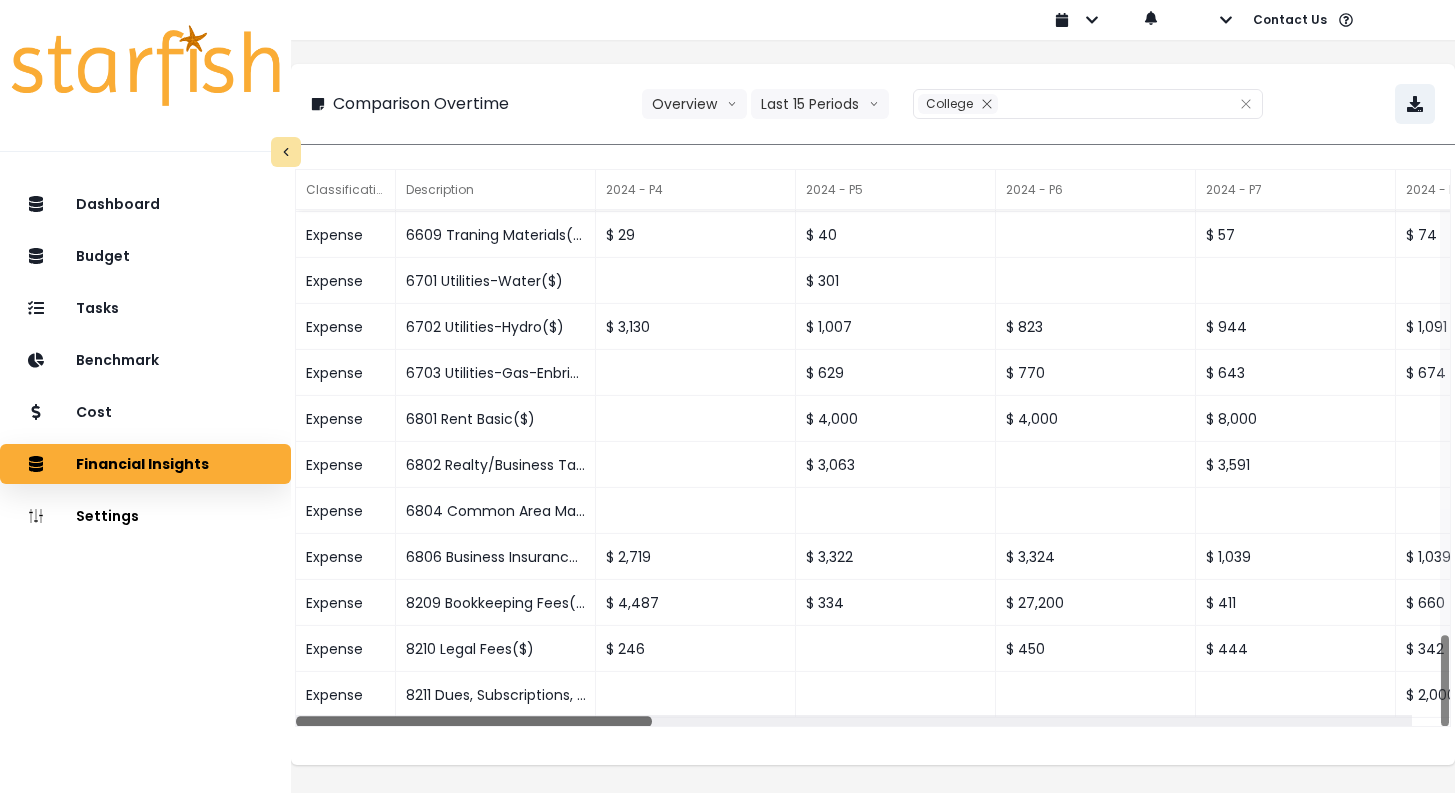drag, startPoint x: 644, startPoint y: 701, endPoint x: 584, endPoint y: 707, distance: 60.299255 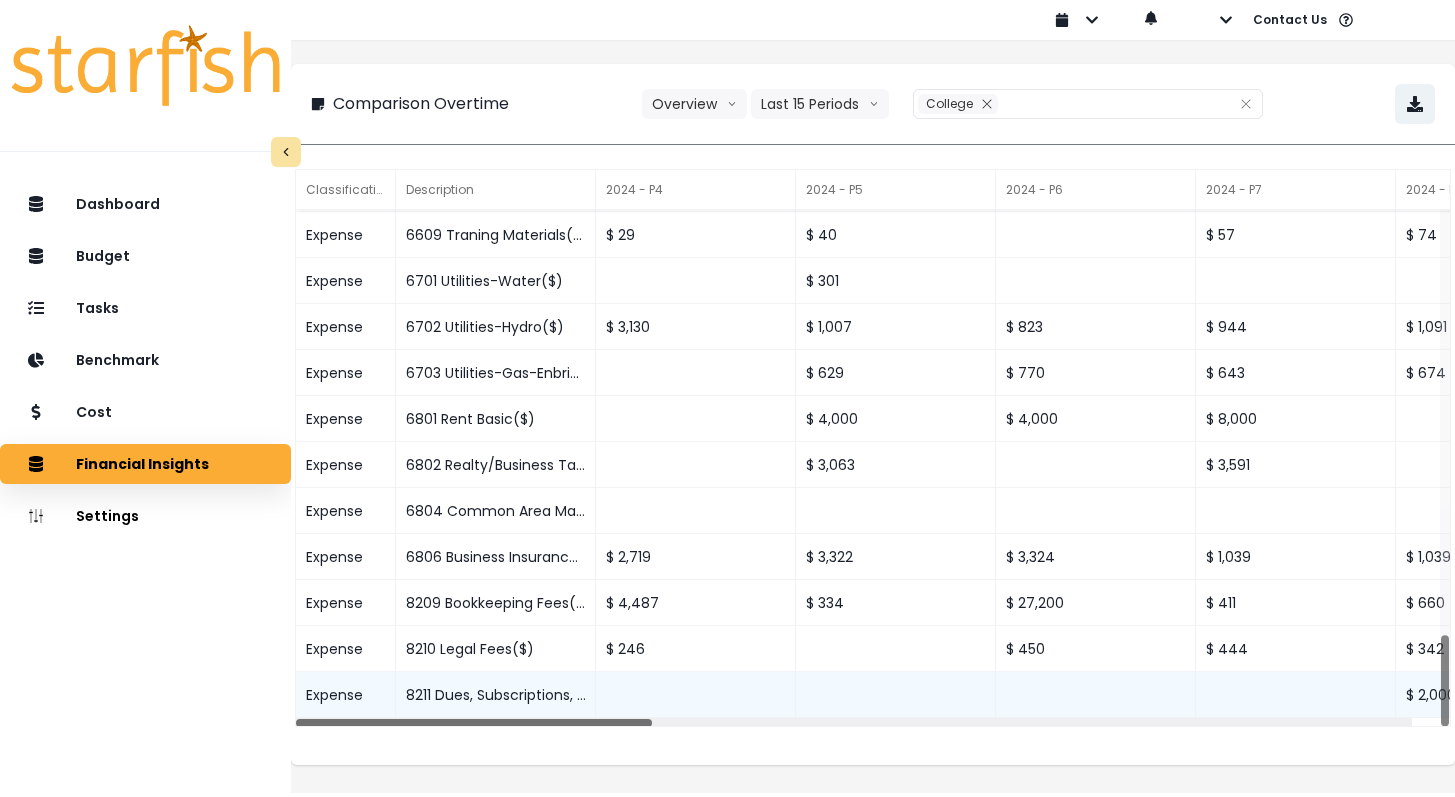 drag, startPoint x: 648, startPoint y: 706, endPoint x: 324, endPoint y: 695, distance: 324.18668 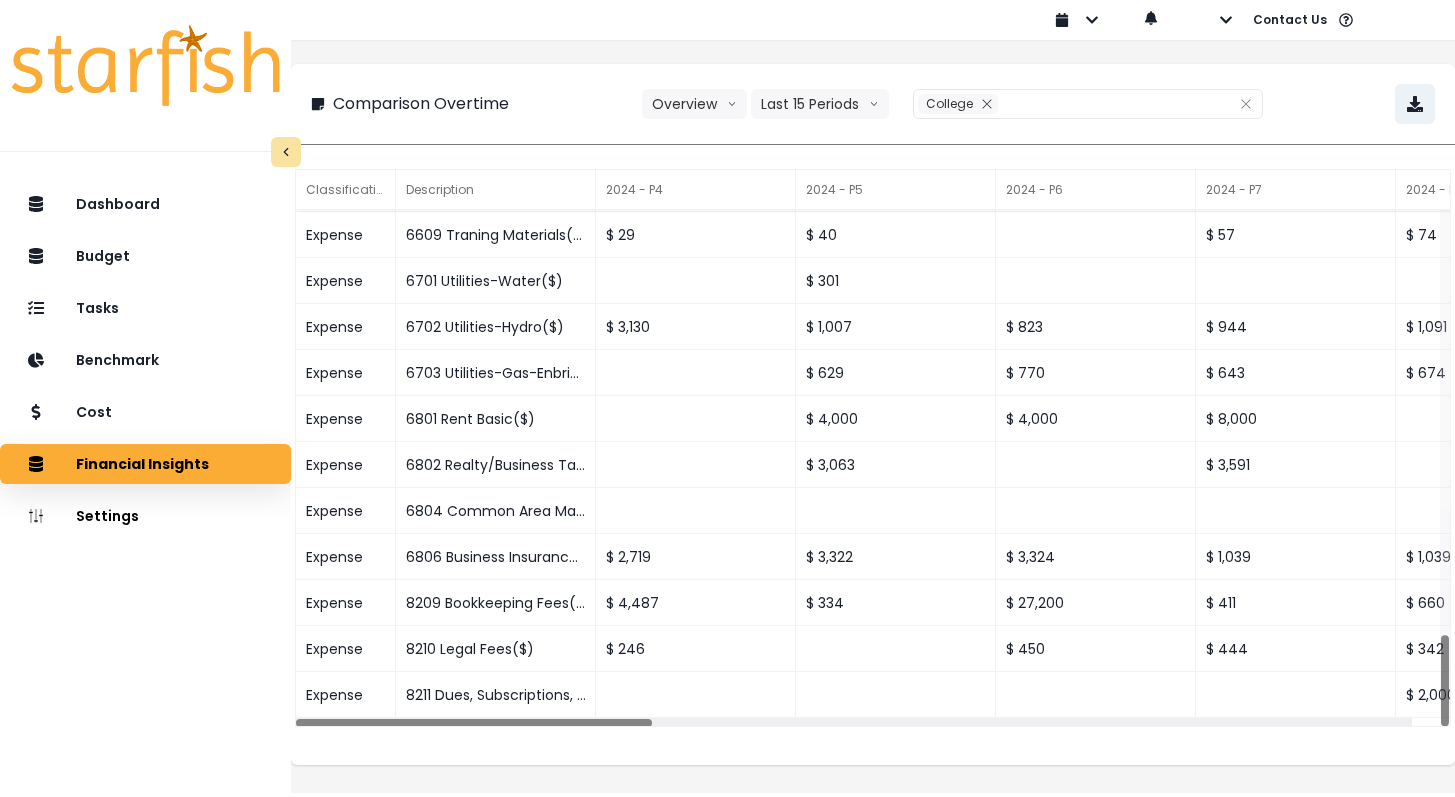 scroll, scrollTop: 16, scrollLeft: 0, axis: vertical 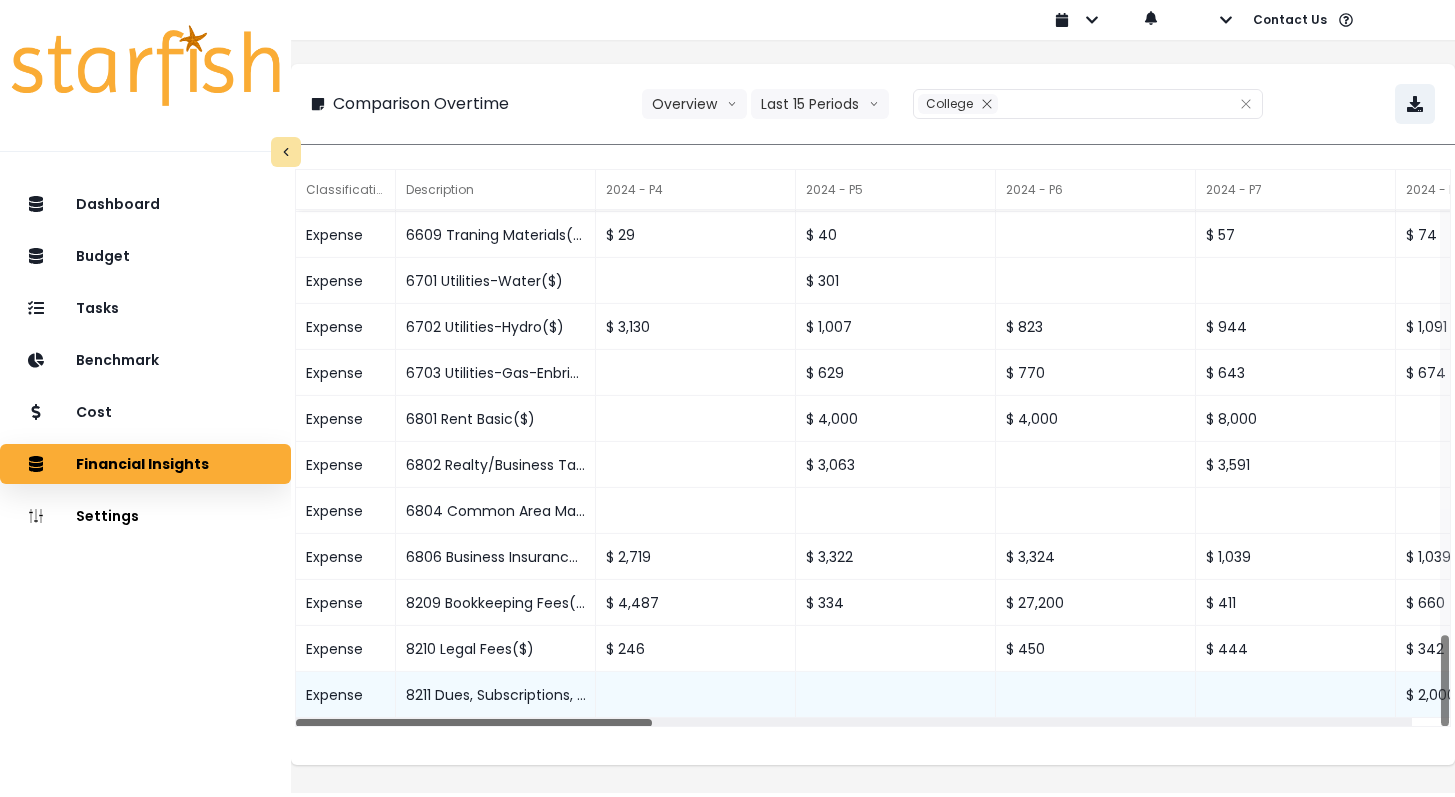 drag, startPoint x: 610, startPoint y: 703, endPoint x: 637, endPoint y: 661, distance: 49.92995 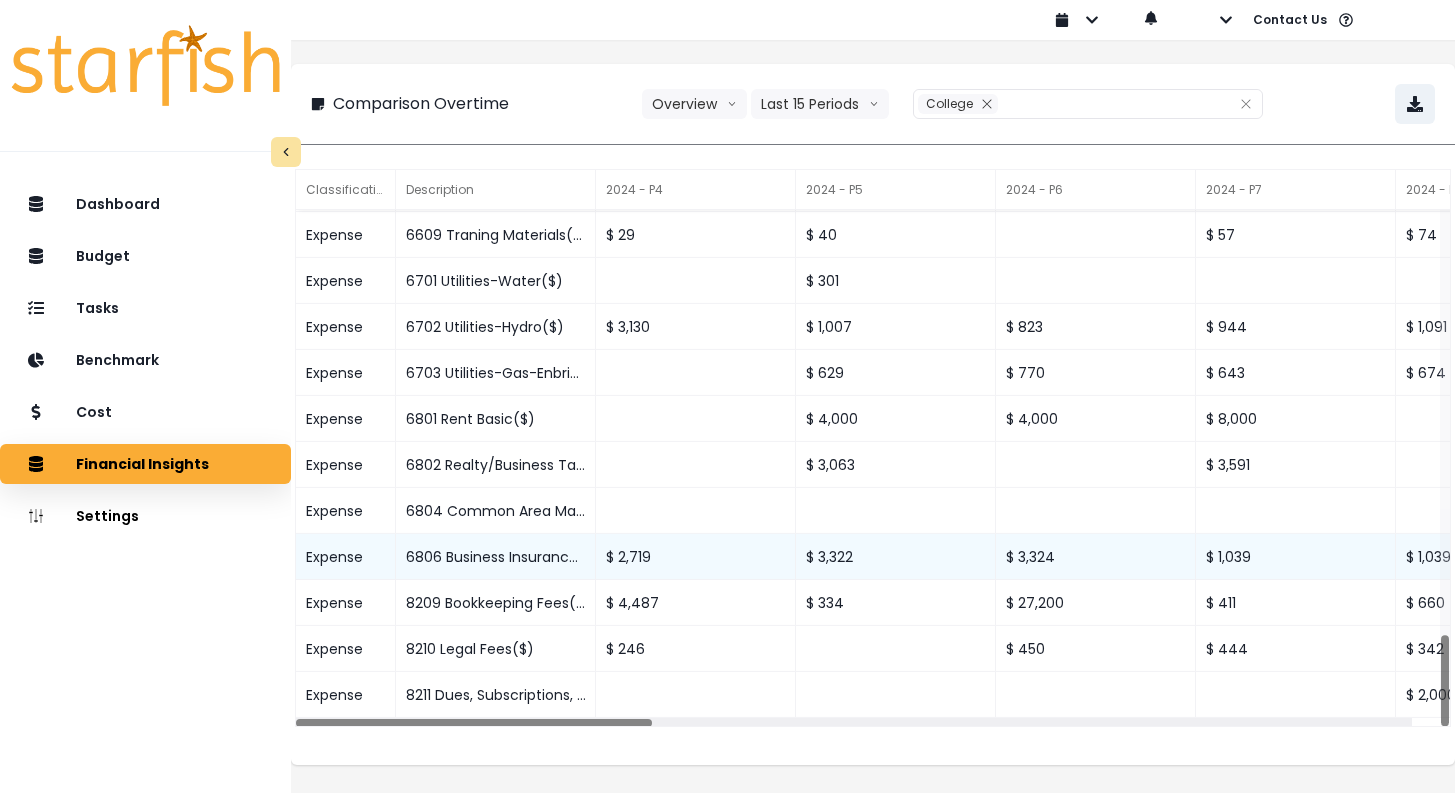 scroll, scrollTop: 16, scrollLeft: 0, axis: vertical 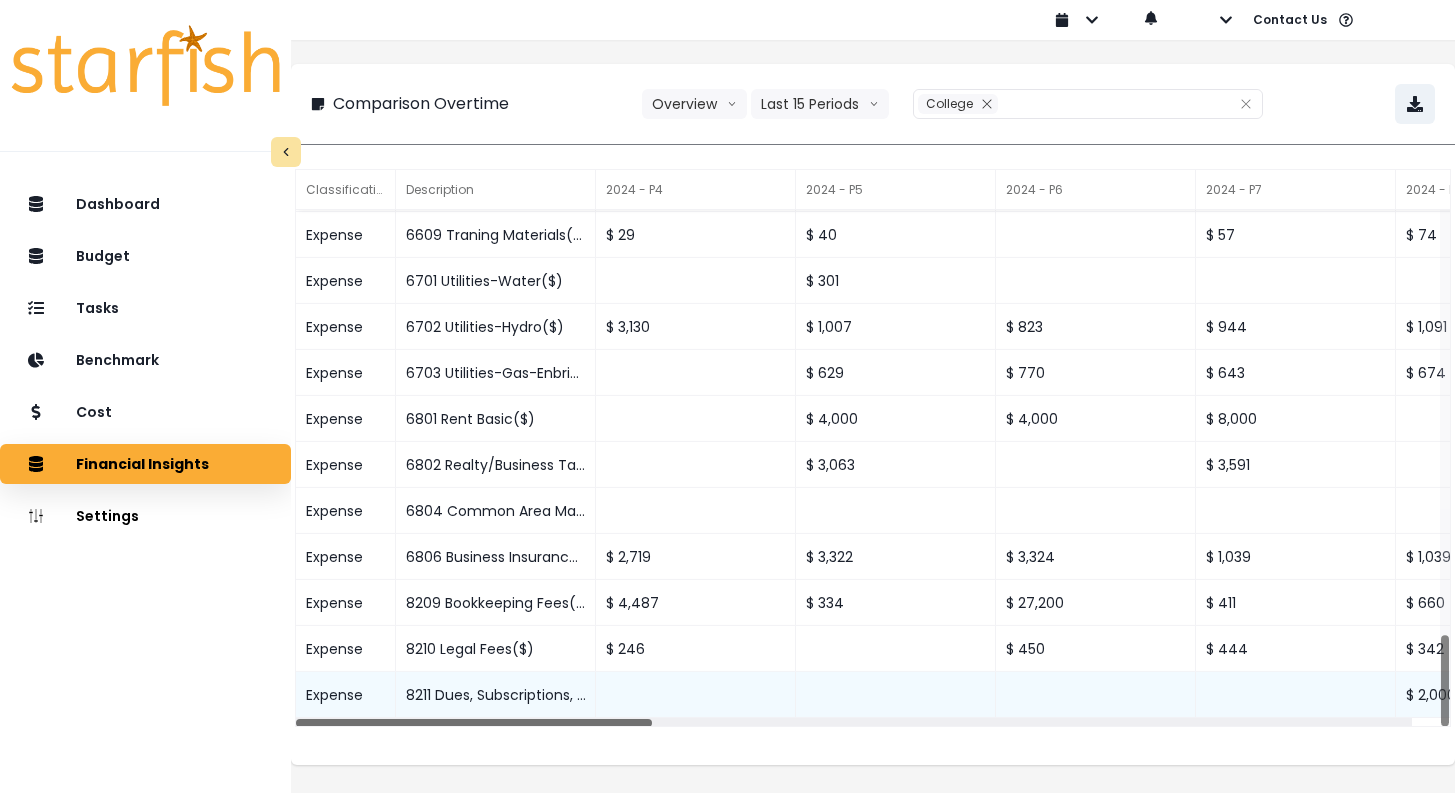 drag, startPoint x: 467, startPoint y: 708, endPoint x: 442, endPoint y: 692, distance: 29.681644 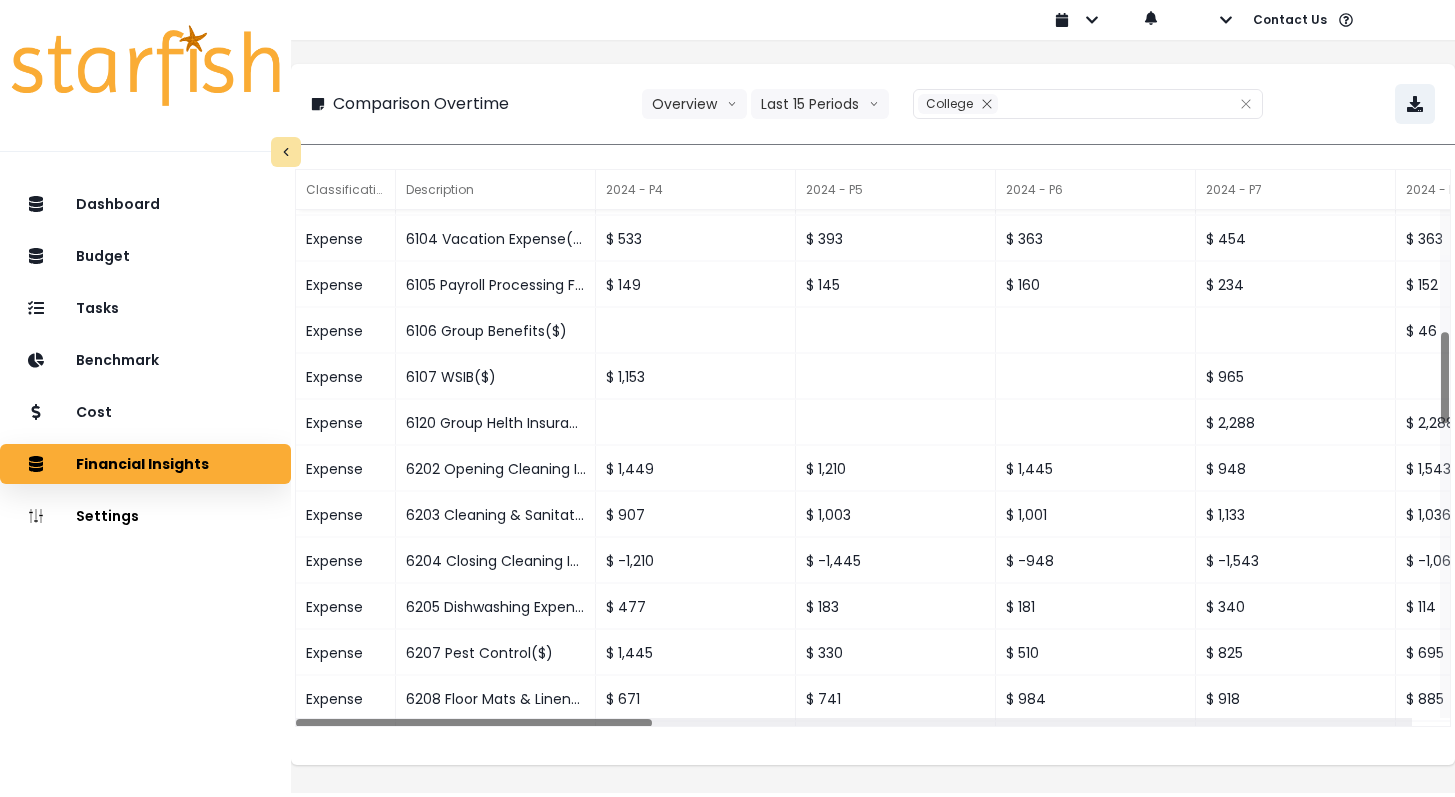 scroll, scrollTop: 16, scrollLeft: 0, axis: vertical 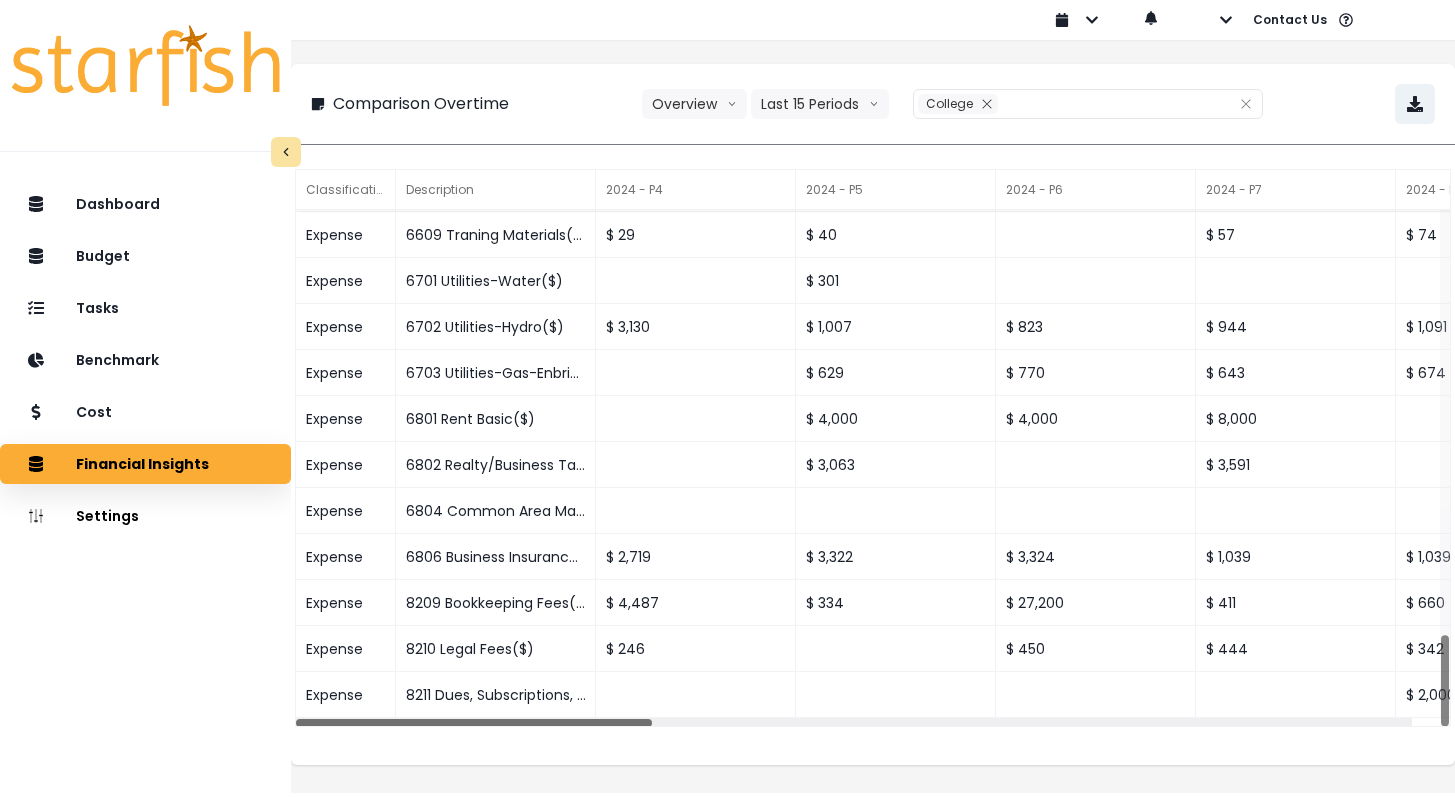 drag, startPoint x: 652, startPoint y: 704, endPoint x: 544, endPoint y: 709, distance: 108.11568 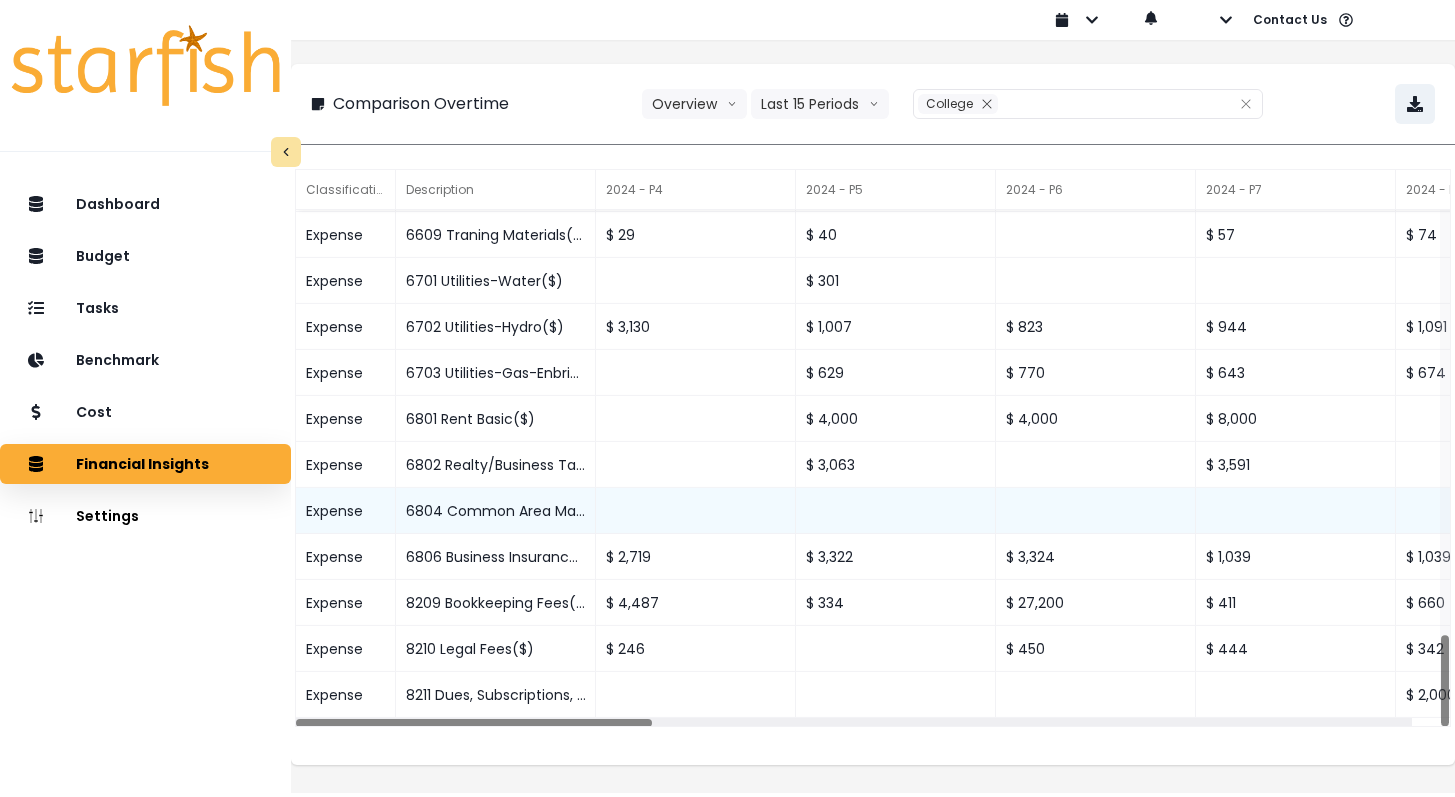 scroll, scrollTop: 16, scrollLeft: 0, axis: vertical 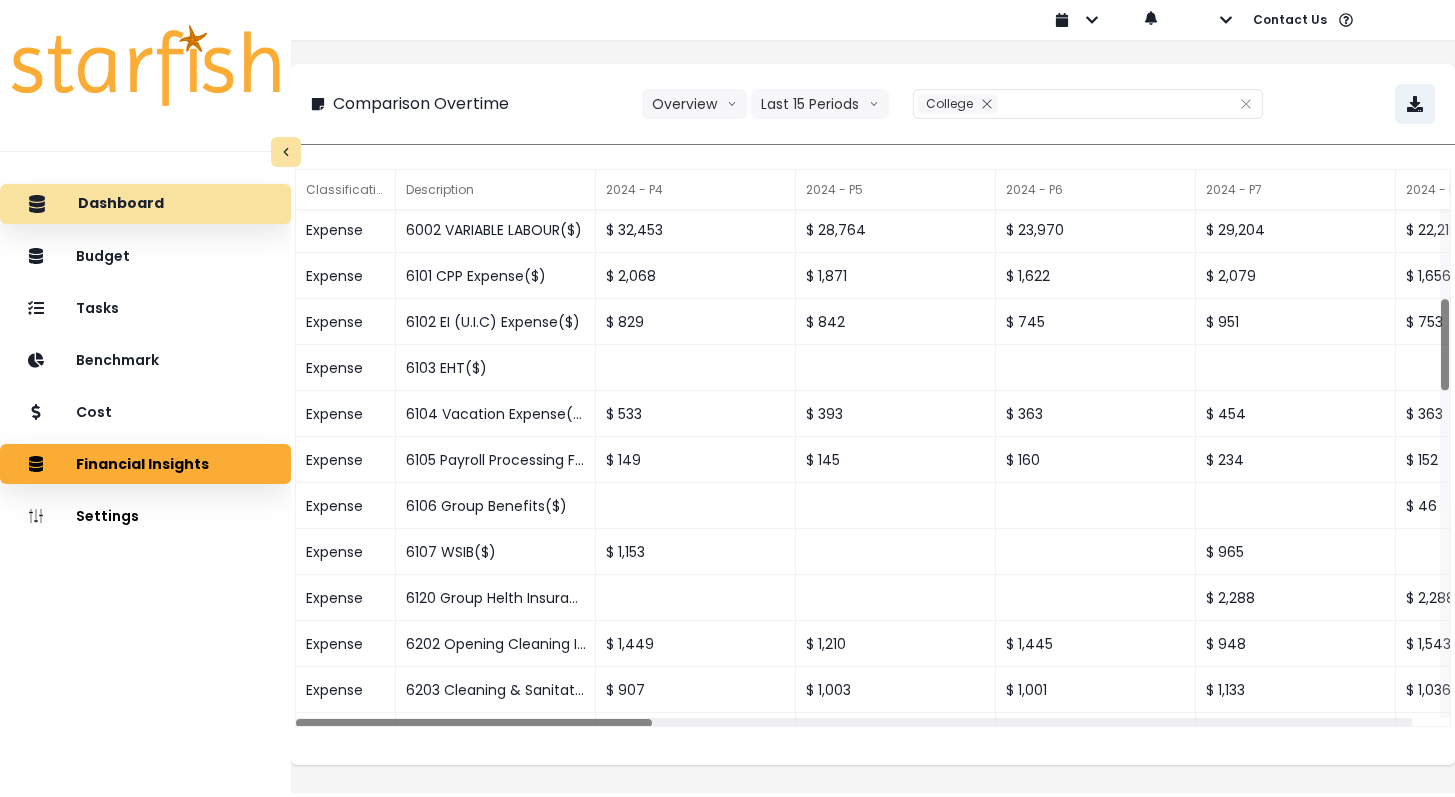 click on "Dashboard" at bounding box center (145, 204) 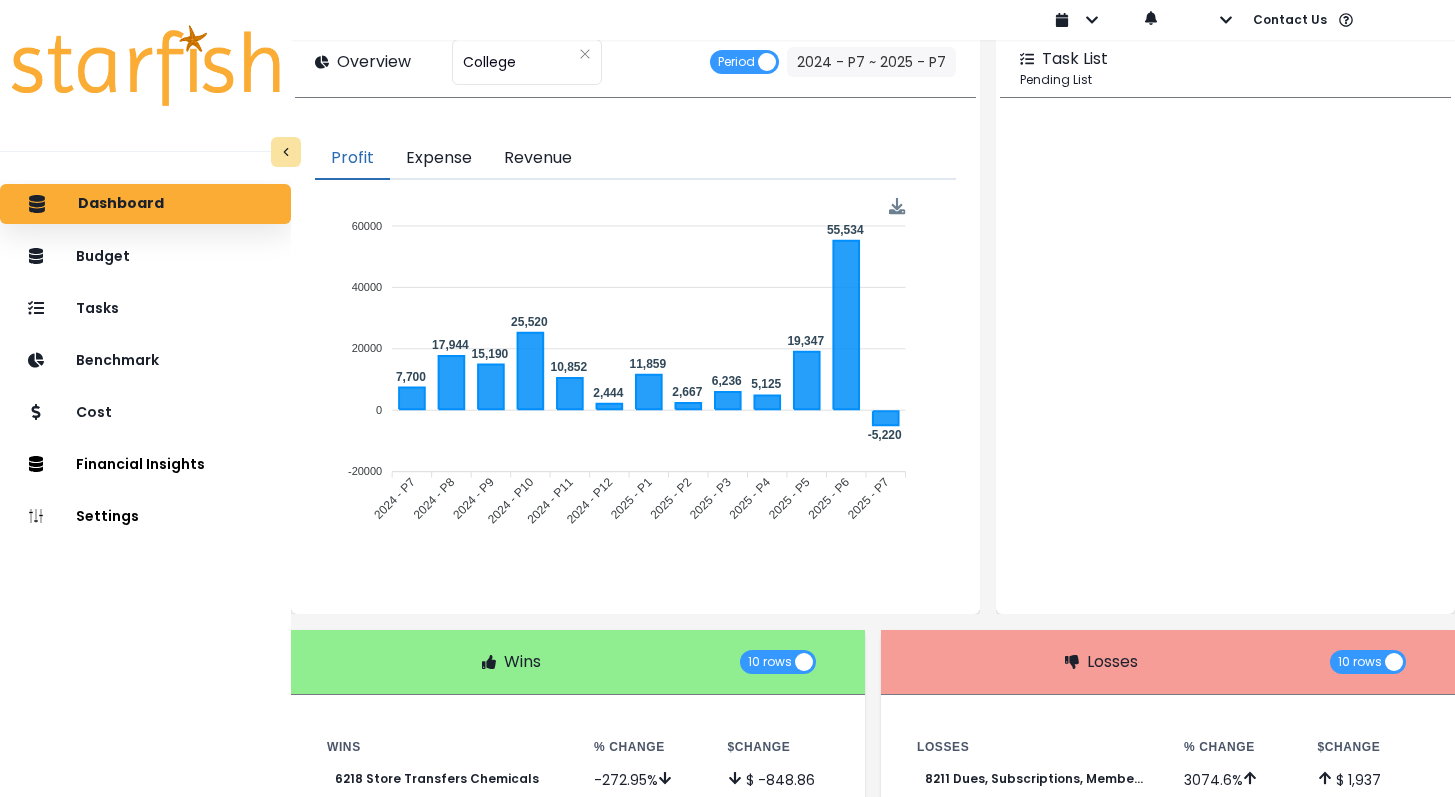 scroll, scrollTop: 0, scrollLeft: 0, axis: both 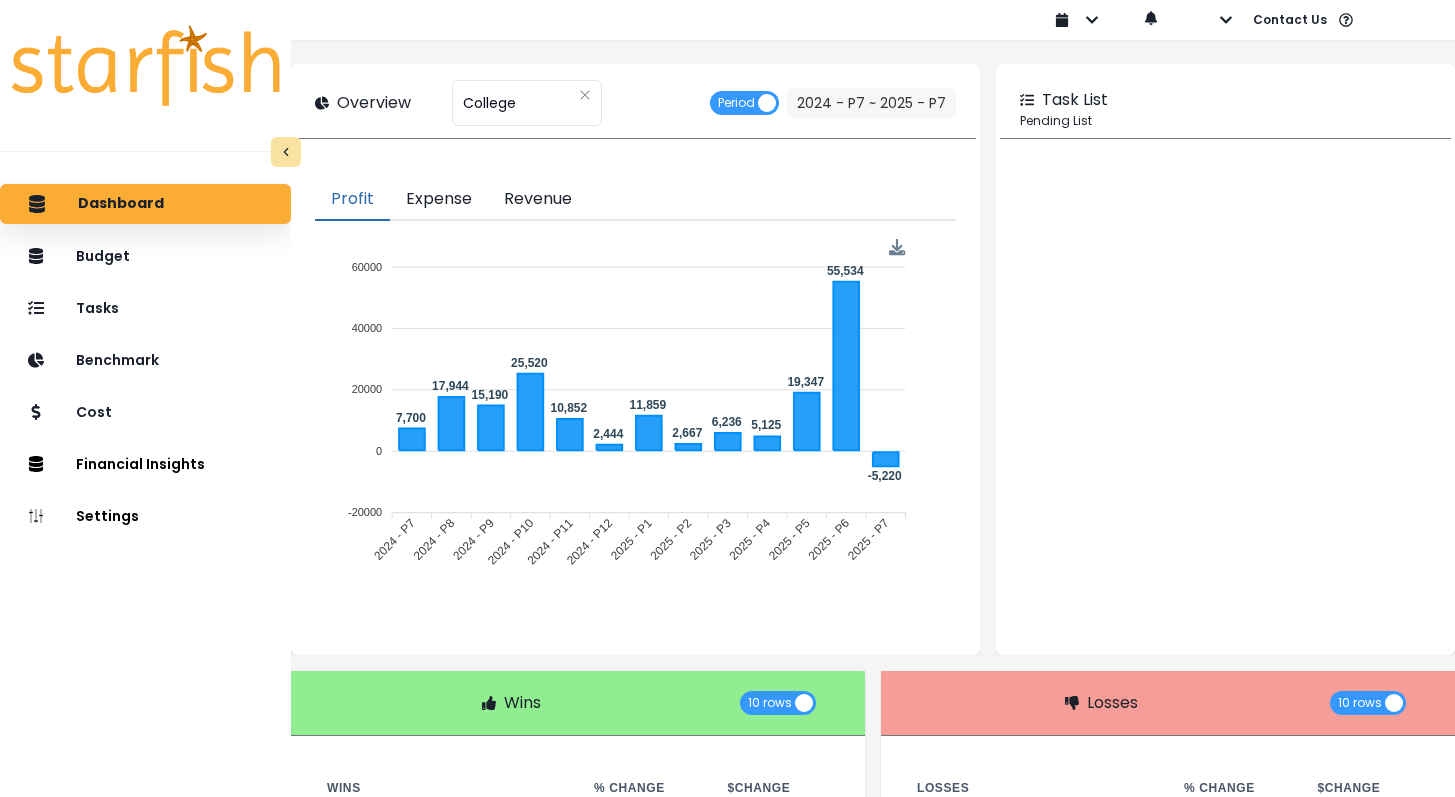 click on "Expense" at bounding box center [439, 200] 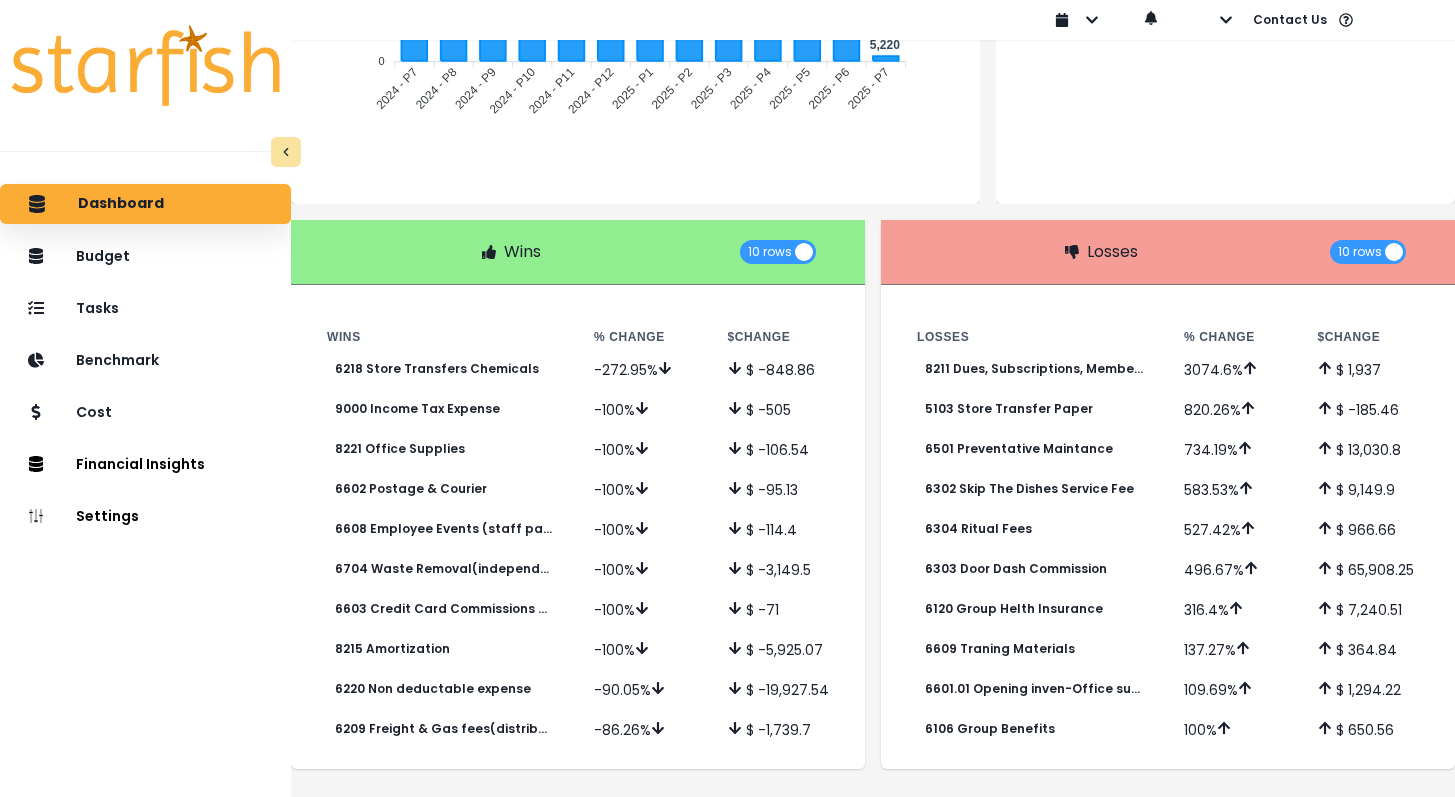 scroll, scrollTop: 482, scrollLeft: 0, axis: vertical 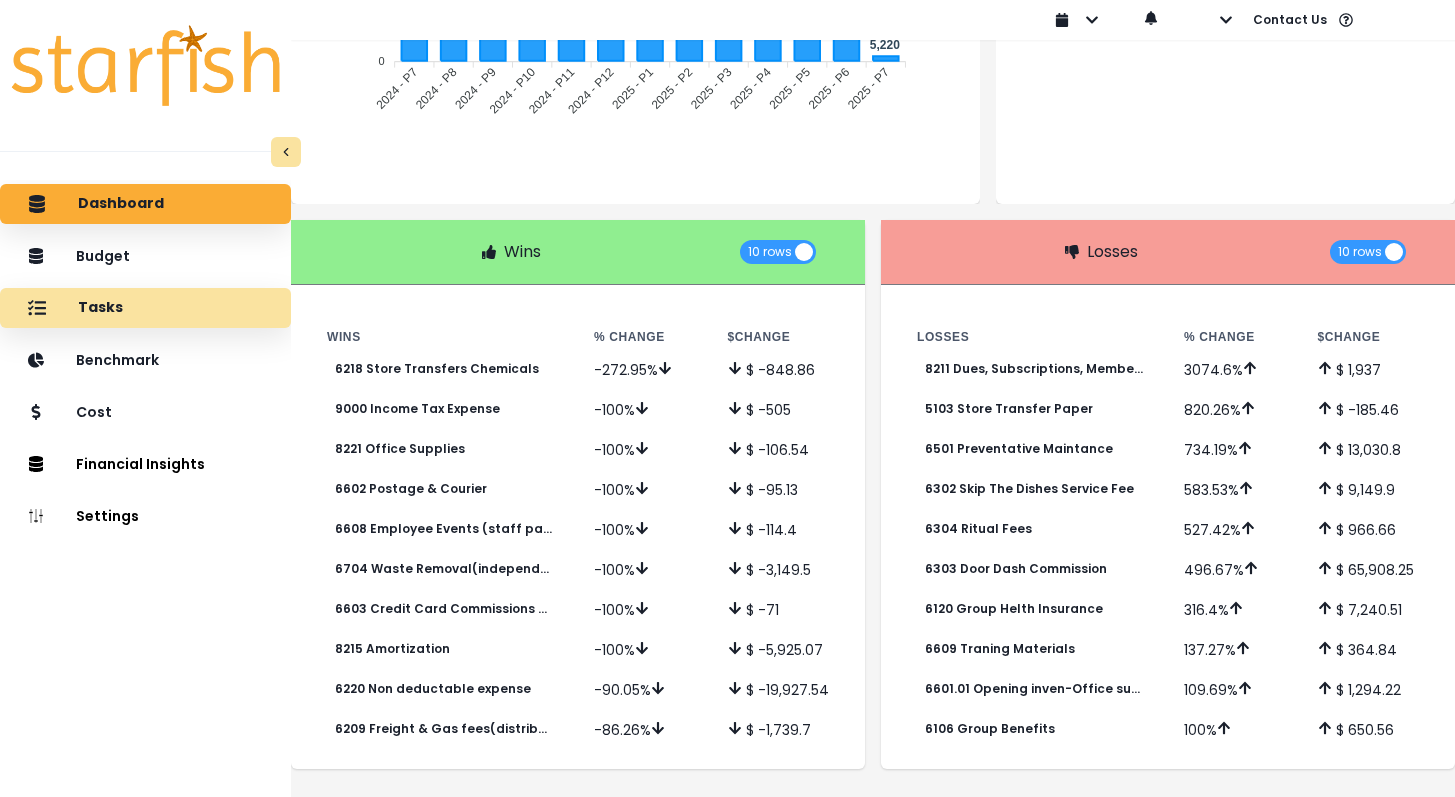click on "Tasks" at bounding box center [145, 308] 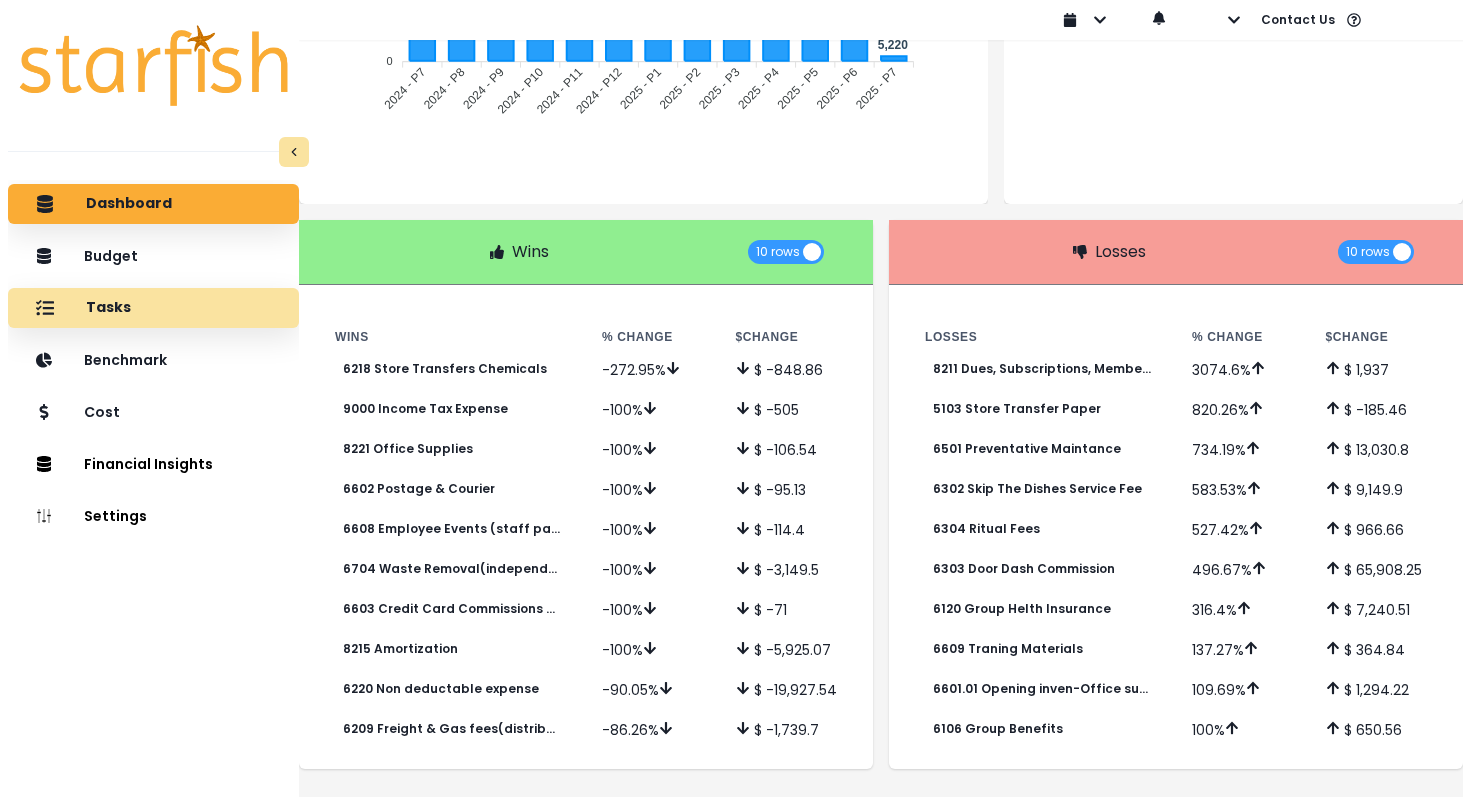 scroll, scrollTop: 0, scrollLeft: 0, axis: both 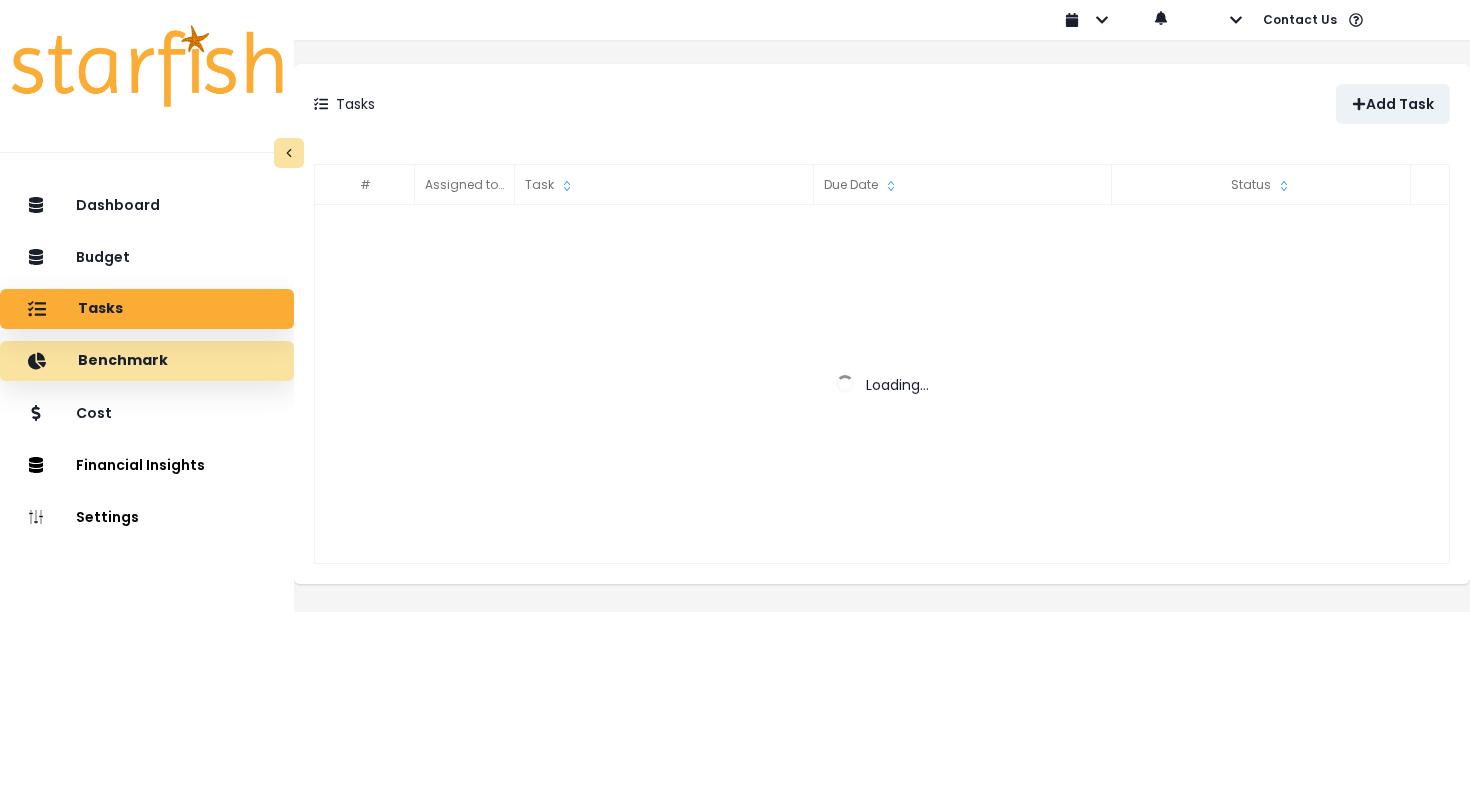 click on "Benchmark" at bounding box center [123, 361] 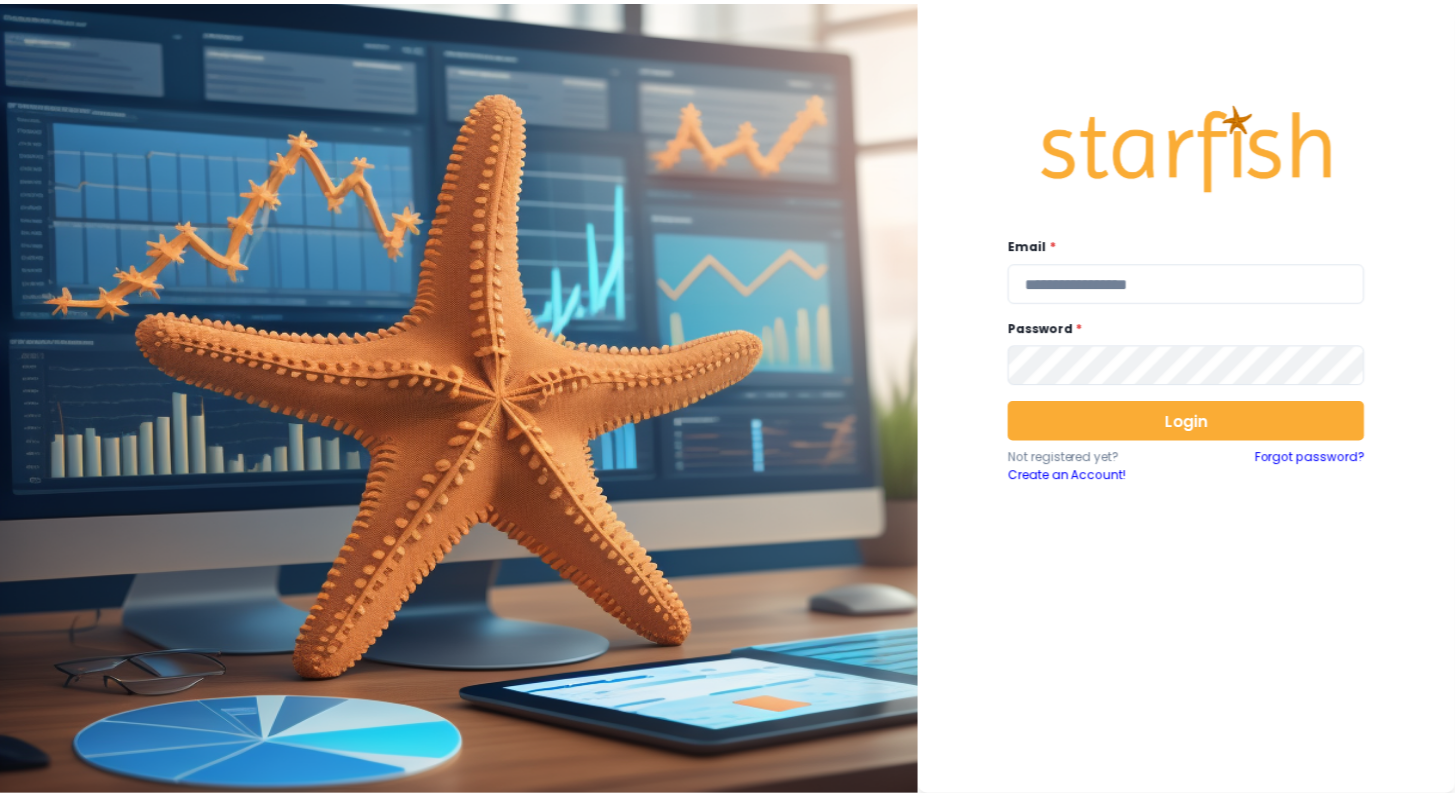 scroll, scrollTop: 0, scrollLeft: 0, axis: both 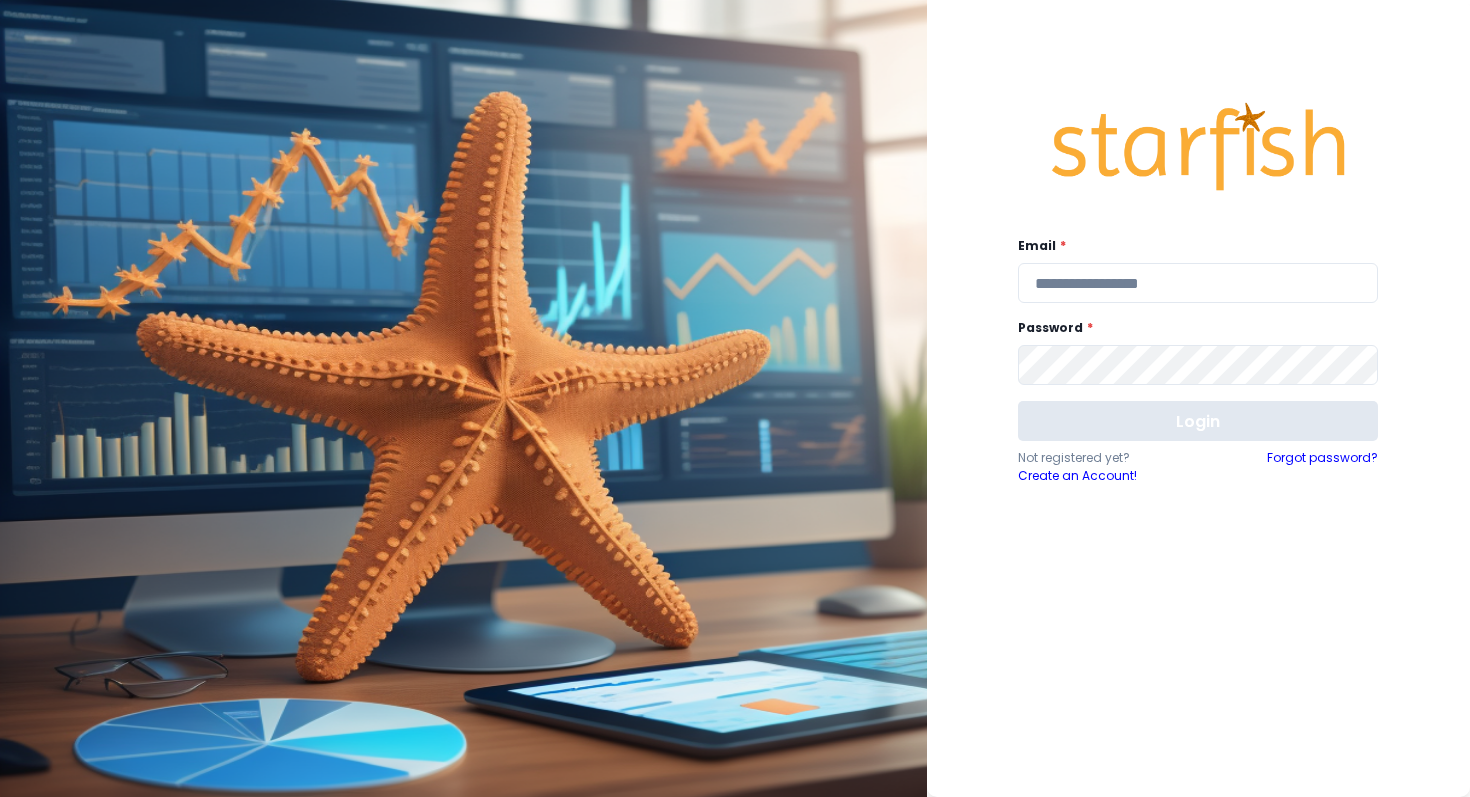 type on "**********" 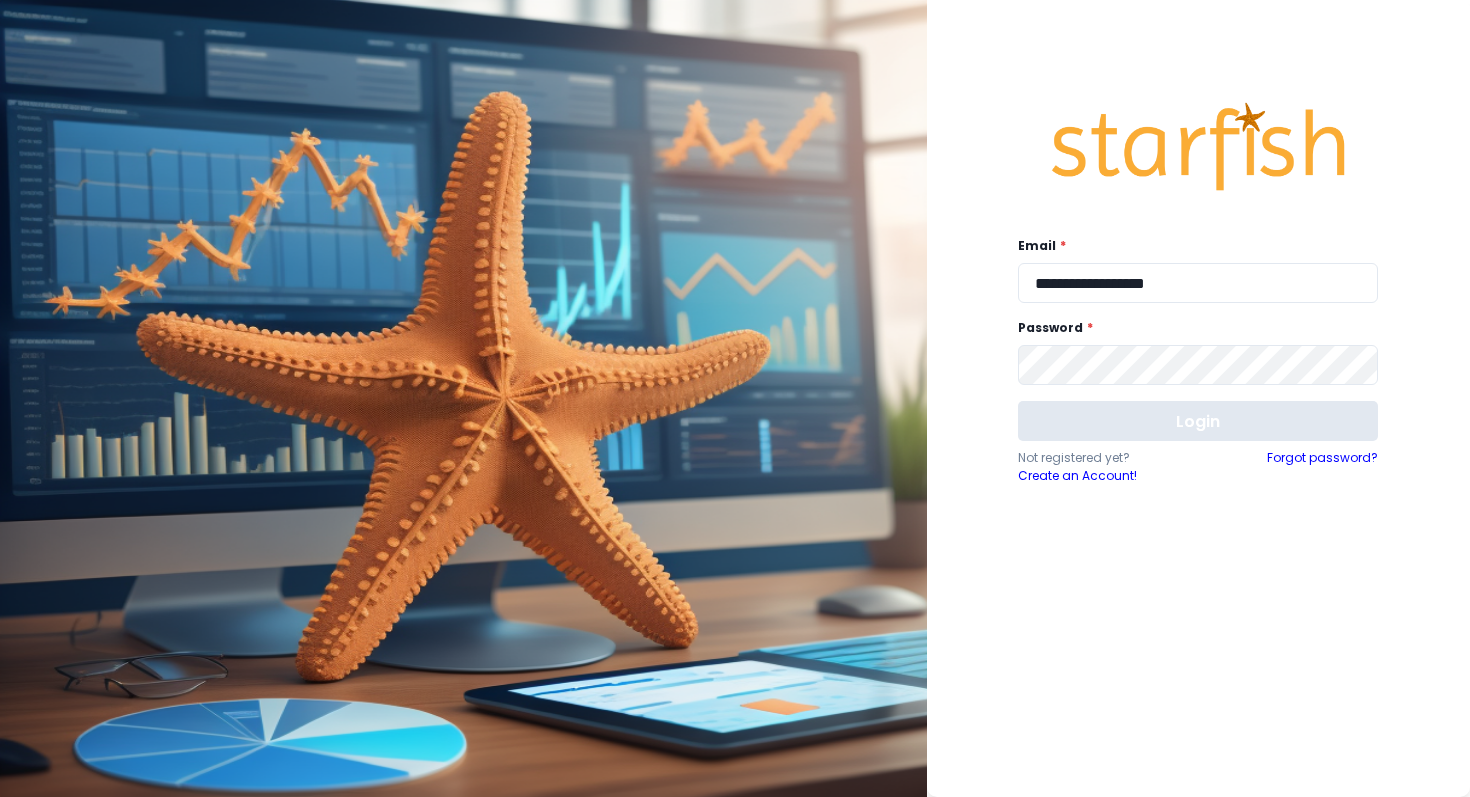 click on "Login" at bounding box center (1198, 421) 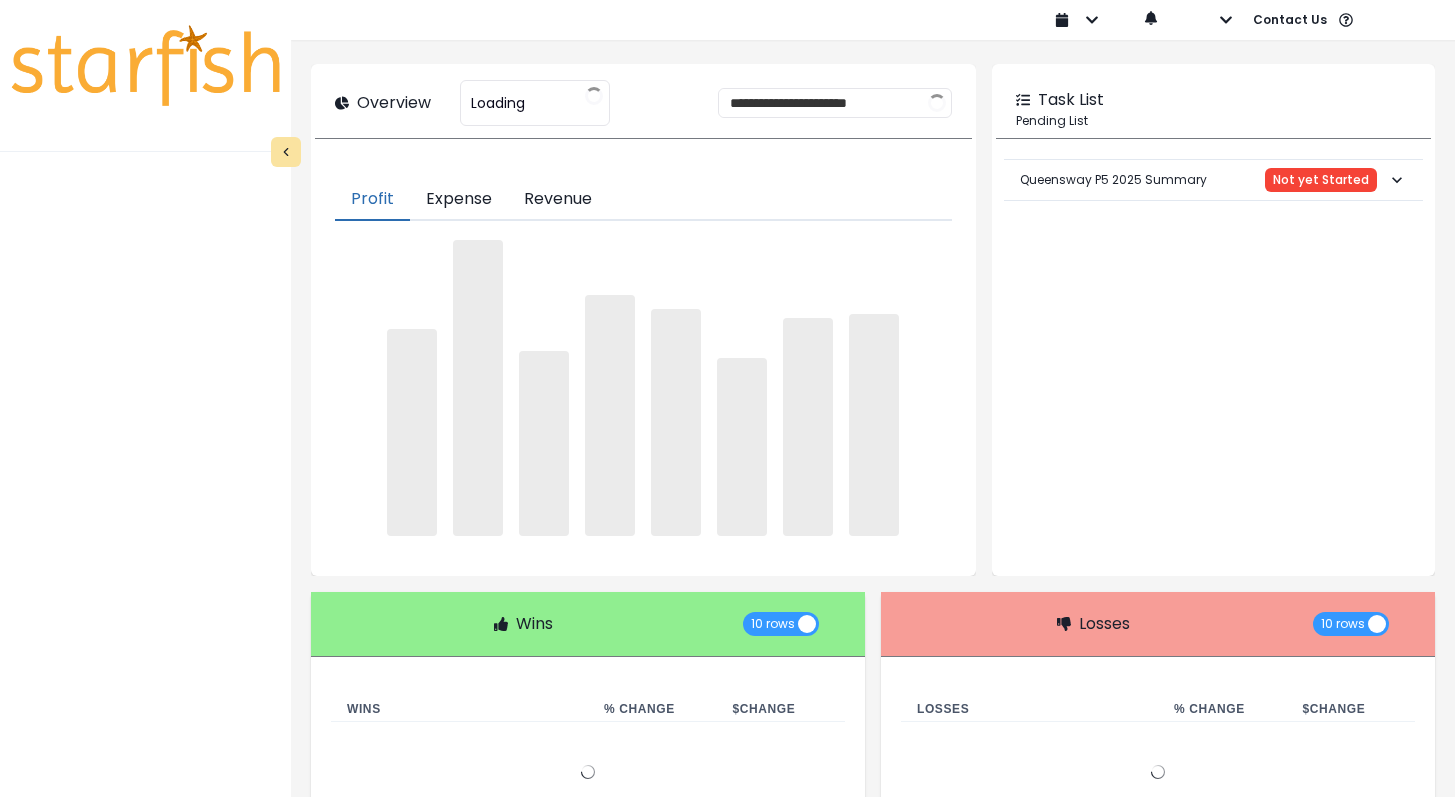 type on "*******" 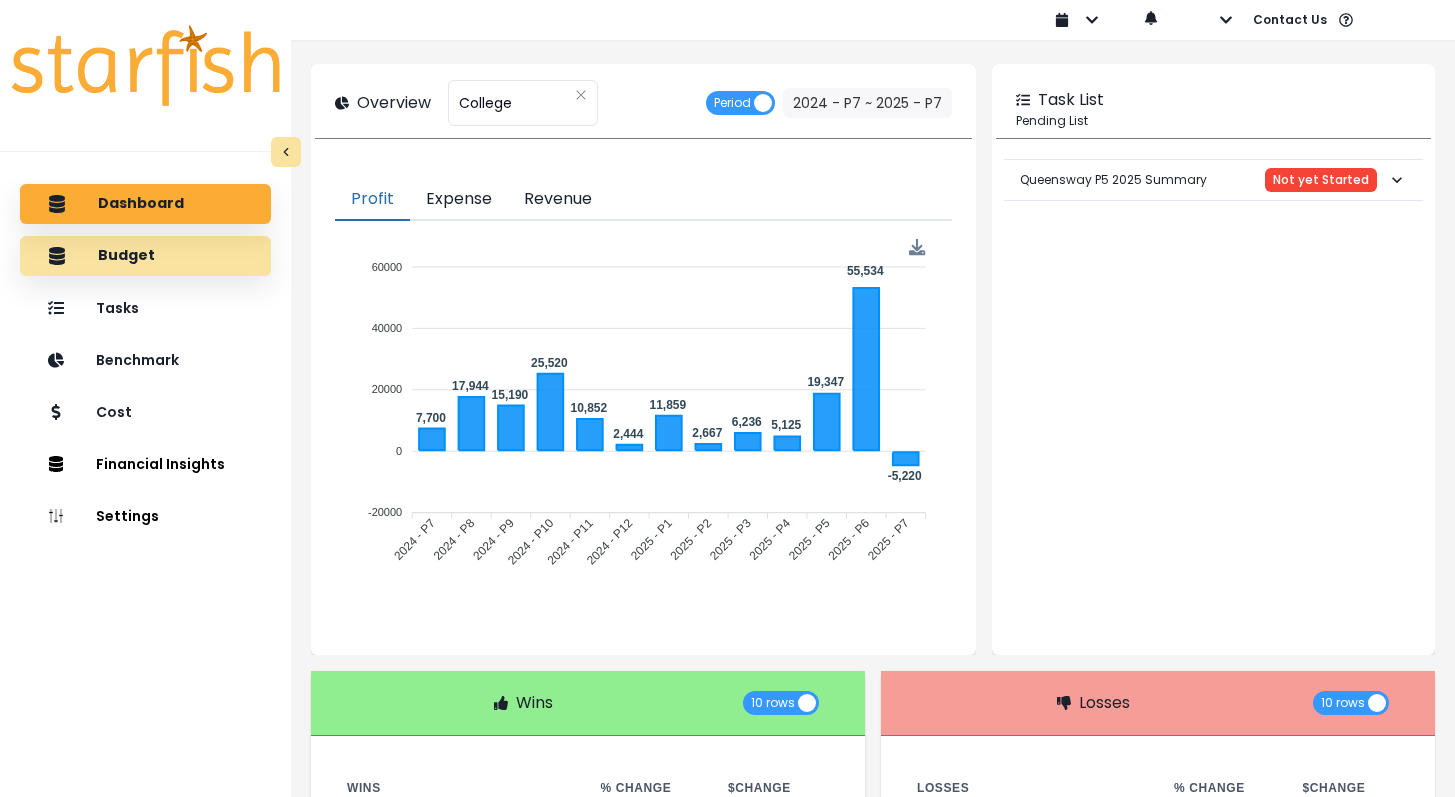 click on "Budget" at bounding box center (126, 256) 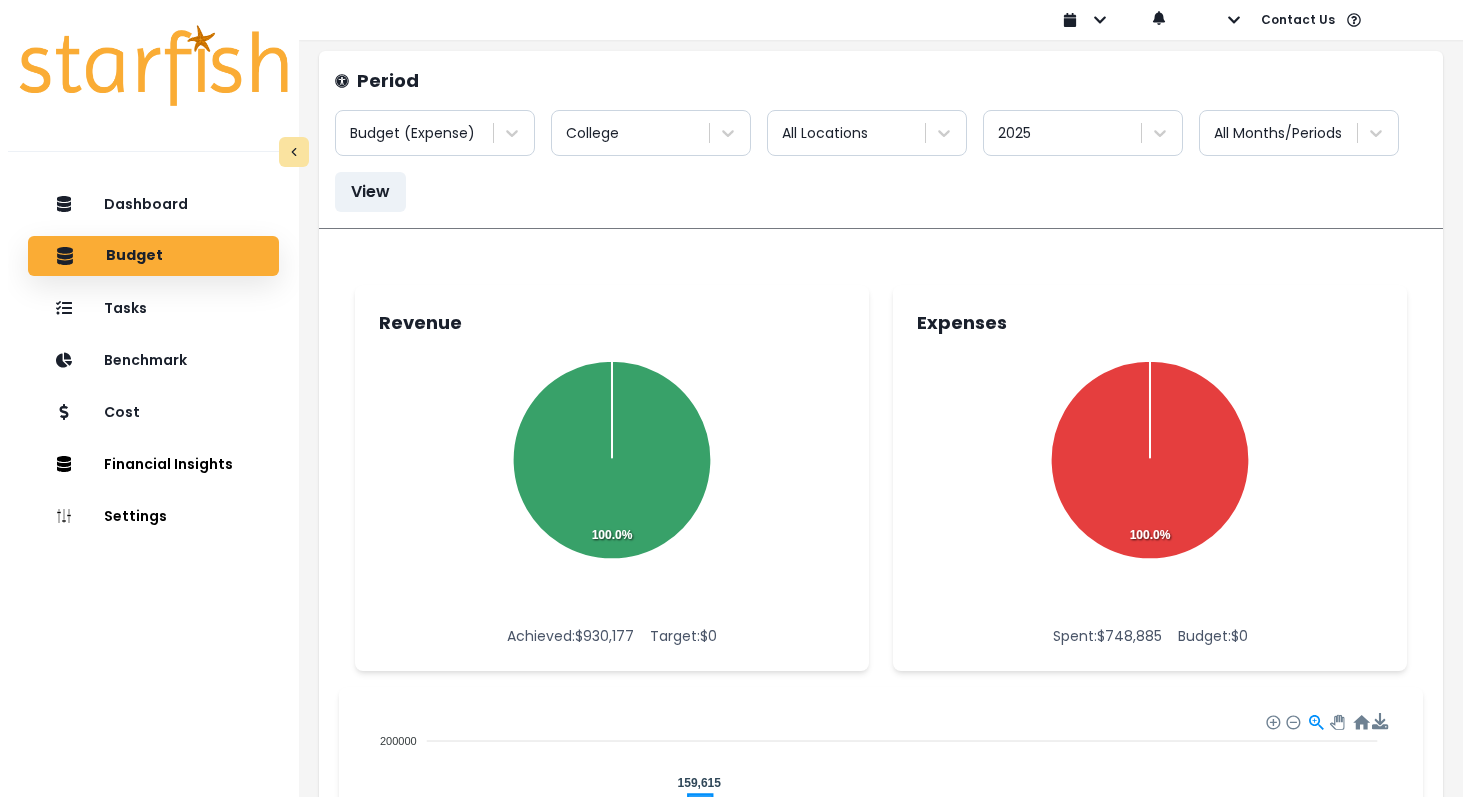 scroll, scrollTop: 0, scrollLeft: 0, axis: both 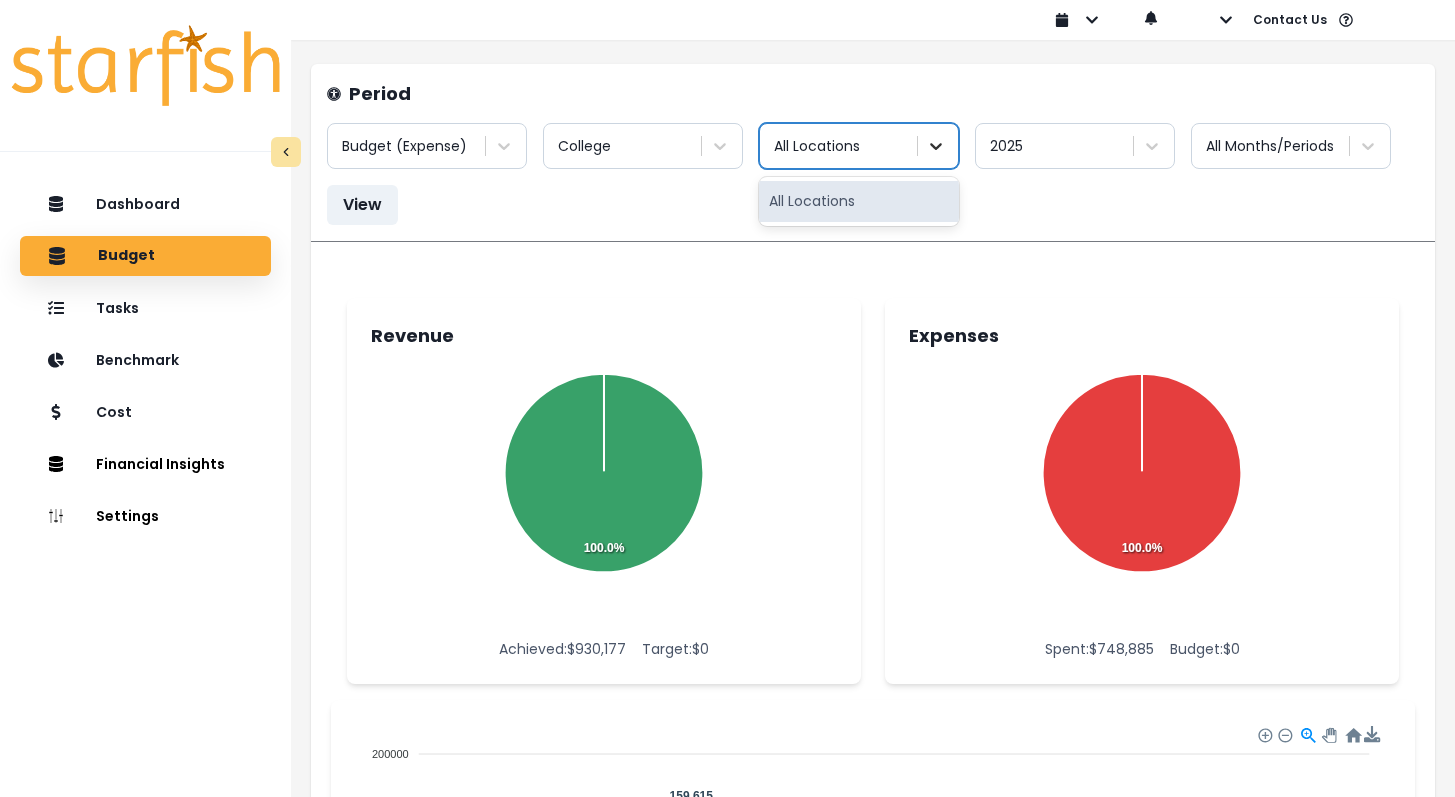 click 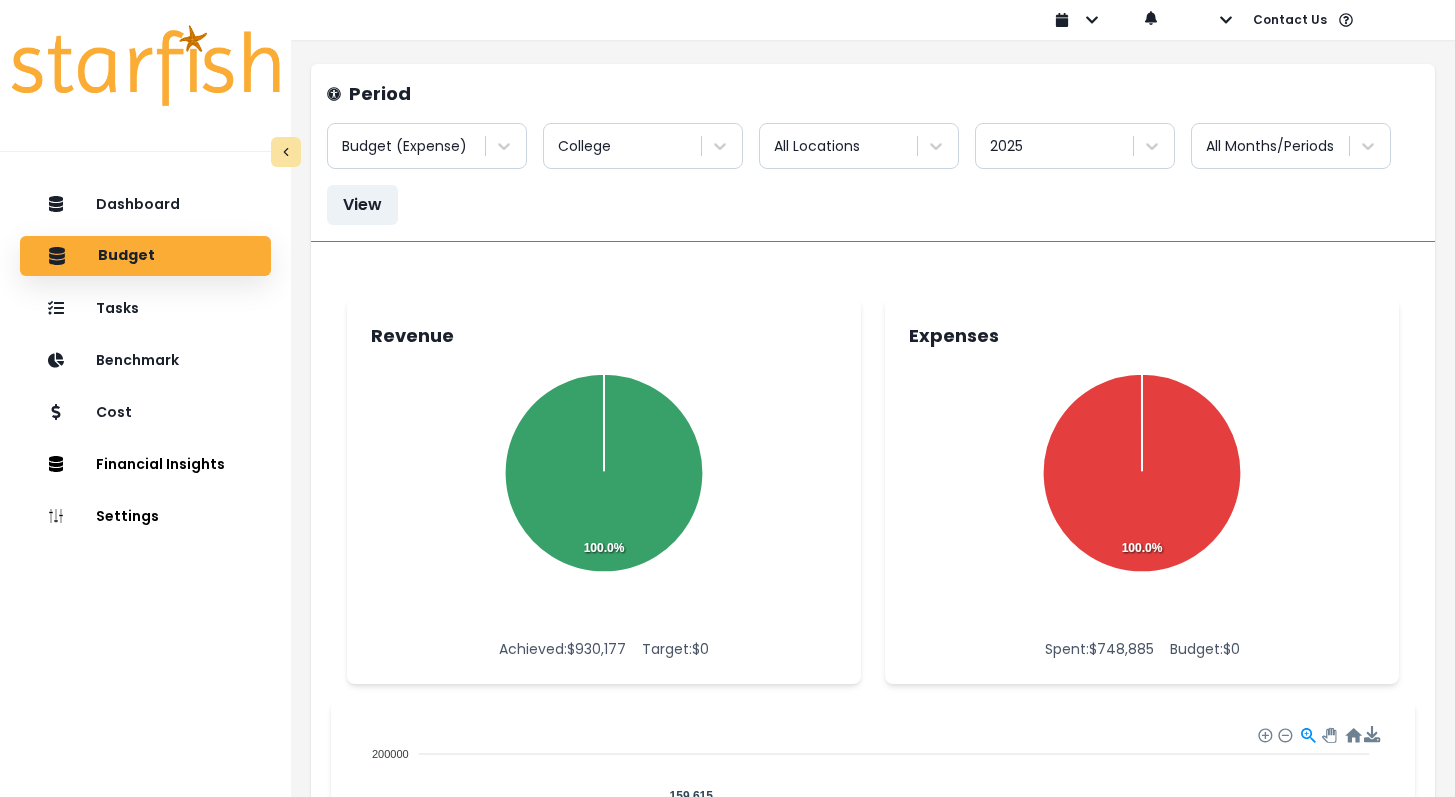 click on "Budget (Expense) College All Locations 2025 All Months/Periods View" at bounding box center [873, 174] 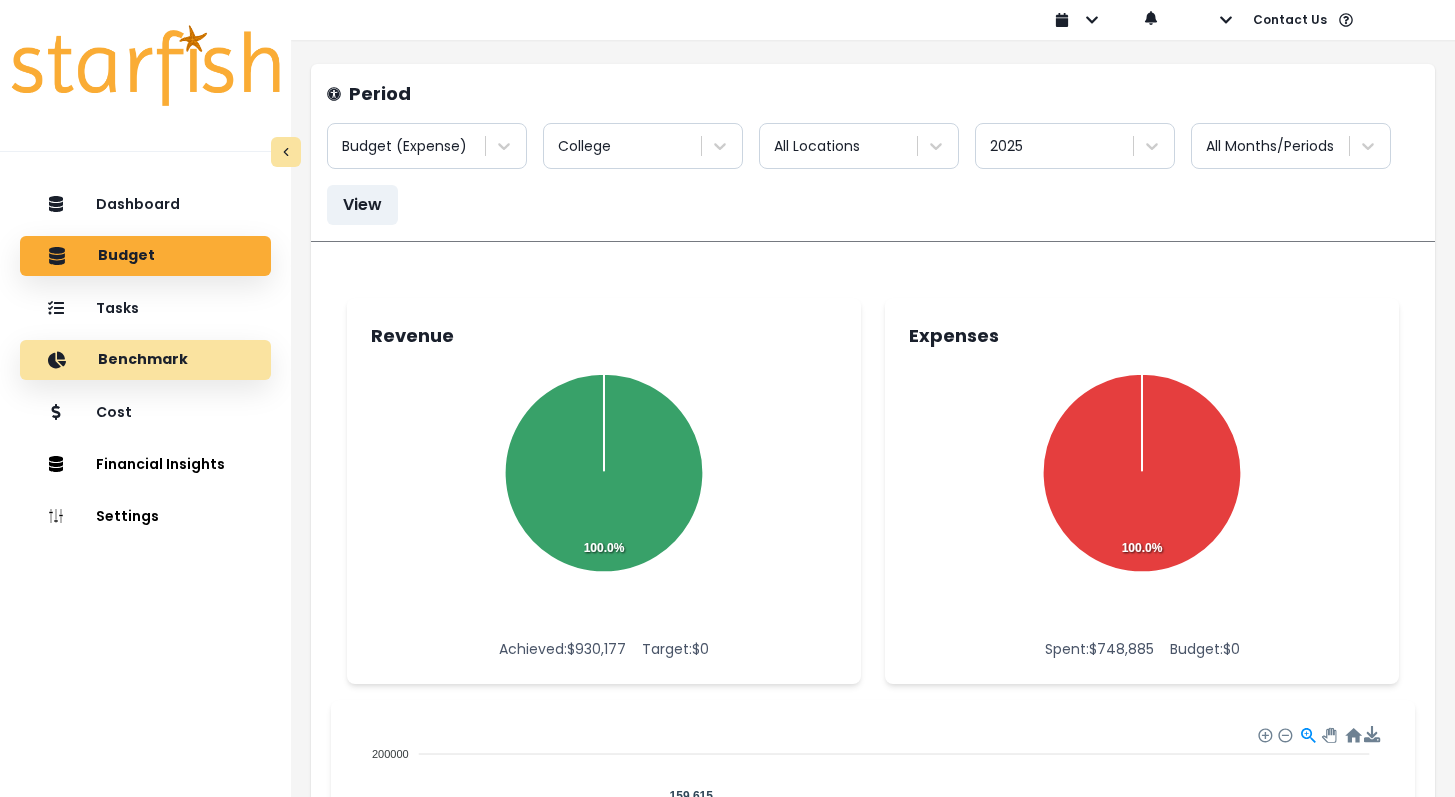 click on "Benchmark" at bounding box center [145, 360] 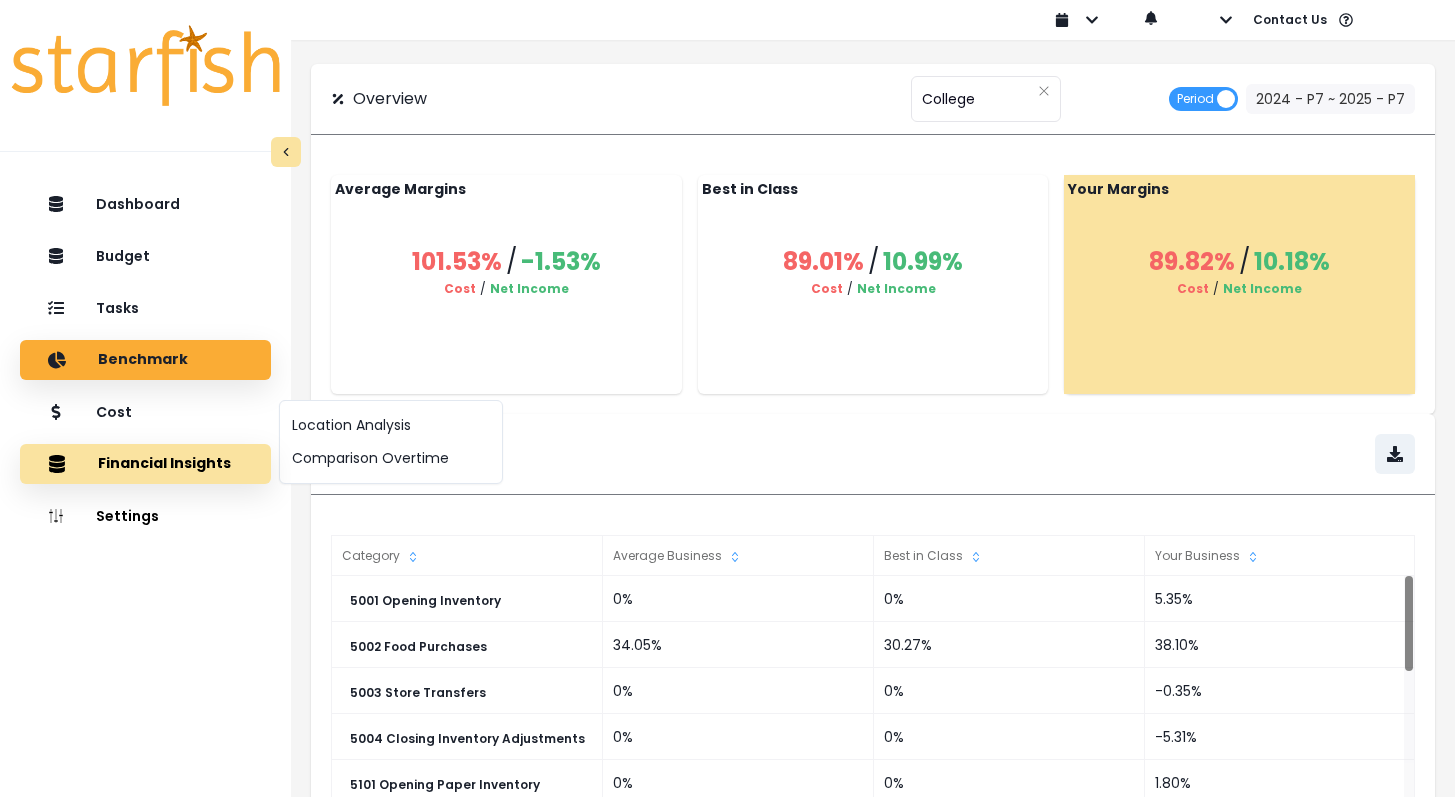 click on "Financial Insights" at bounding box center (145, 464) 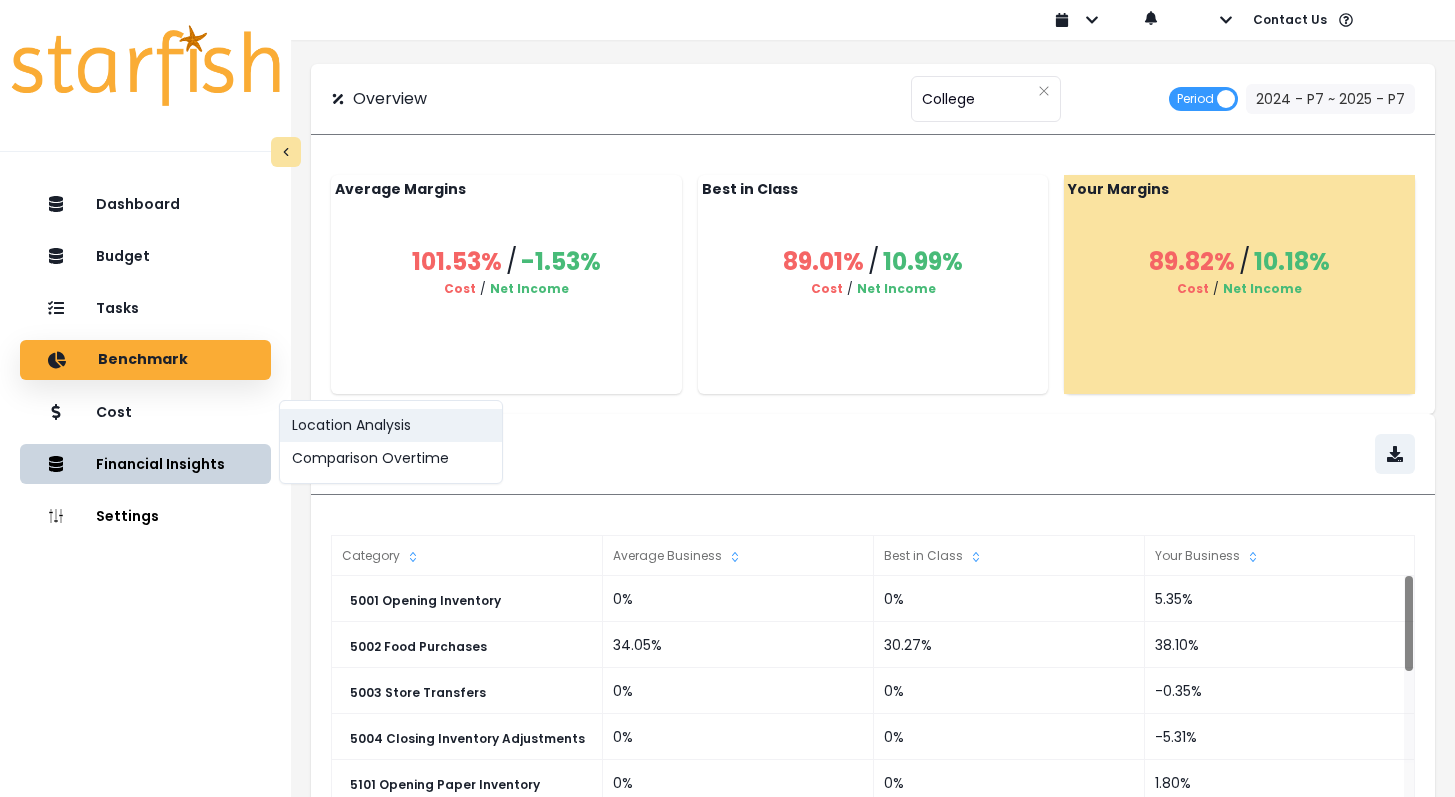 click on "Location Analysis" at bounding box center [391, 425] 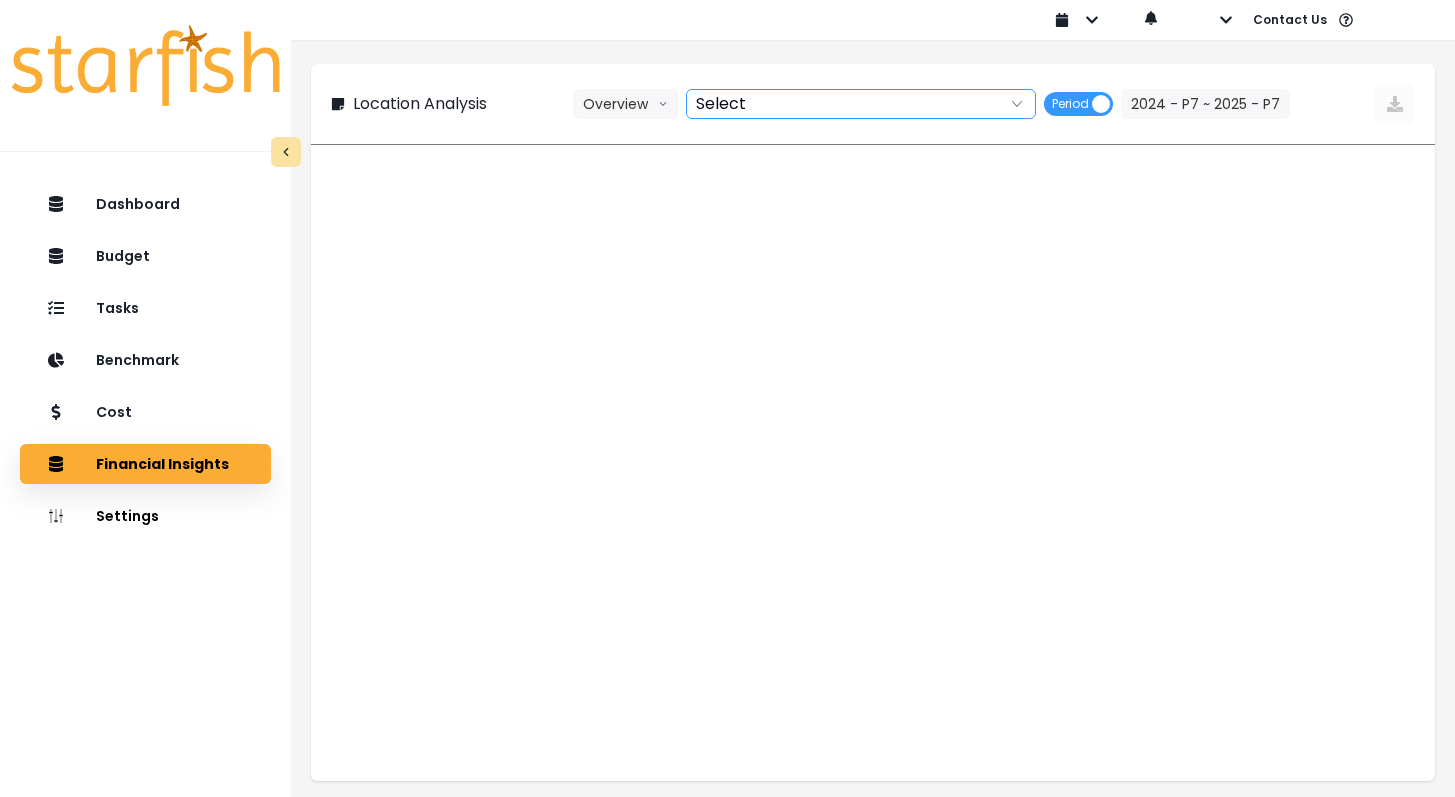 click at bounding box center (839, 104) 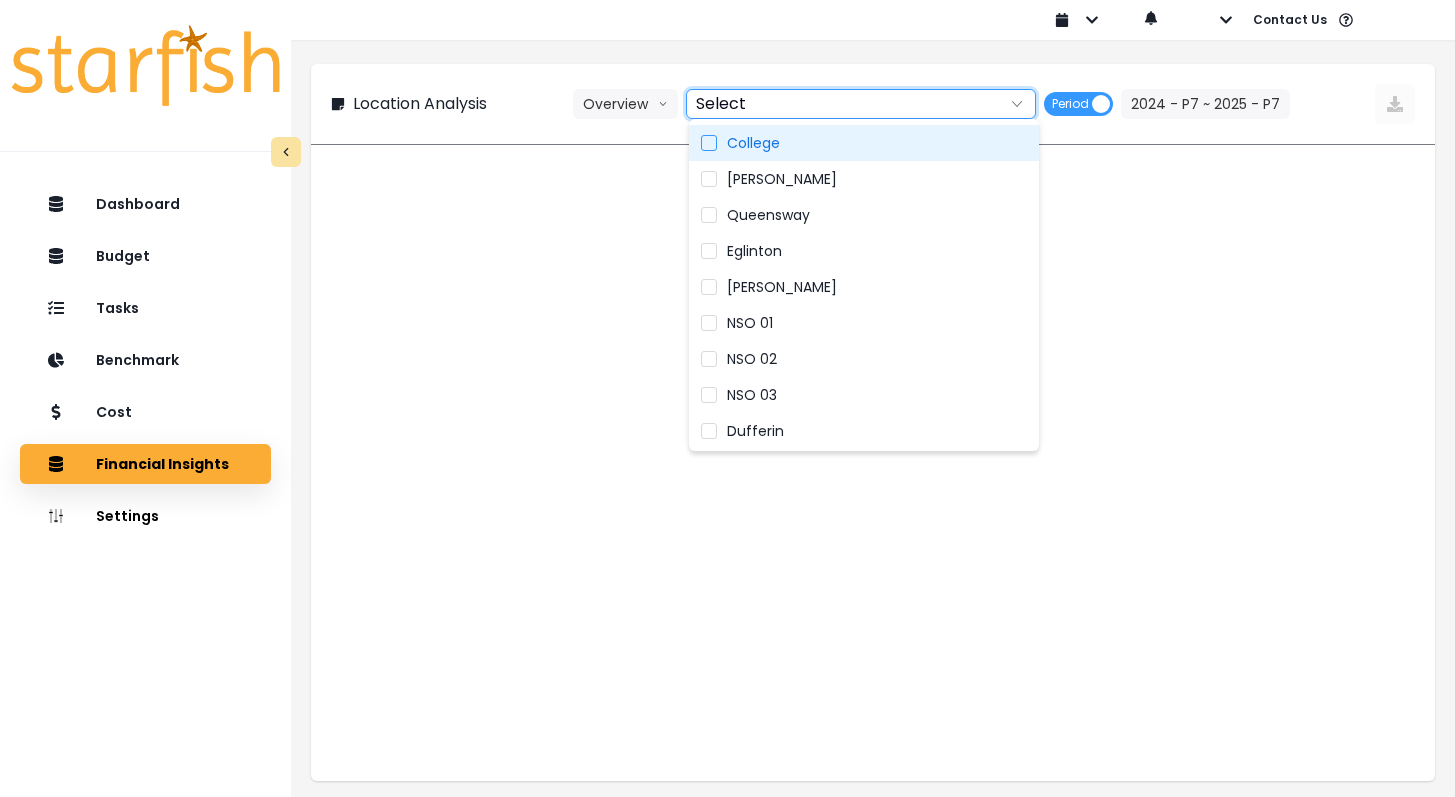 click on "College" at bounding box center [864, 143] 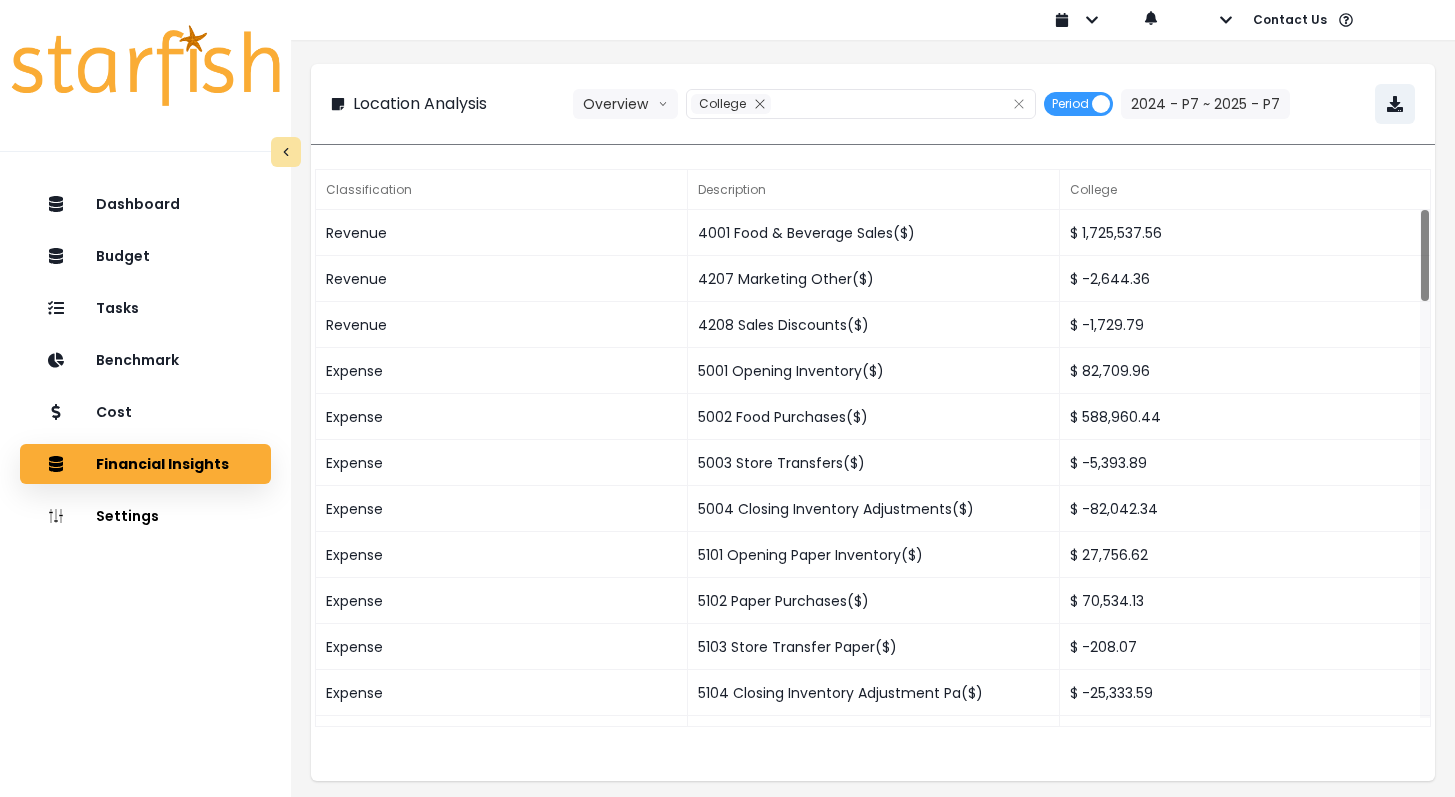 click on "Location Analysis Overview Overview % of cost % of sales % of budget ******* College Period 2024 - P7 ~ 2025 - P7" at bounding box center (873, 104) 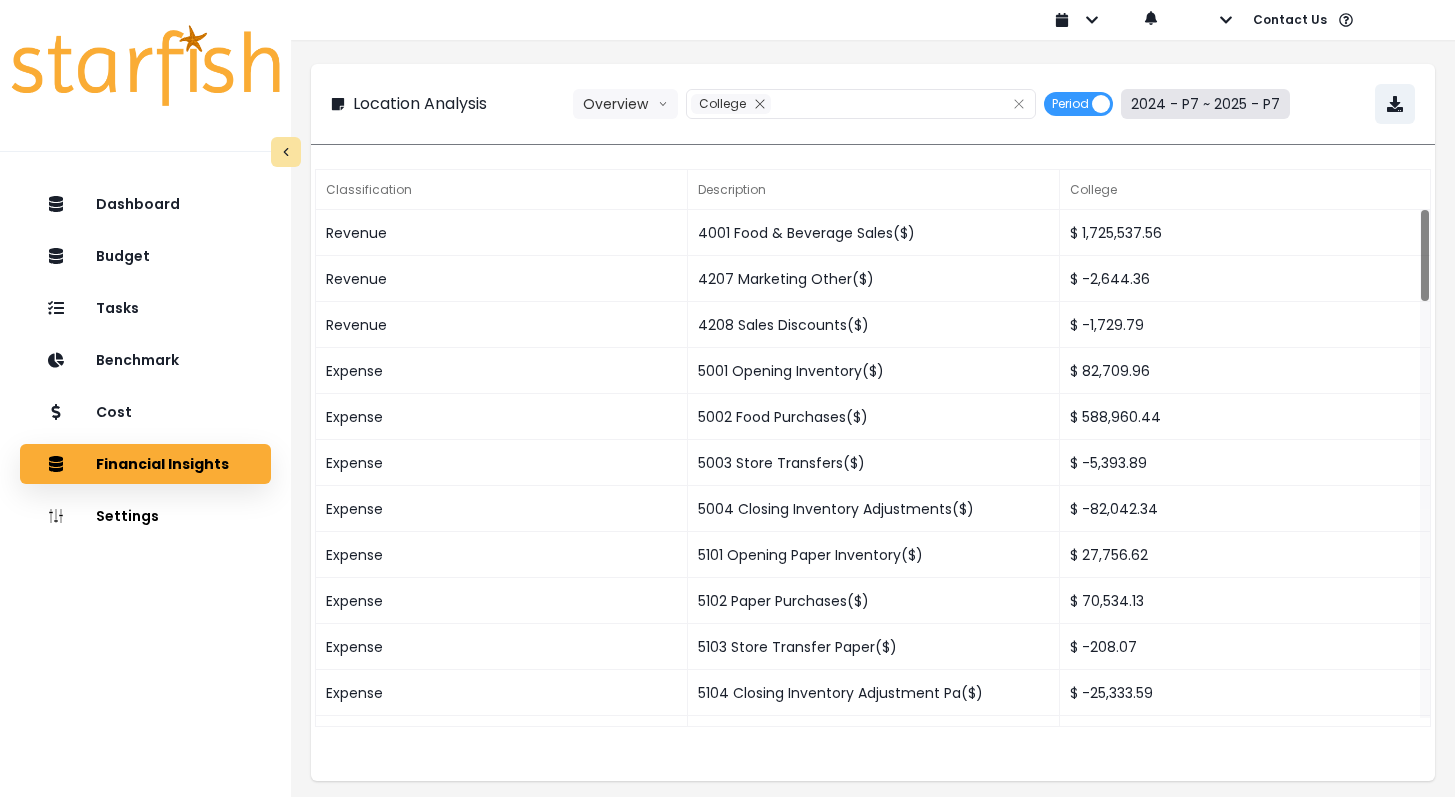 click on "2024 - P7 ~ 2025 - P7" at bounding box center [1205, 104] 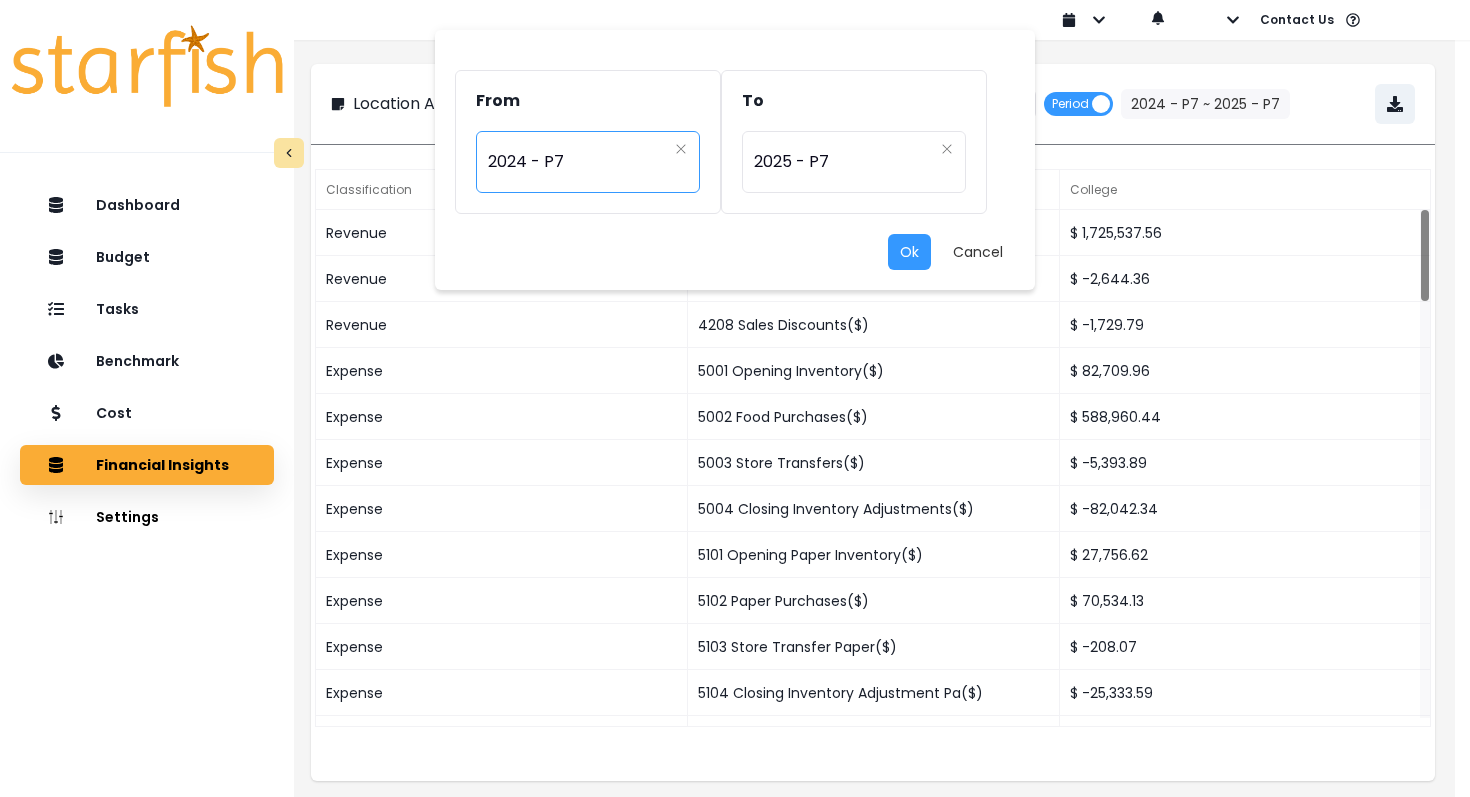 click on "2024 - P7" at bounding box center (577, 162) 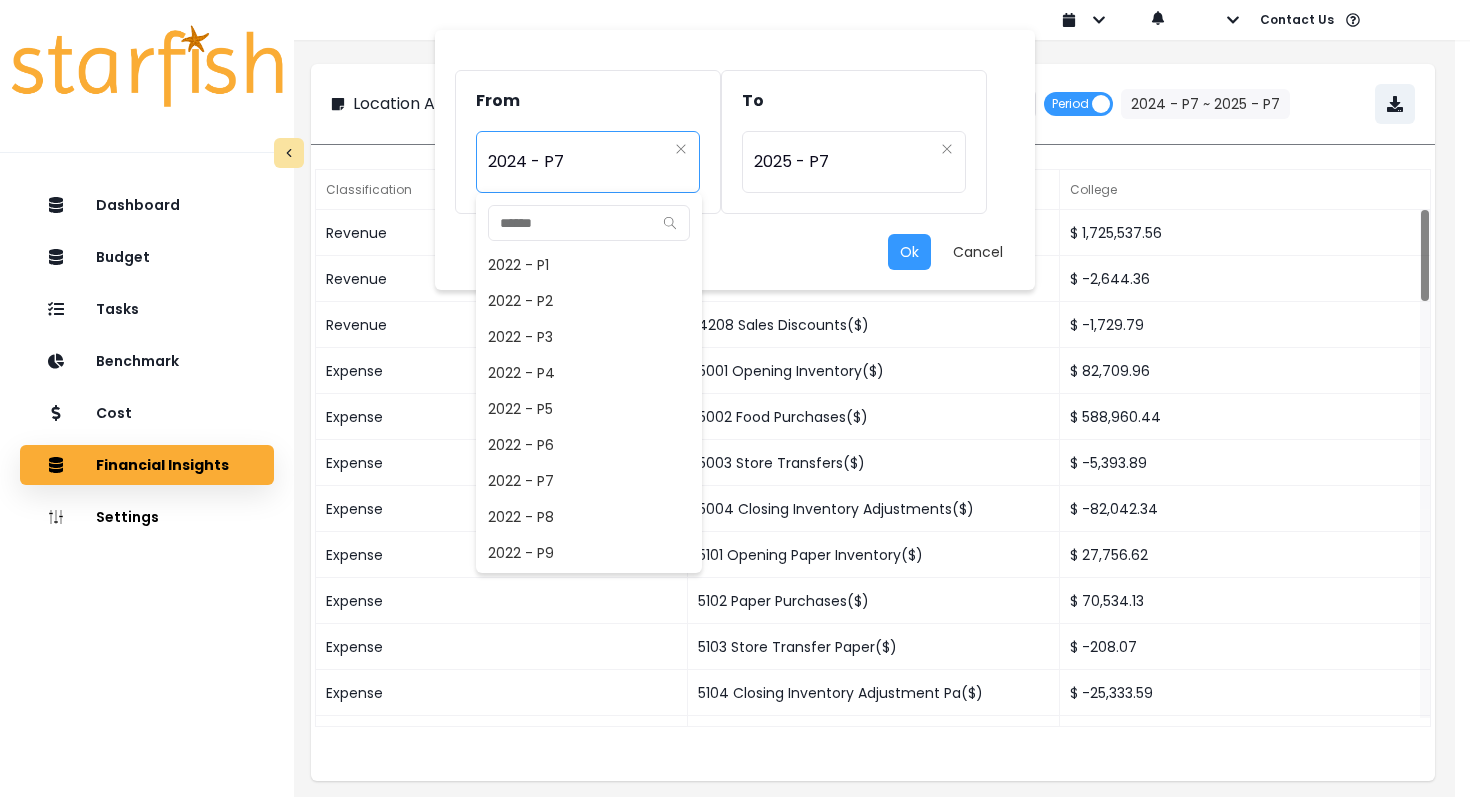 scroll, scrollTop: 792, scrollLeft: 0, axis: vertical 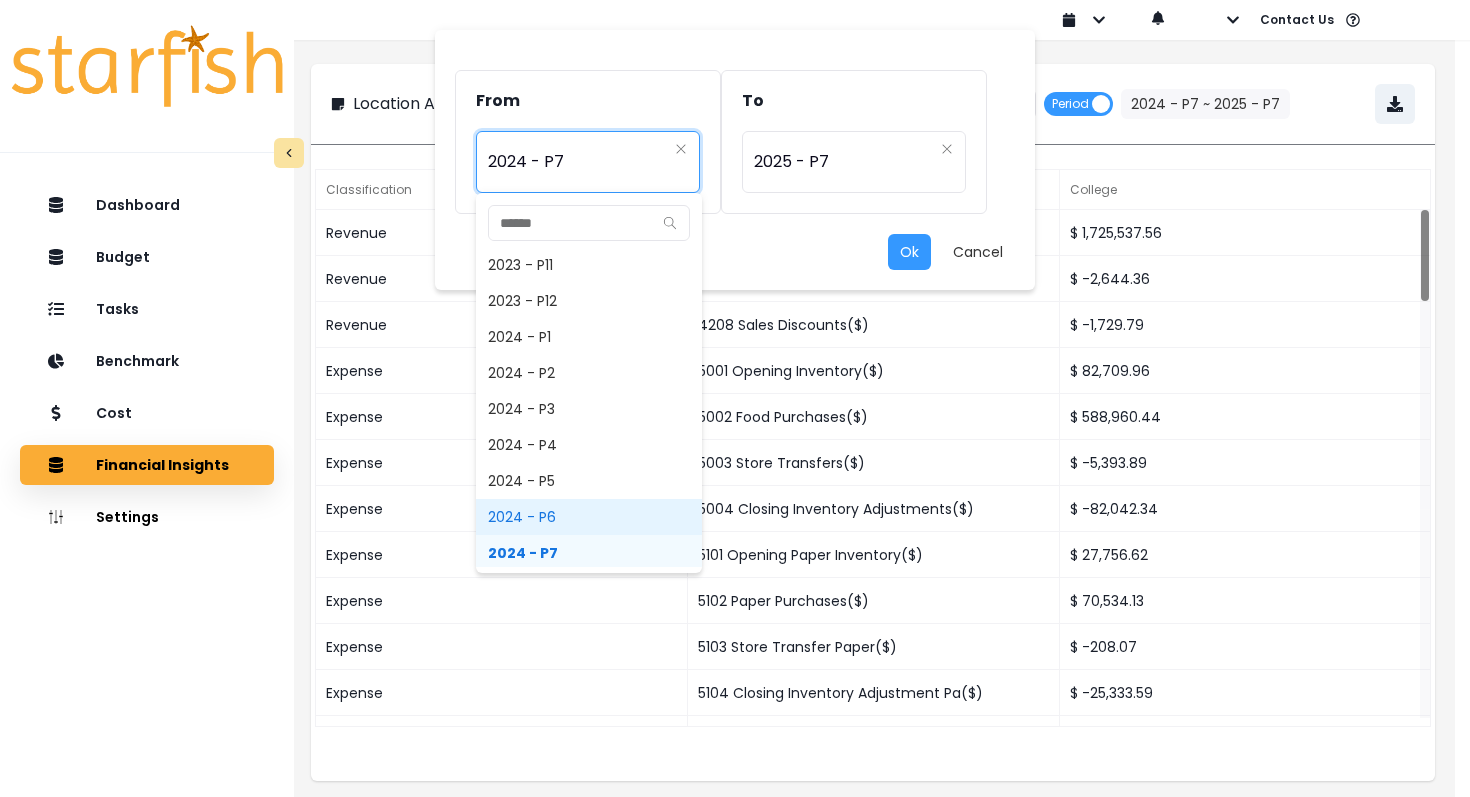 click on "2024 - P6" at bounding box center (589, 517) 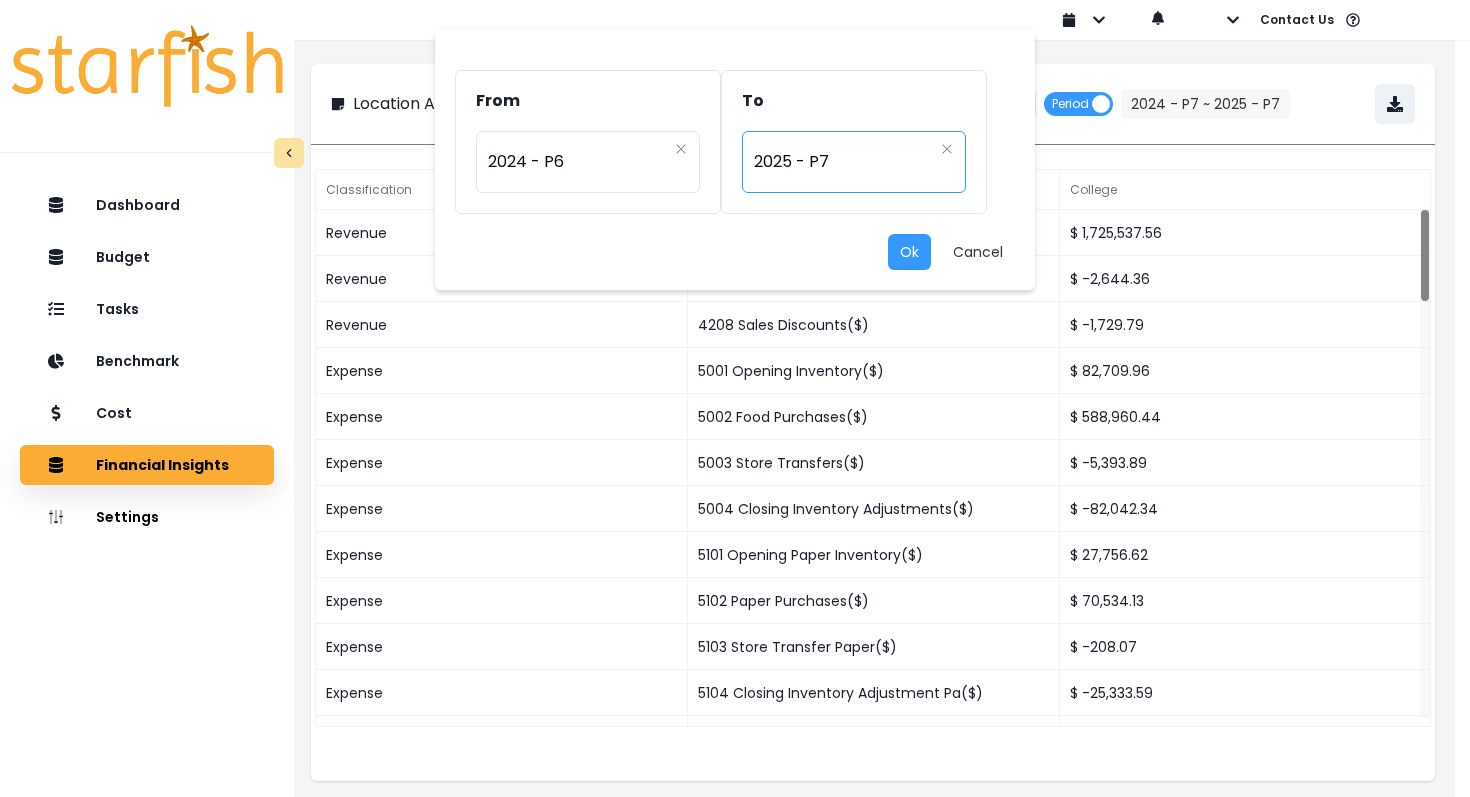 click on "2025 - P7" at bounding box center [843, 162] 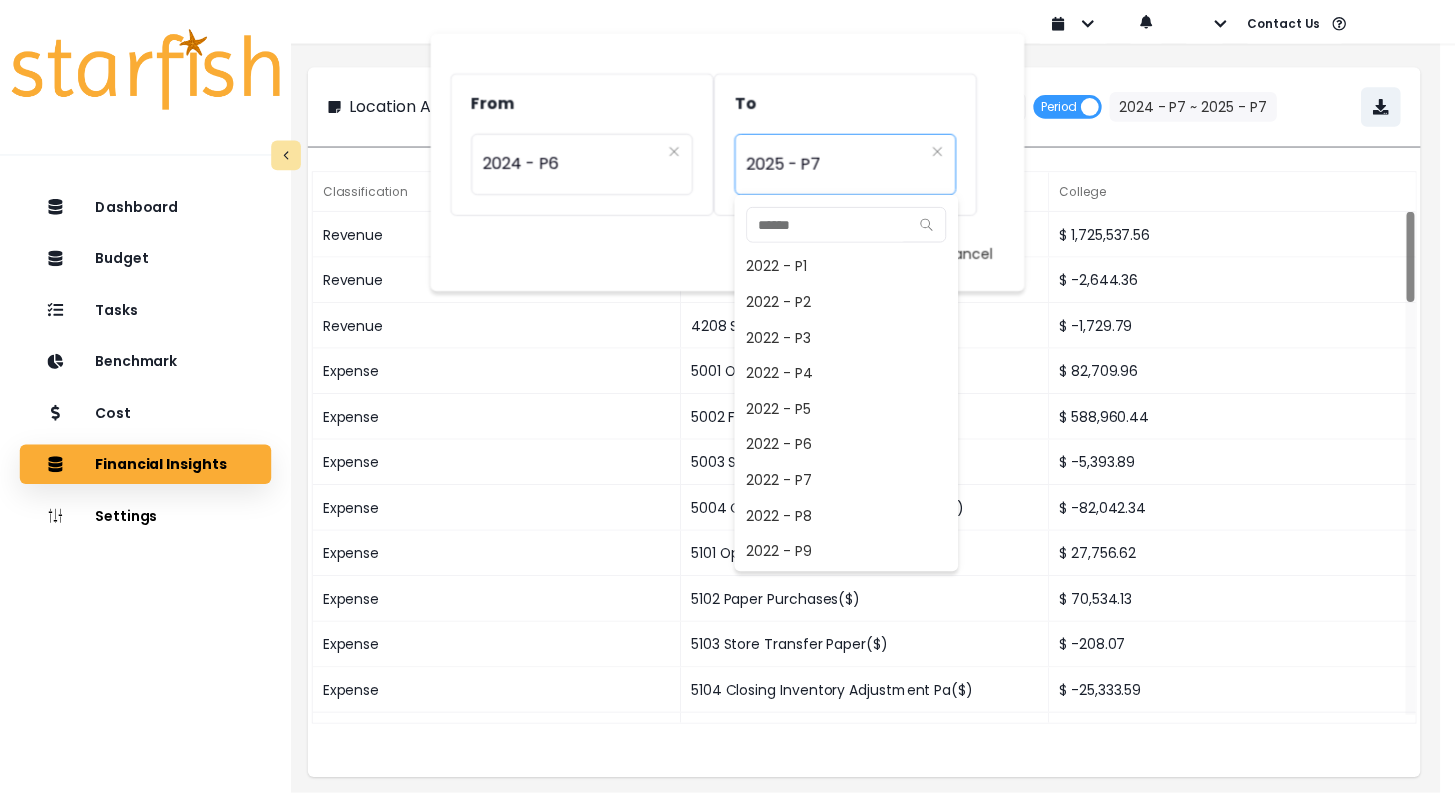 scroll, scrollTop: 1224, scrollLeft: 0, axis: vertical 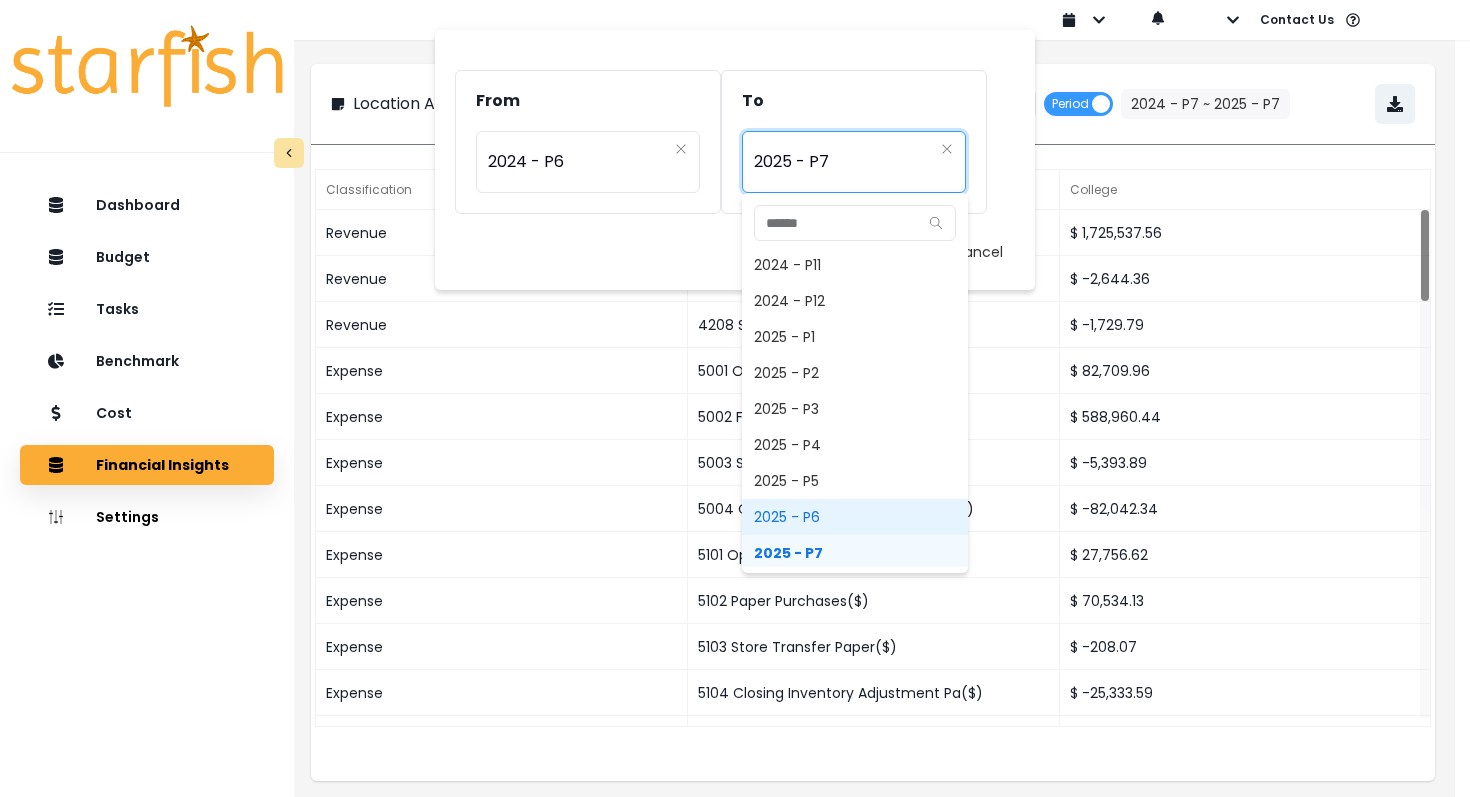 click on "2025 - P6" at bounding box center (855, 517) 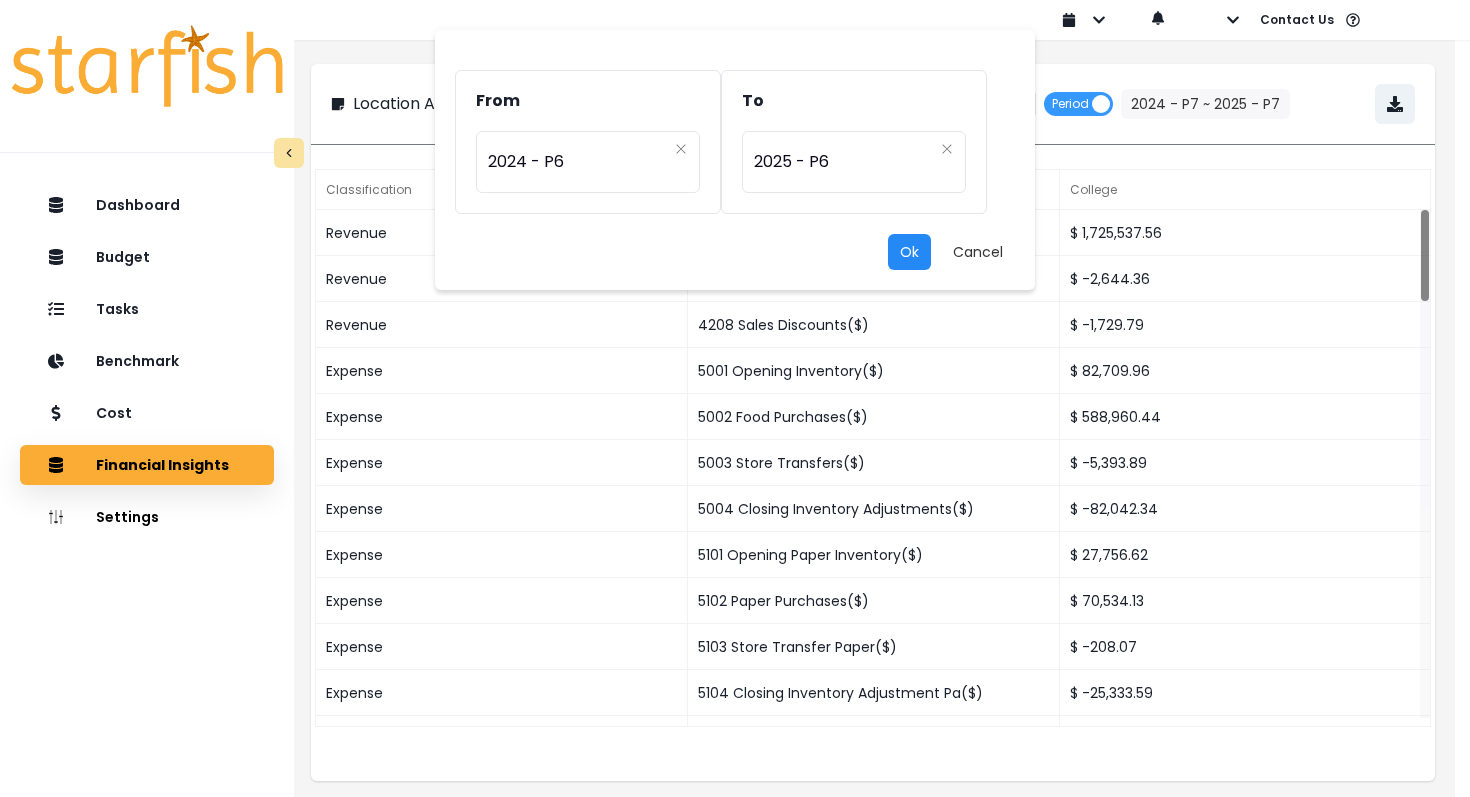 click on "Ok" at bounding box center (909, 252) 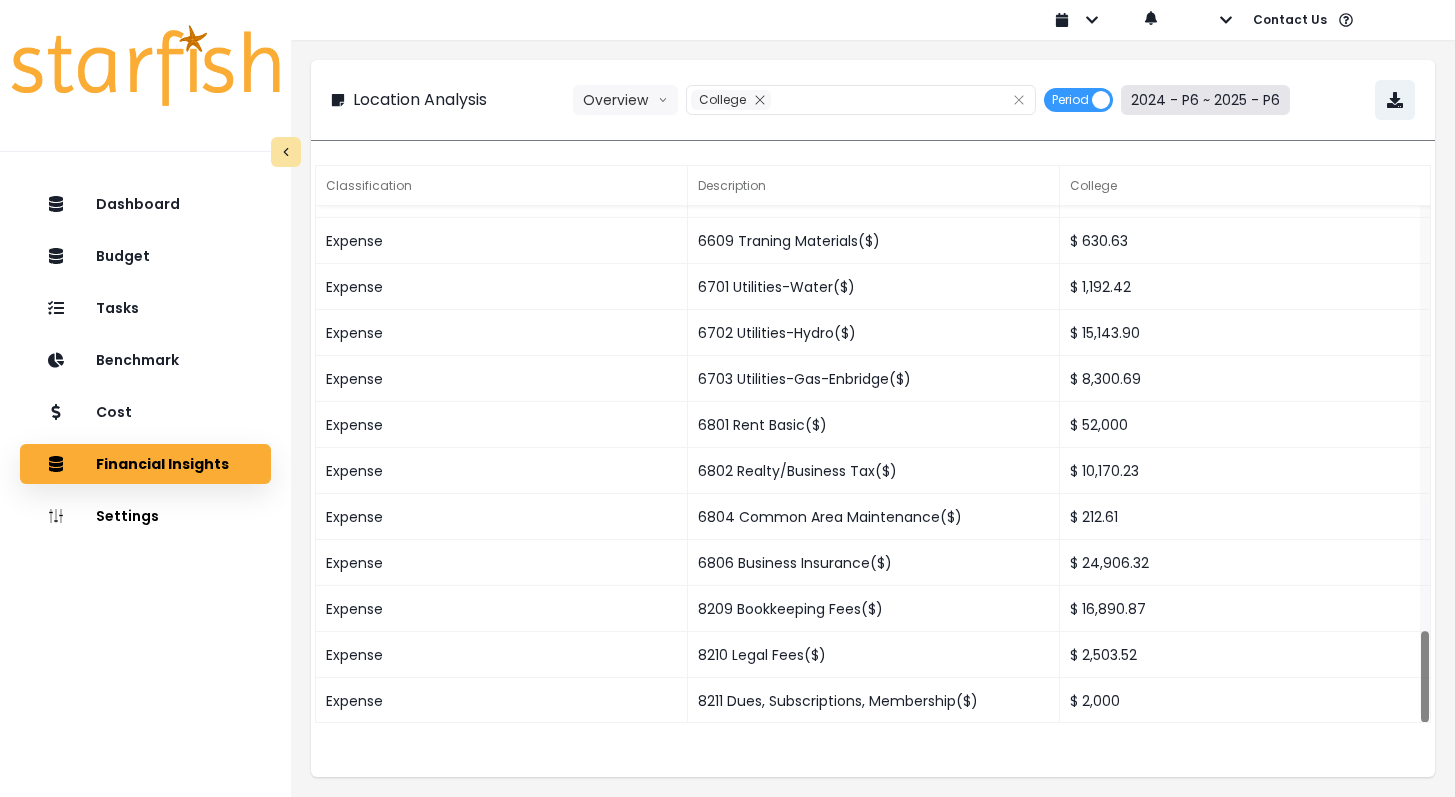 scroll, scrollTop: 32, scrollLeft: 0, axis: vertical 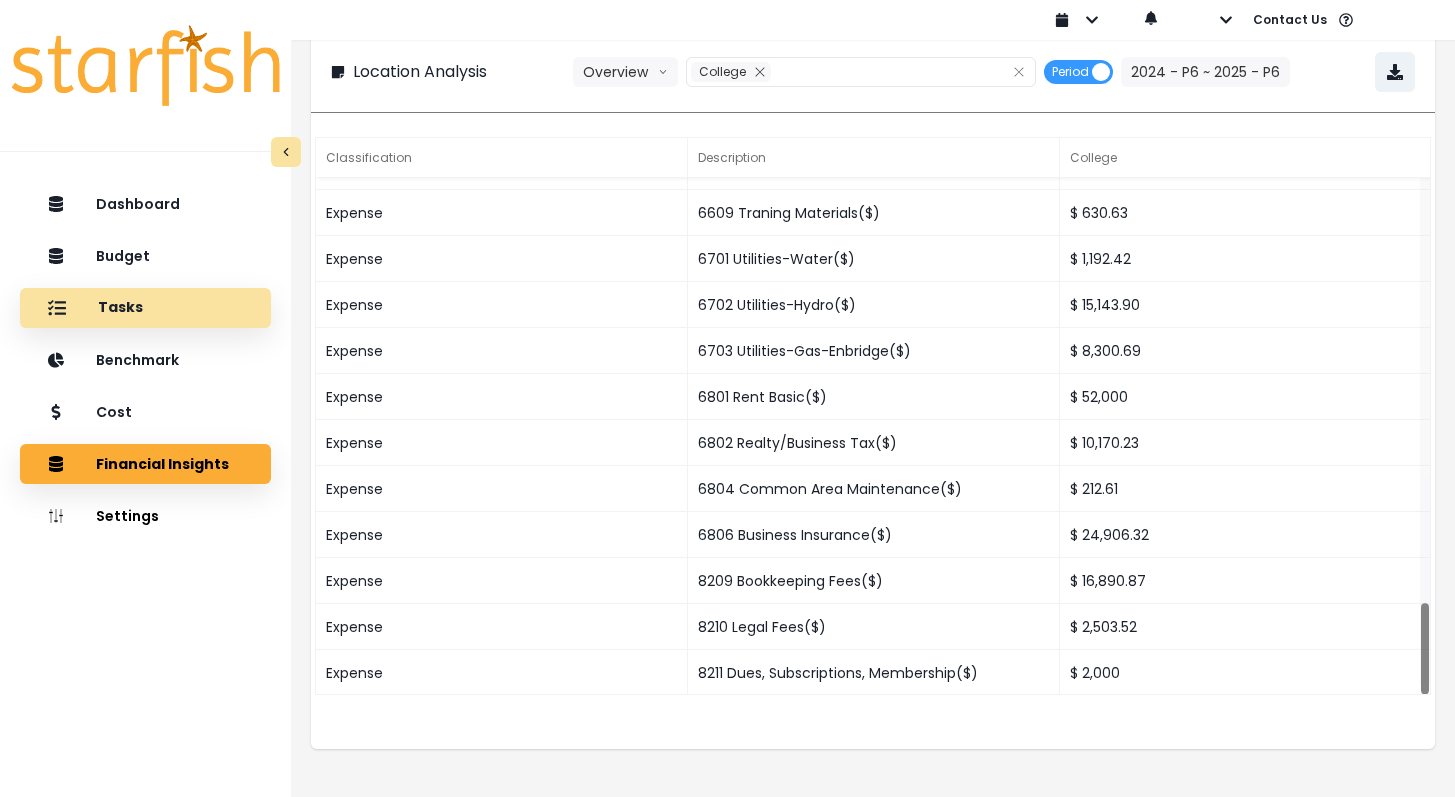 click on "Tasks" at bounding box center (145, 308) 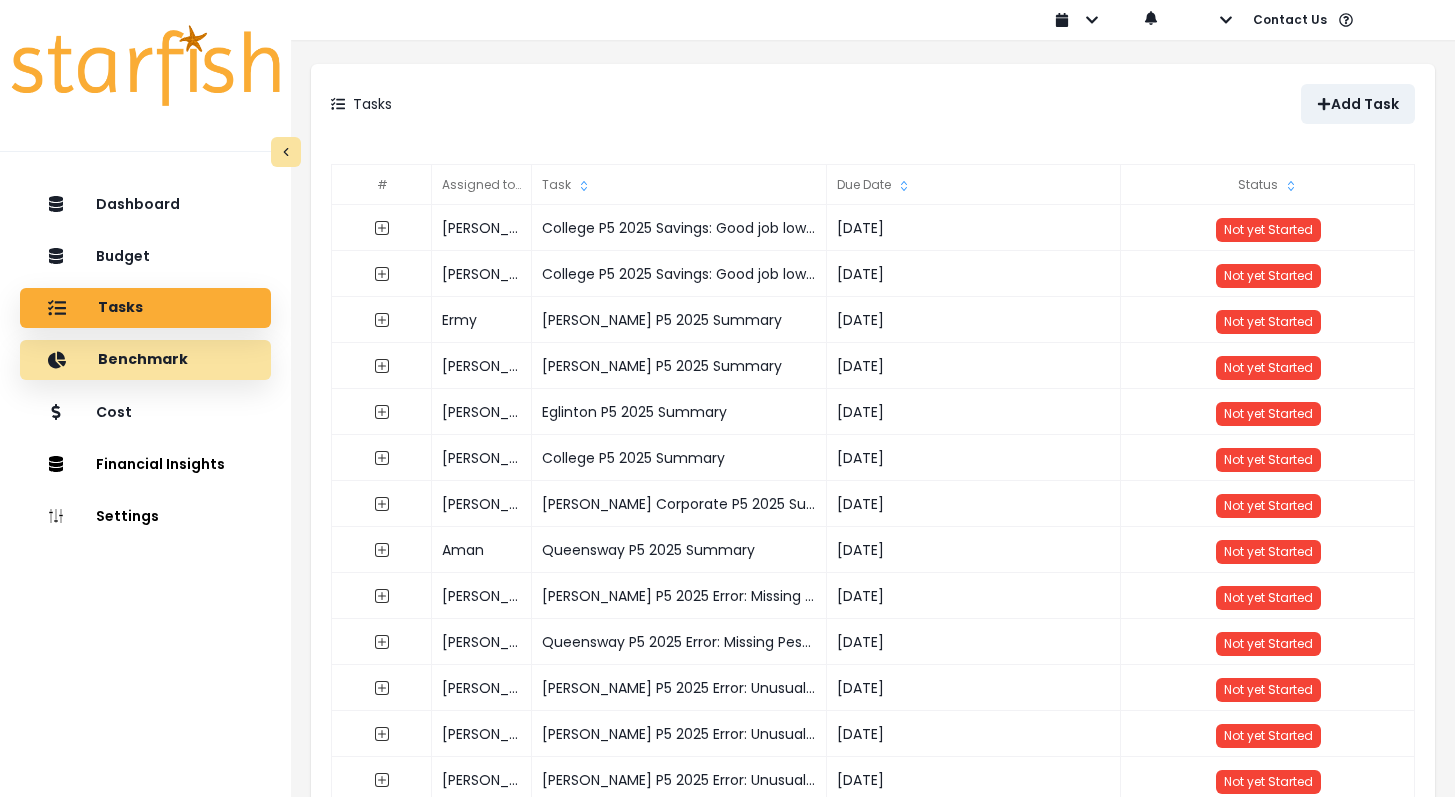 click on "Benchmark" at bounding box center (143, 360) 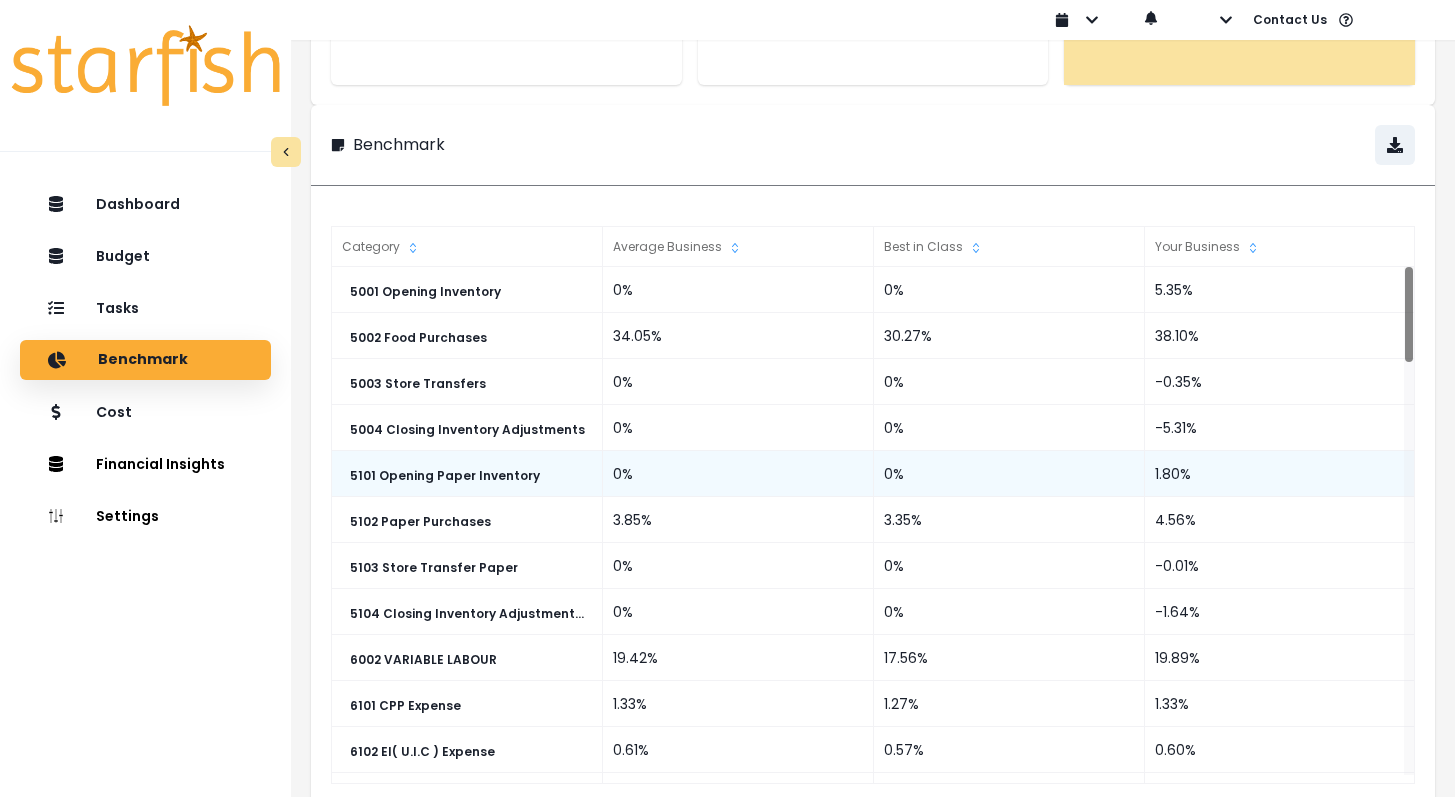 scroll, scrollTop: 0, scrollLeft: 0, axis: both 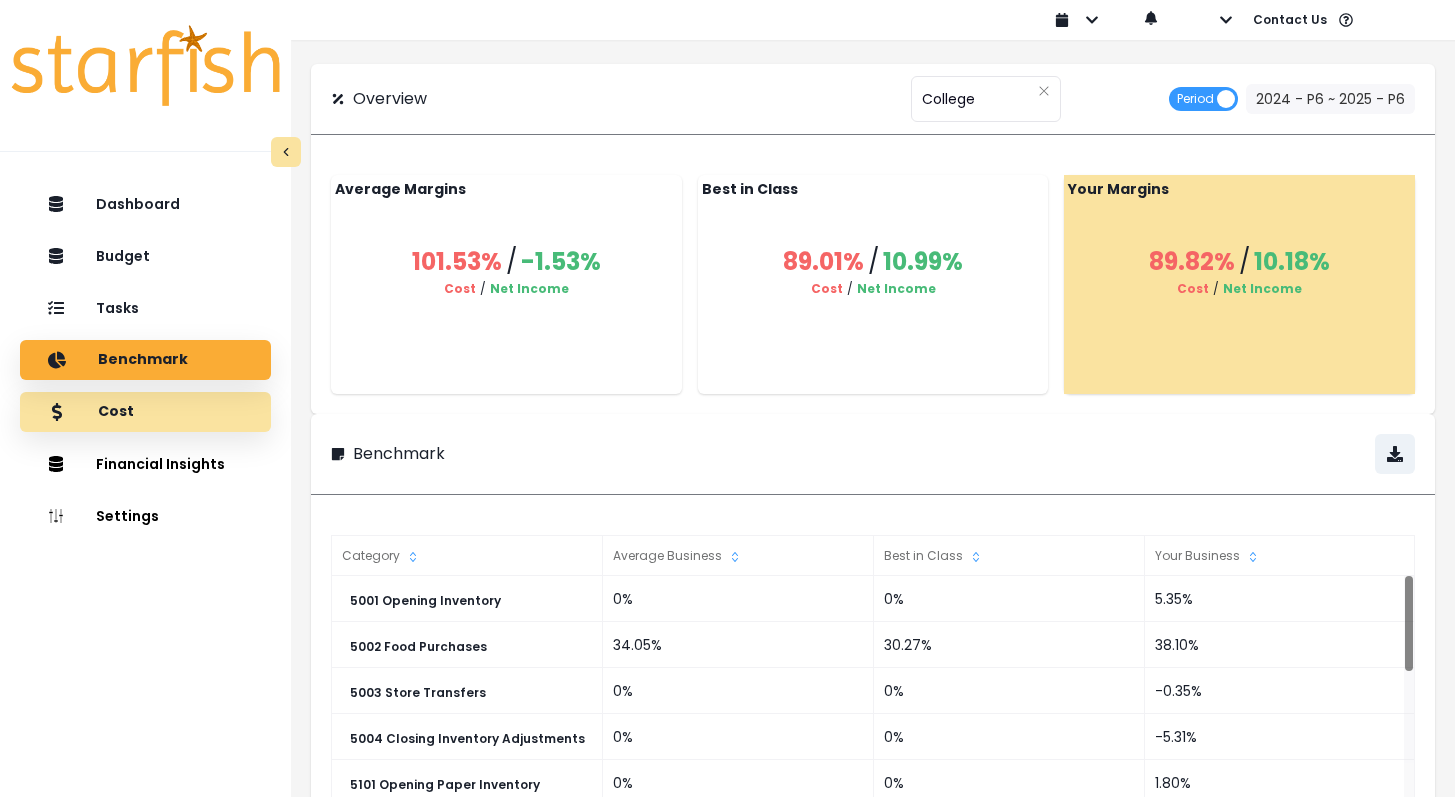 click on "Cost" at bounding box center [145, 412] 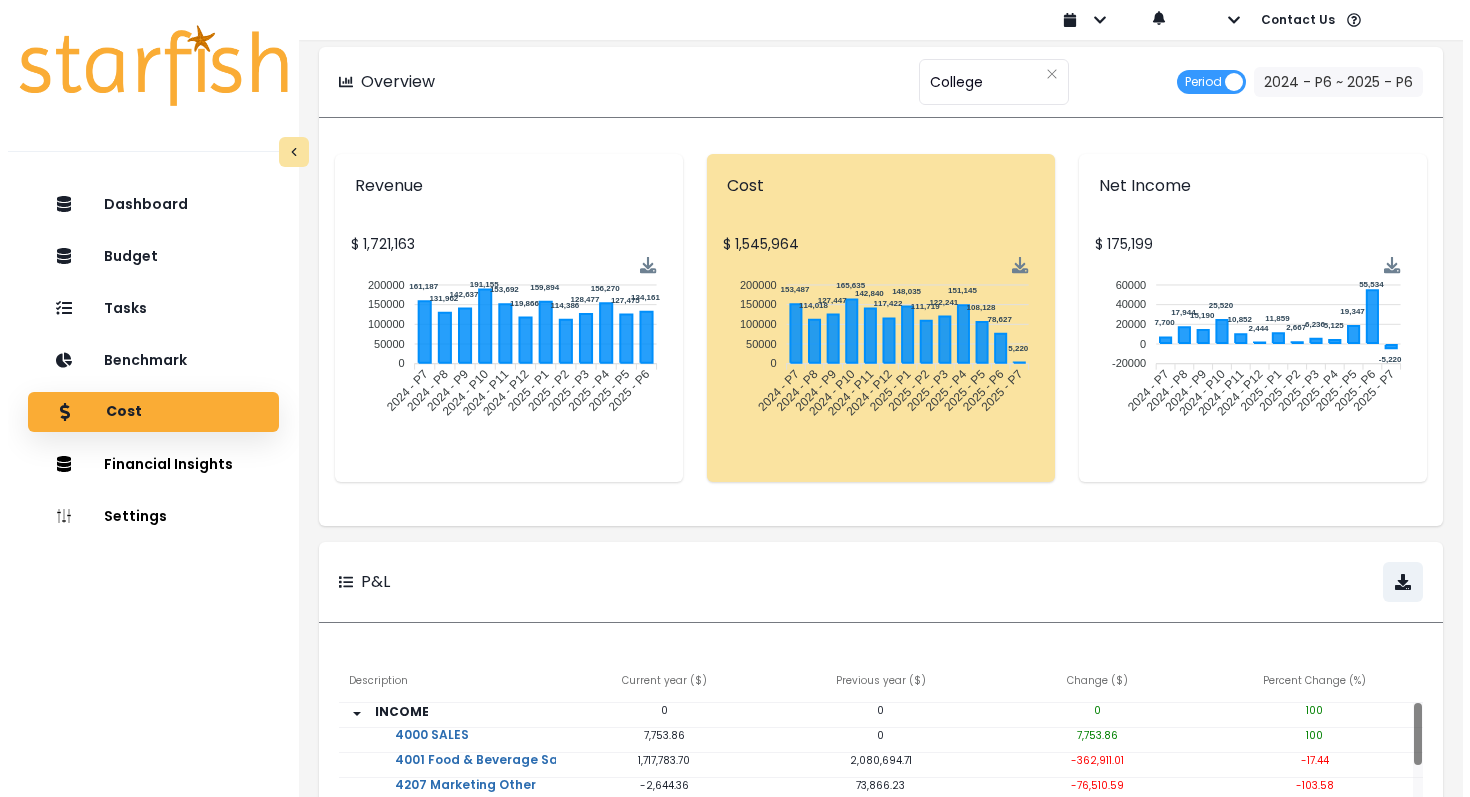 scroll, scrollTop: 0, scrollLeft: 0, axis: both 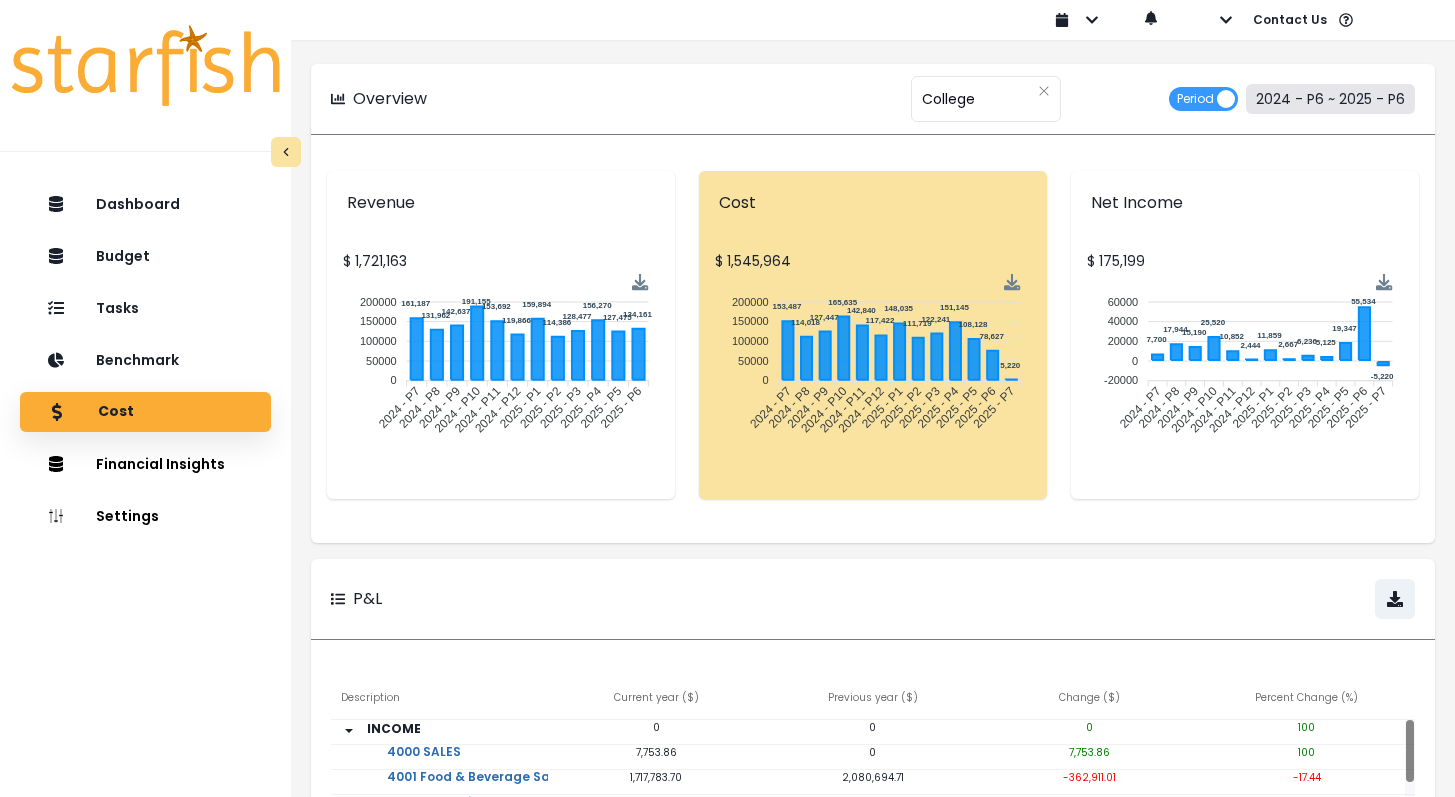 click on "2024 - P6 ~ 2025 - P6" at bounding box center [1330, 99] 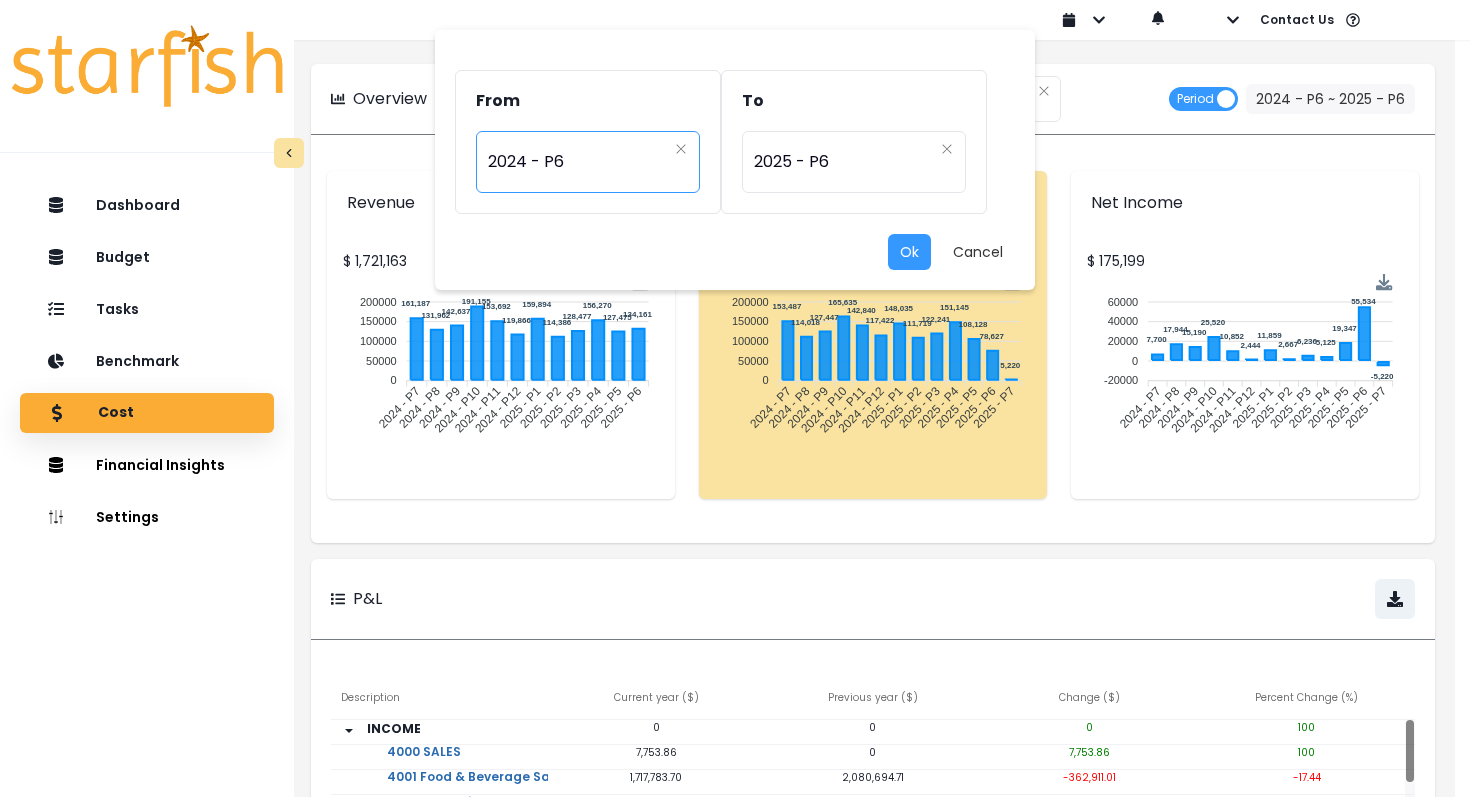 click on "2024 - P6" at bounding box center [577, 162] 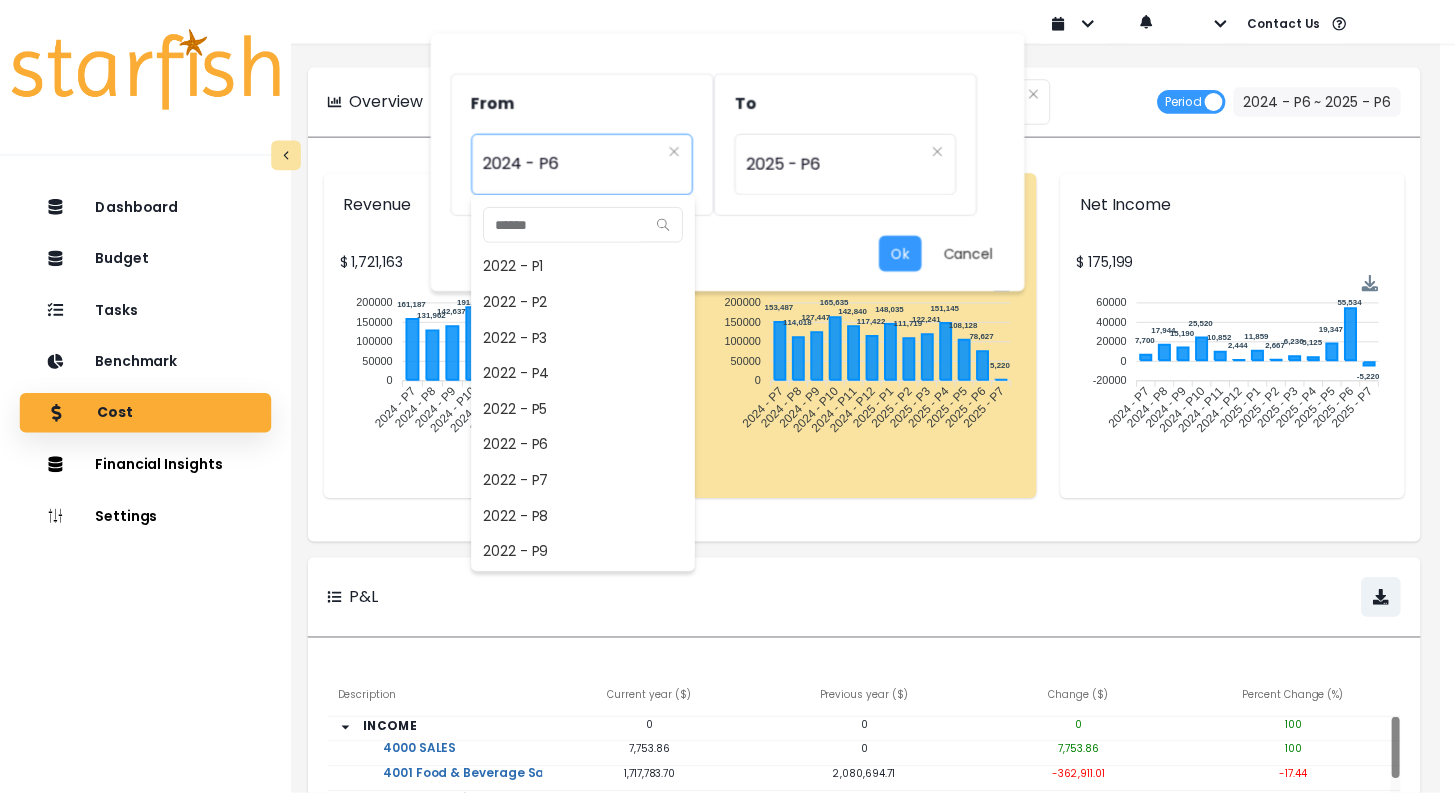 scroll, scrollTop: 756, scrollLeft: 0, axis: vertical 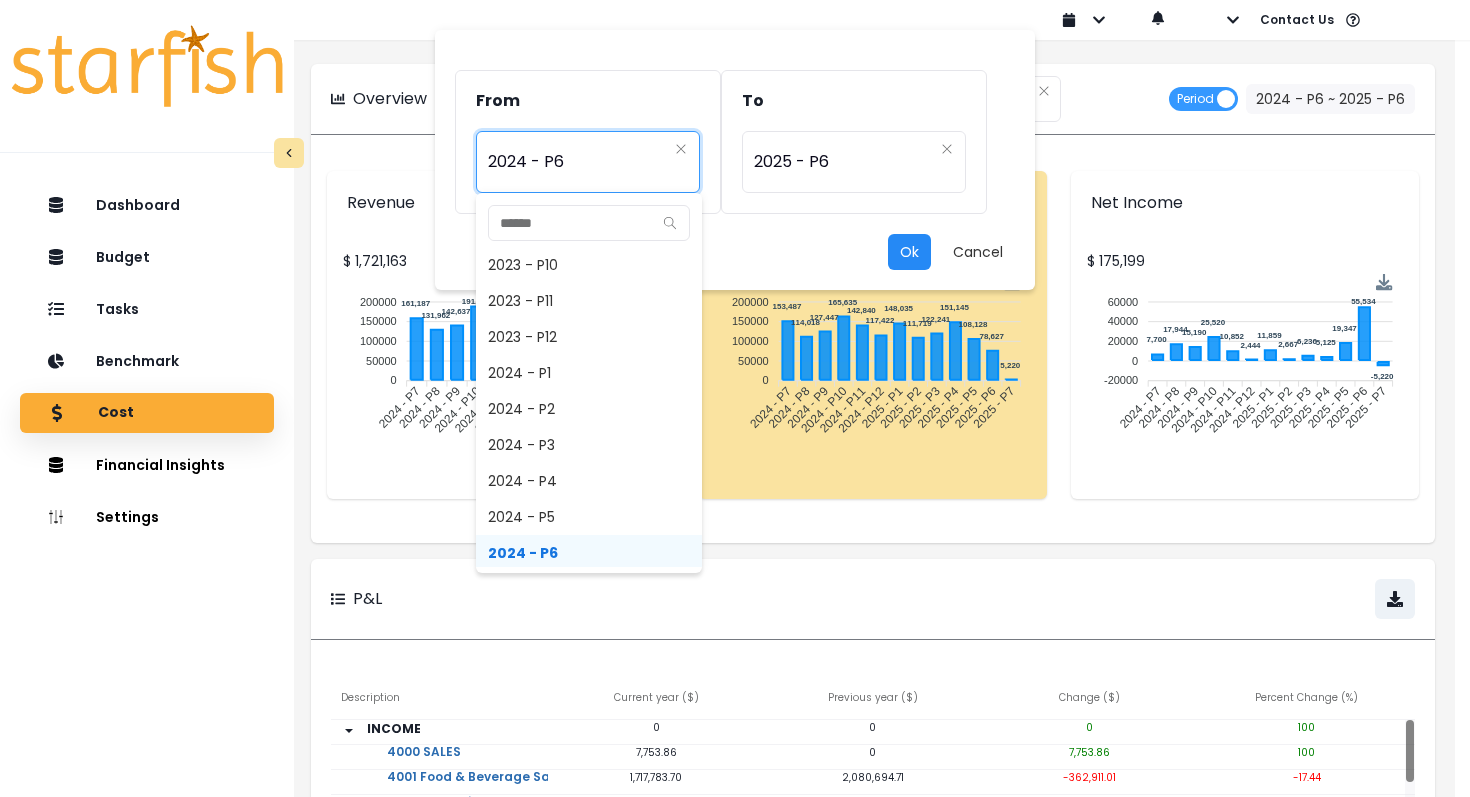 click on "Ok" at bounding box center (909, 252) 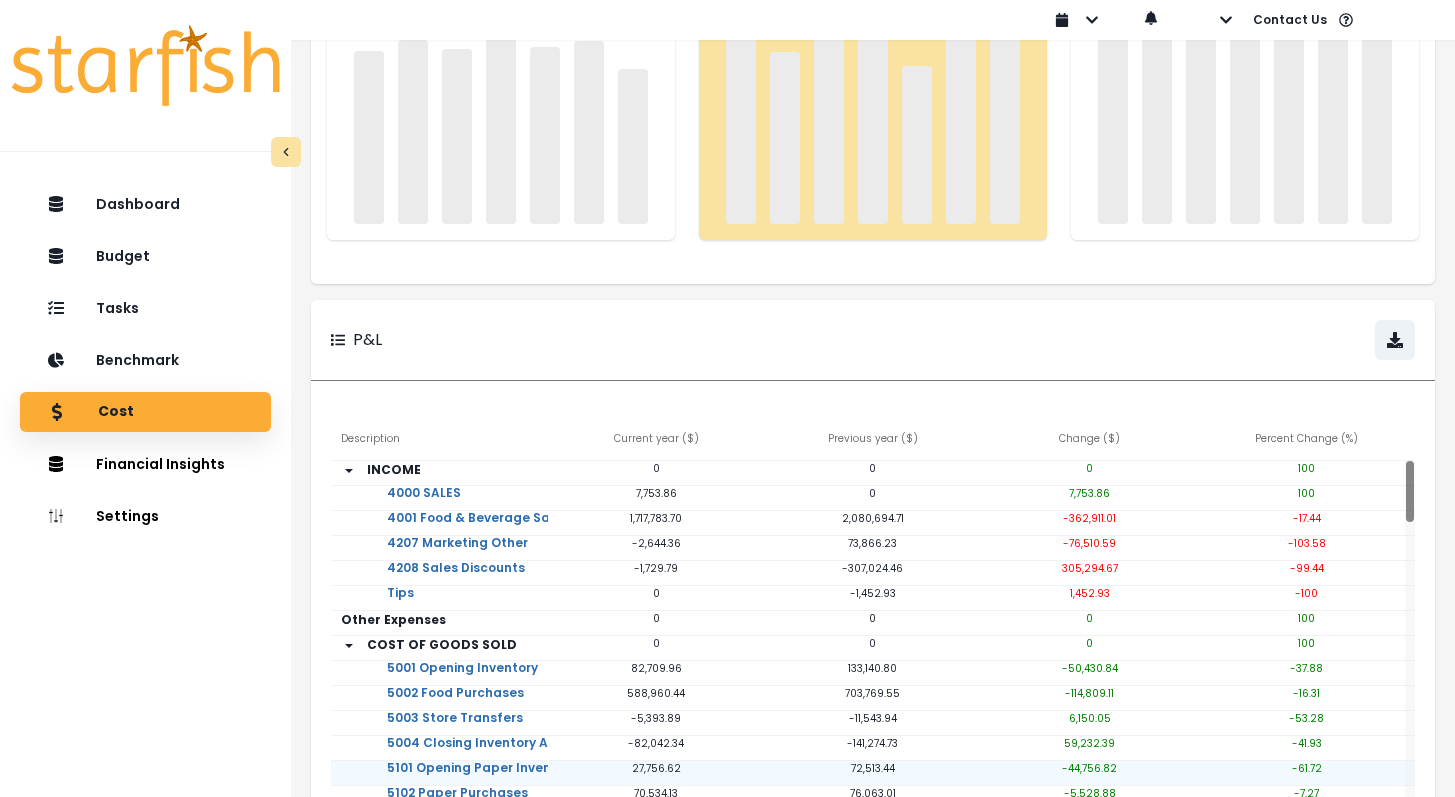 scroll, scrollTop: 327, scrollLeft: 0, axis: vertical 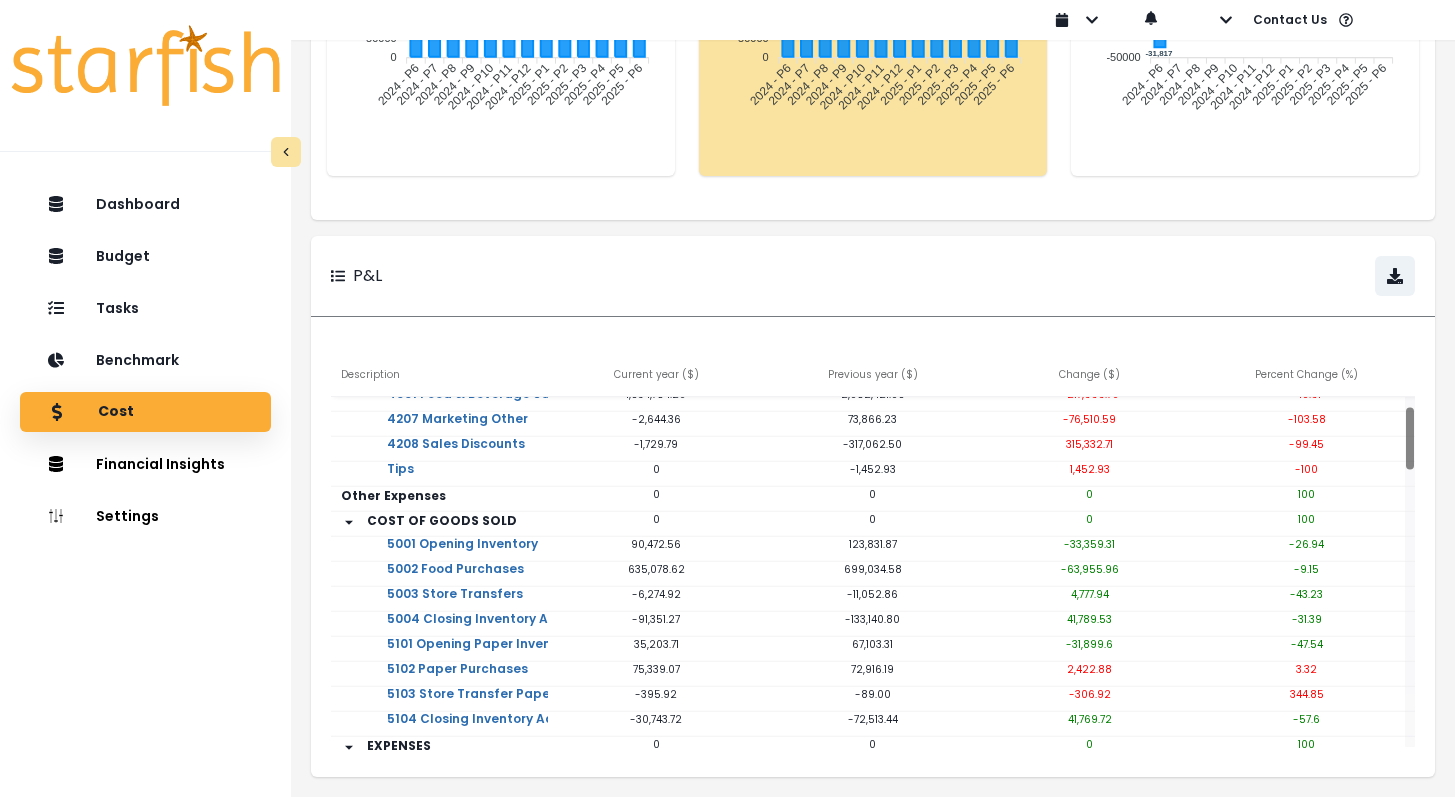 click on "Percent Change (%)" at bounding box center (1306, 377) 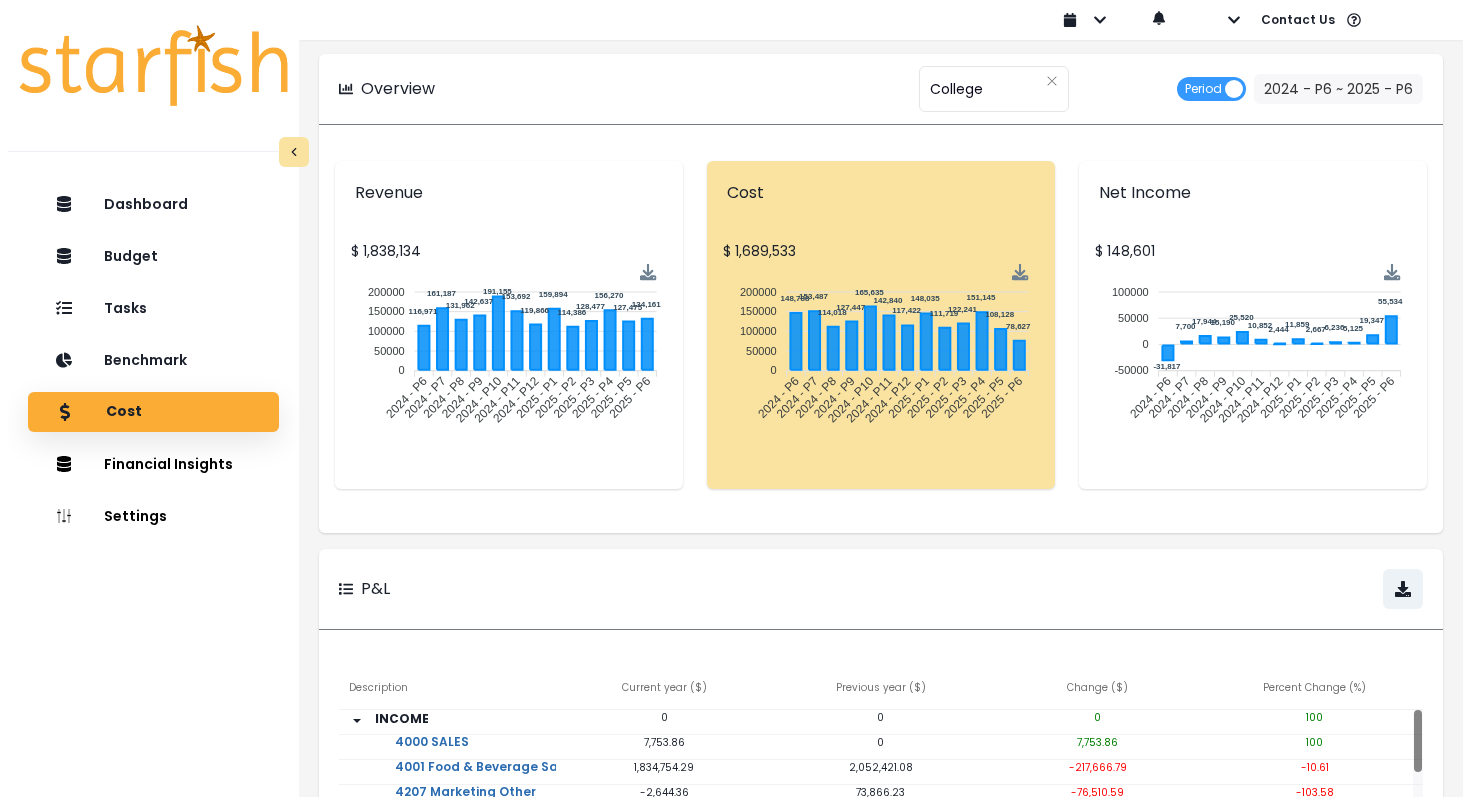 scroll, scrollTop: 0, scrollLeft: 0, axis: both 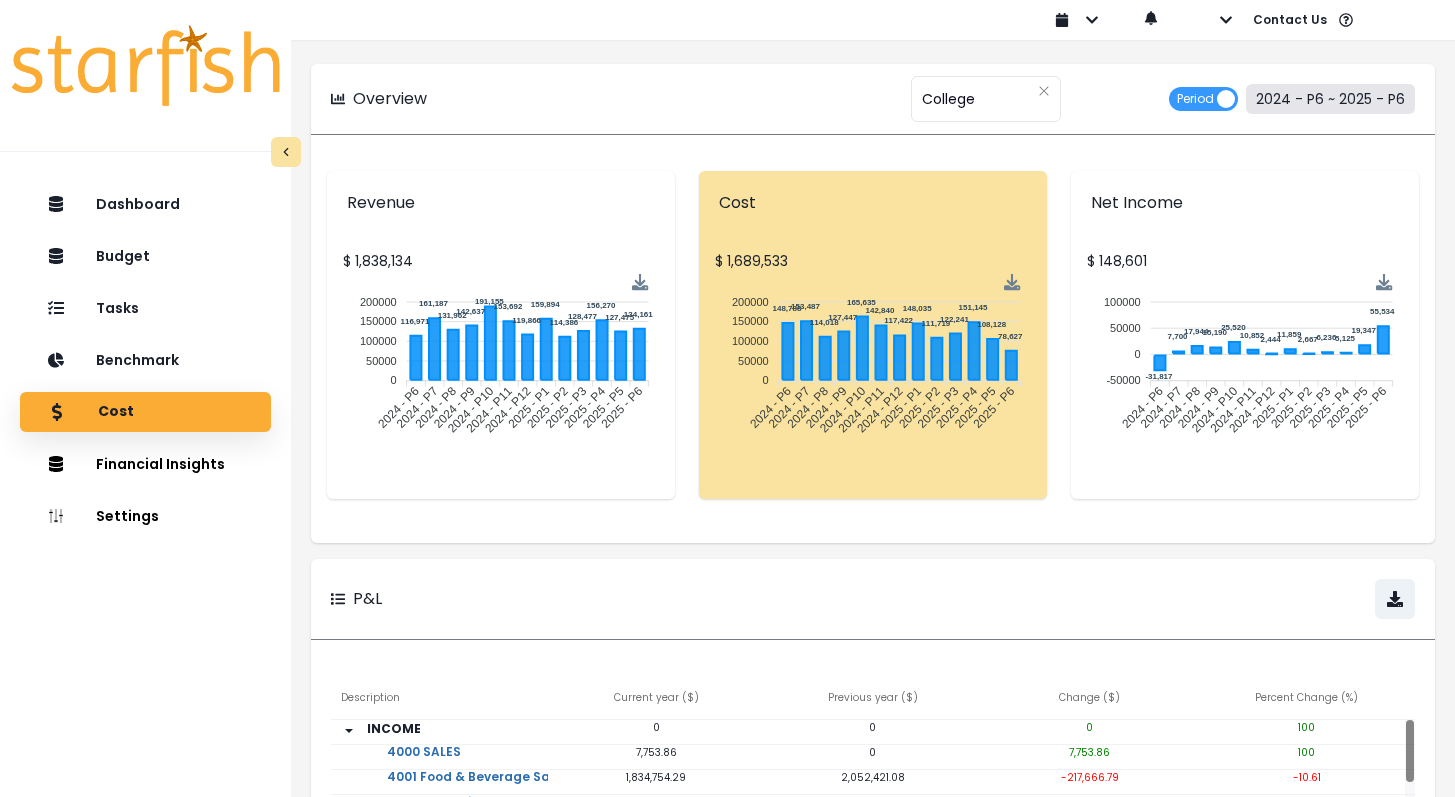 click on "2024 - P6 ~ 2025 - P6" at bounding box center [1330, 99] 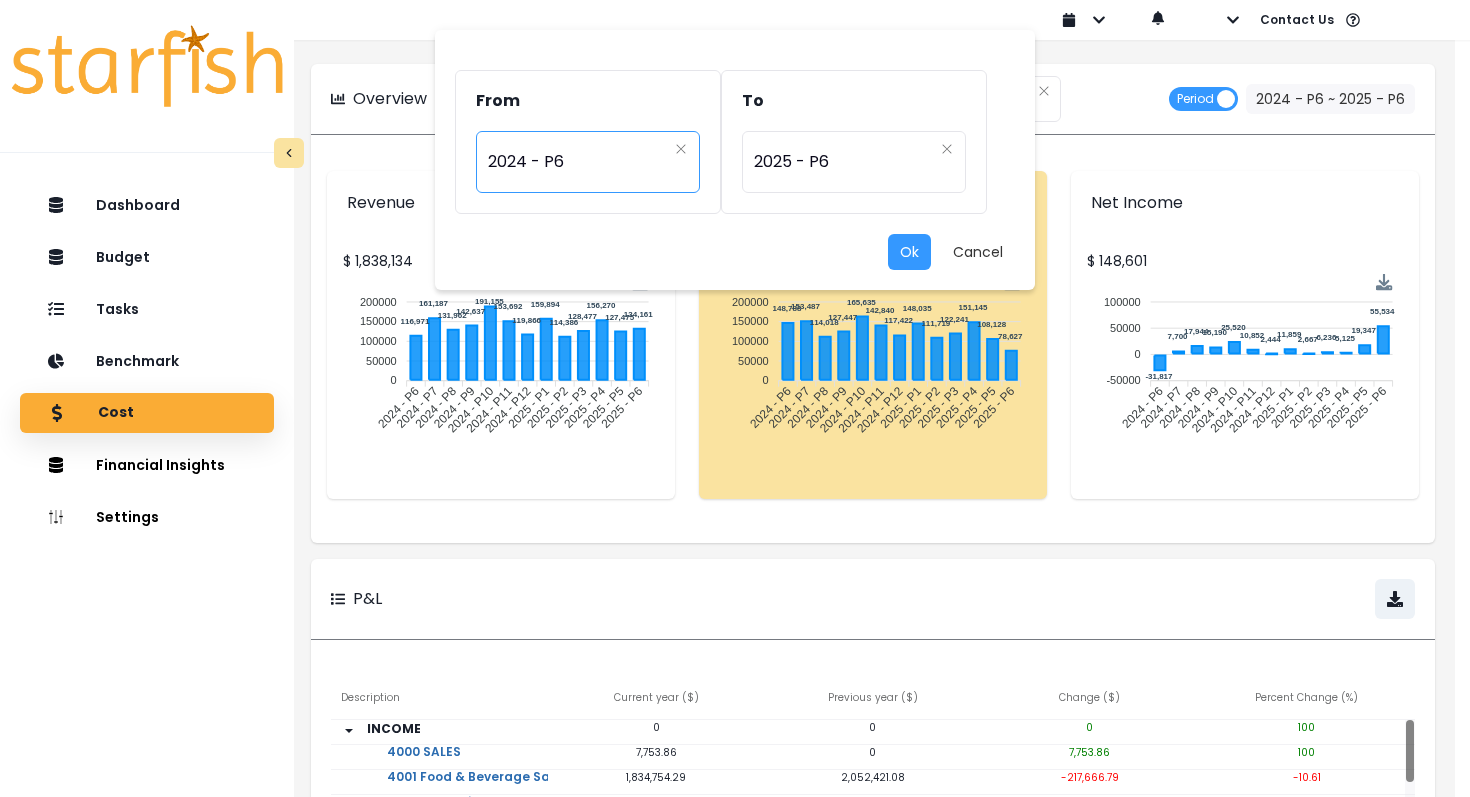 click on "2024 - P6" at bounding box center [577, 162] 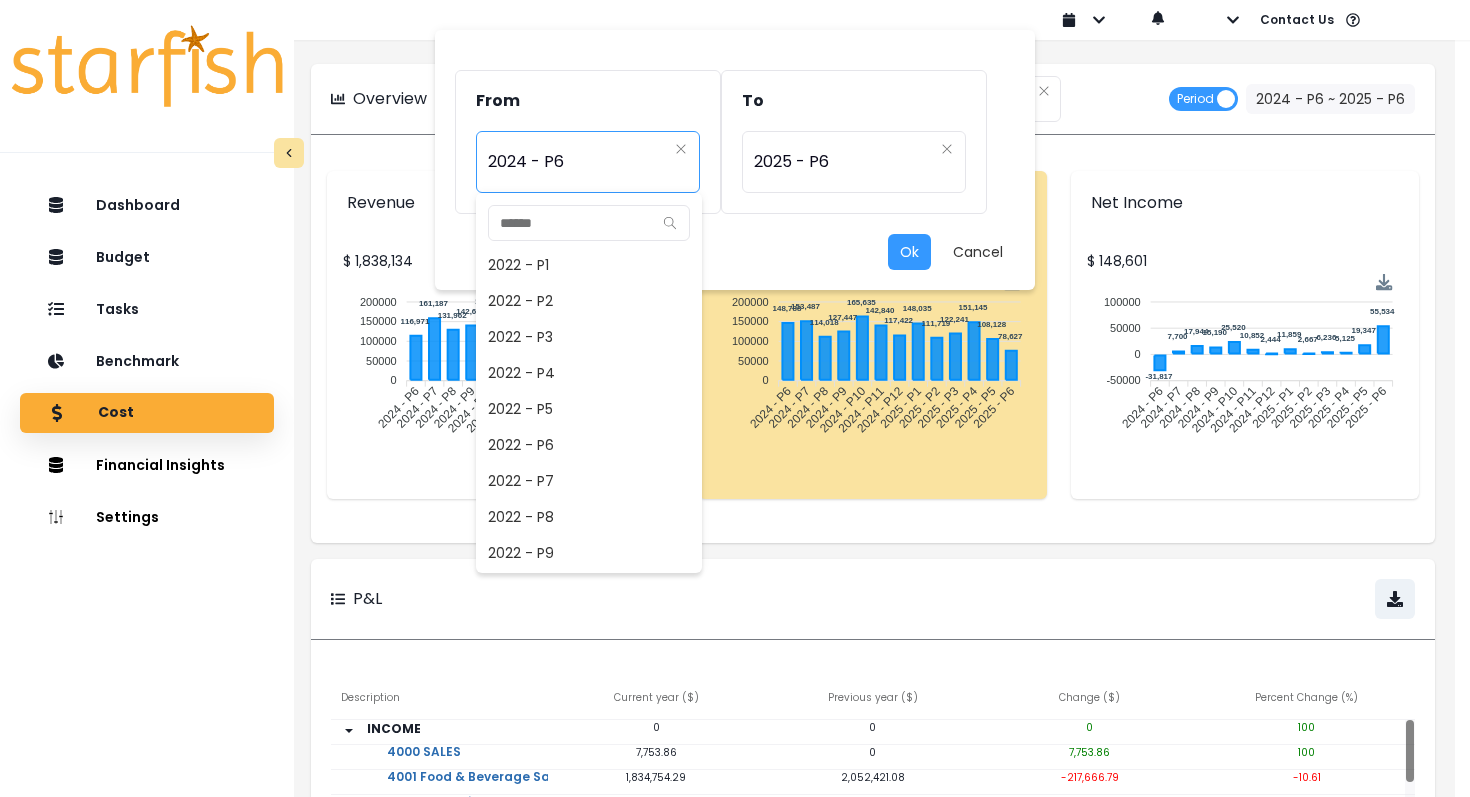 scroll, scrollTop: 756, scrollLeft: 0, axis: vertical 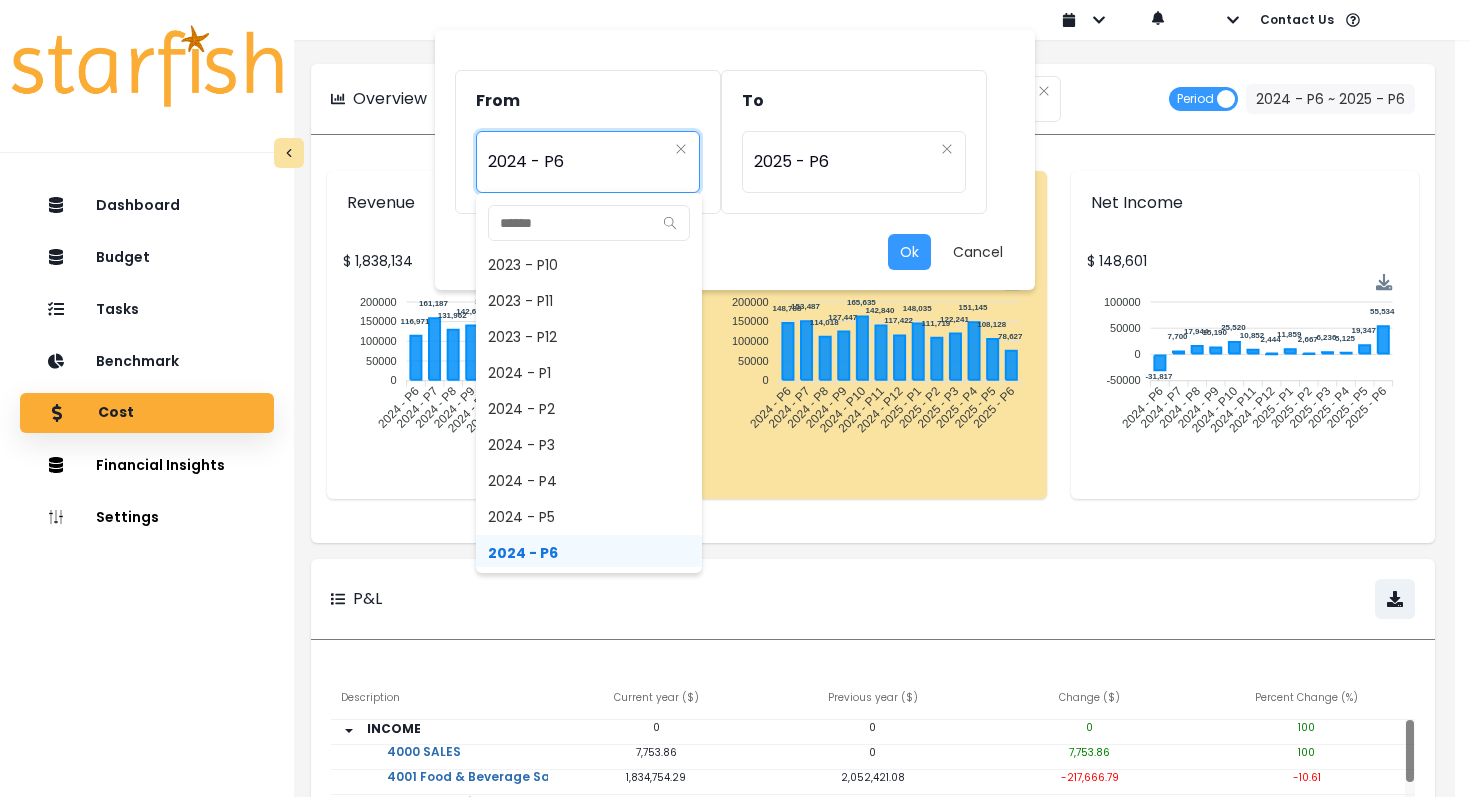 click on "2024 - P6" at bounding box center [577, 162] 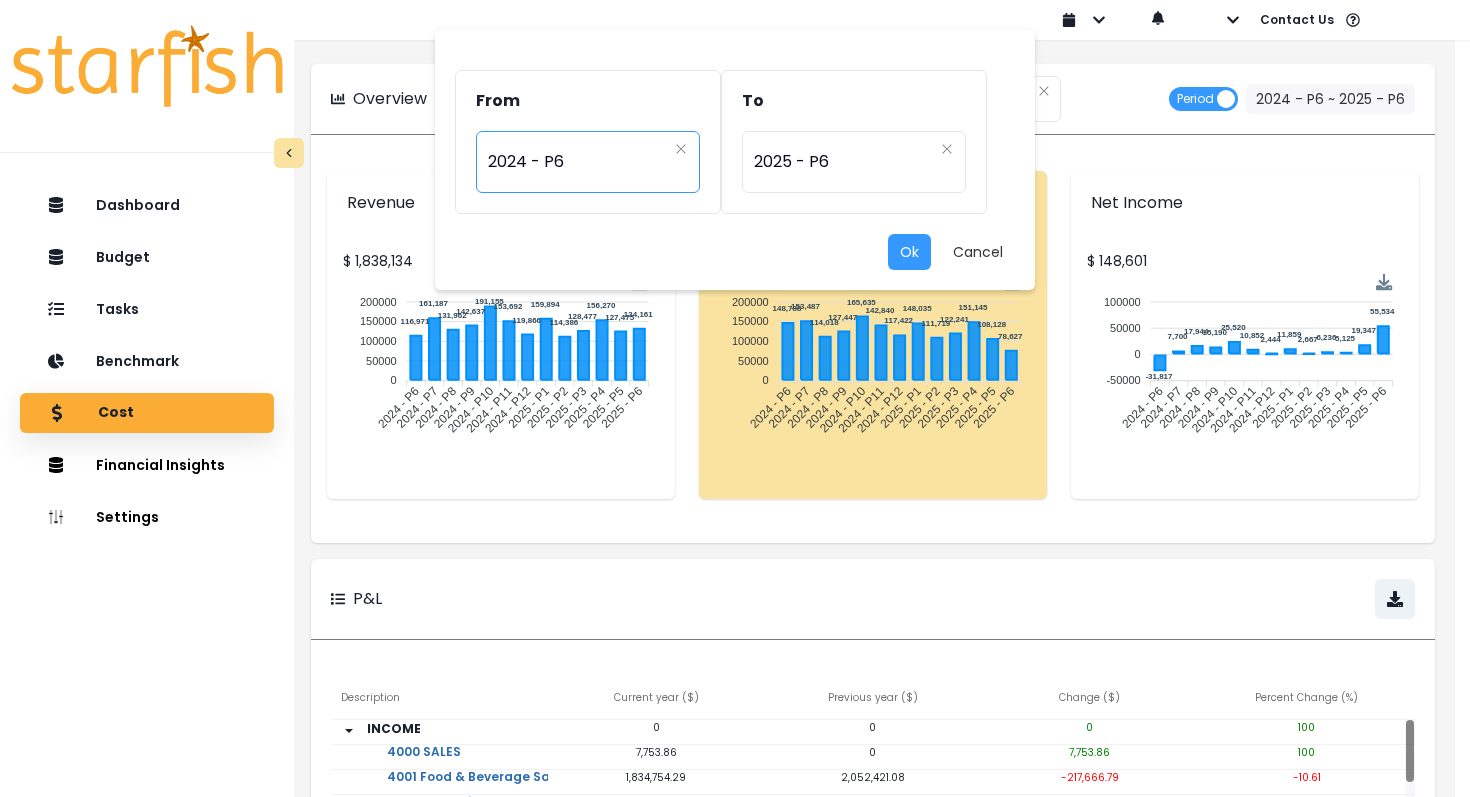 click on "2024 - P6" at bounding box center (577, 162) 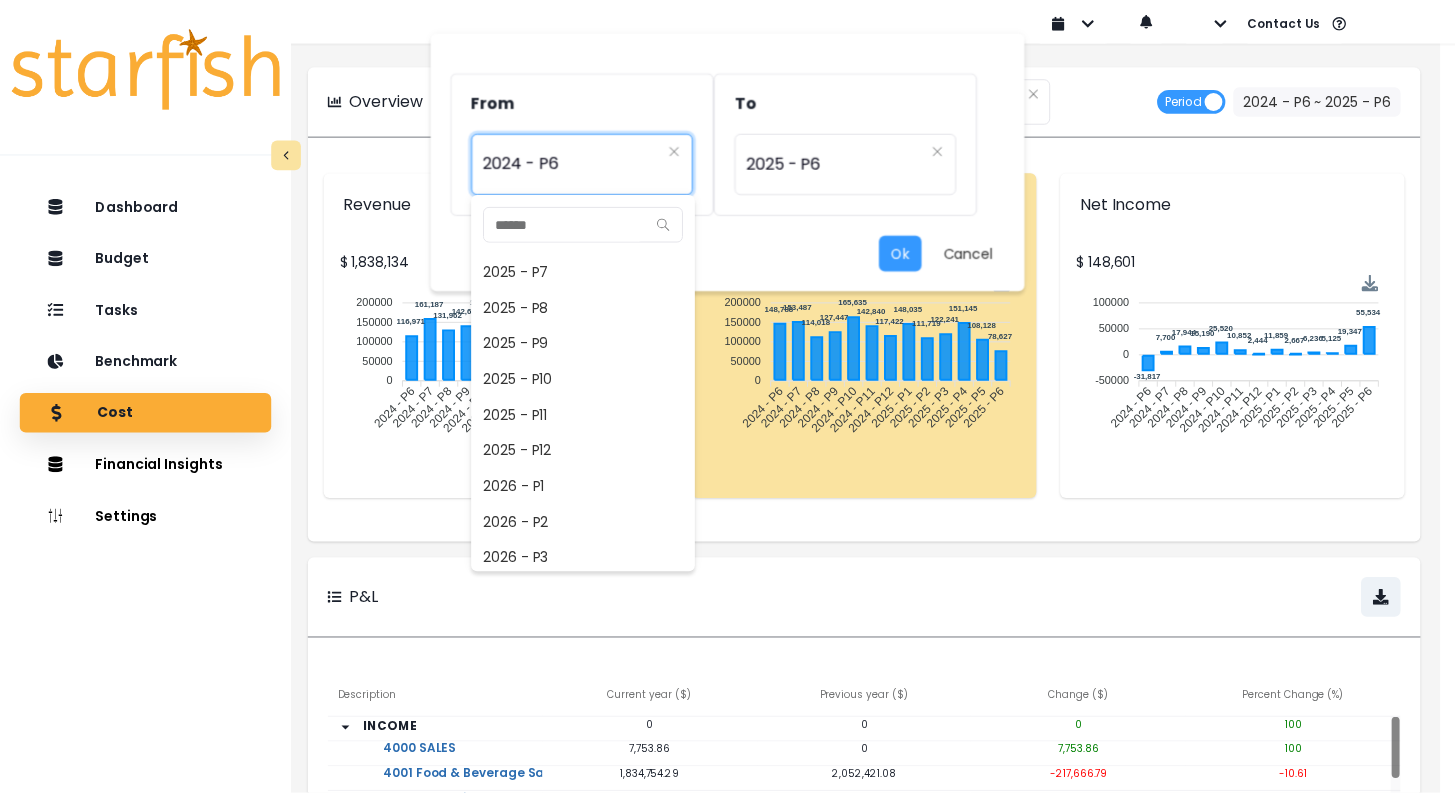 scroll, scrollTop: 1426, scrollLeft: 0, axis: vertical 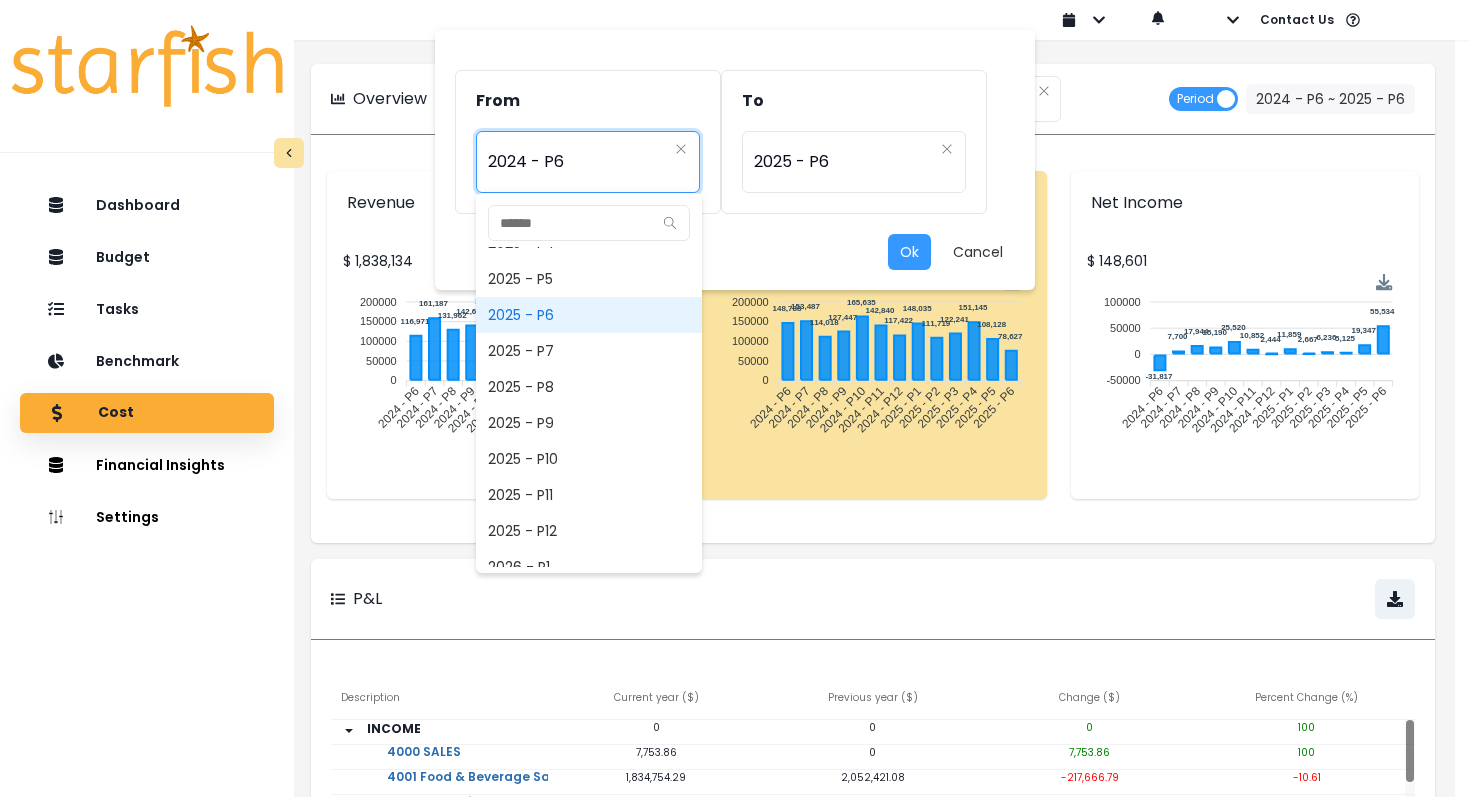 click on "2025 - P6" at bounding box center (589, 315) 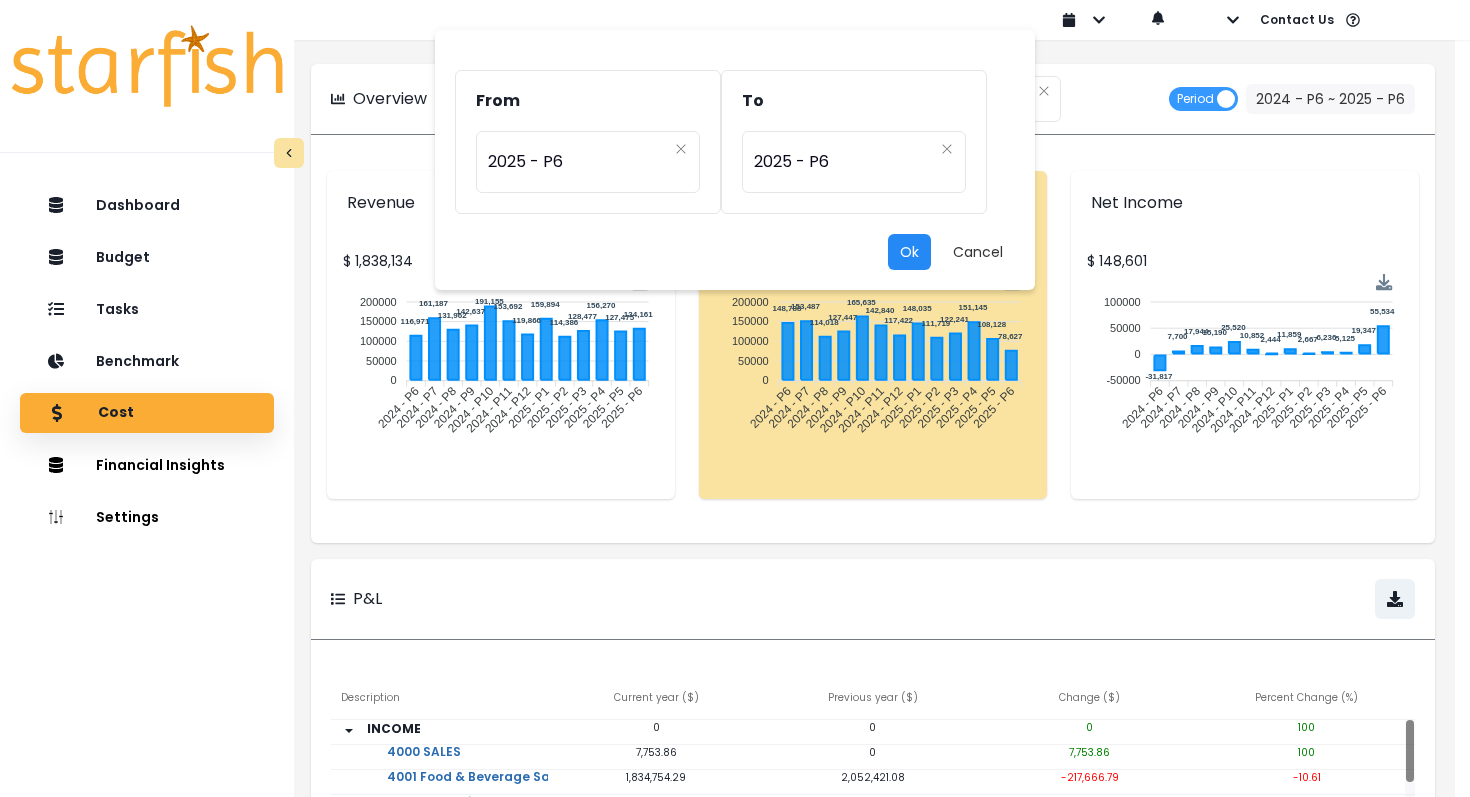 click on "Ok" at bounding box center [909, 252] 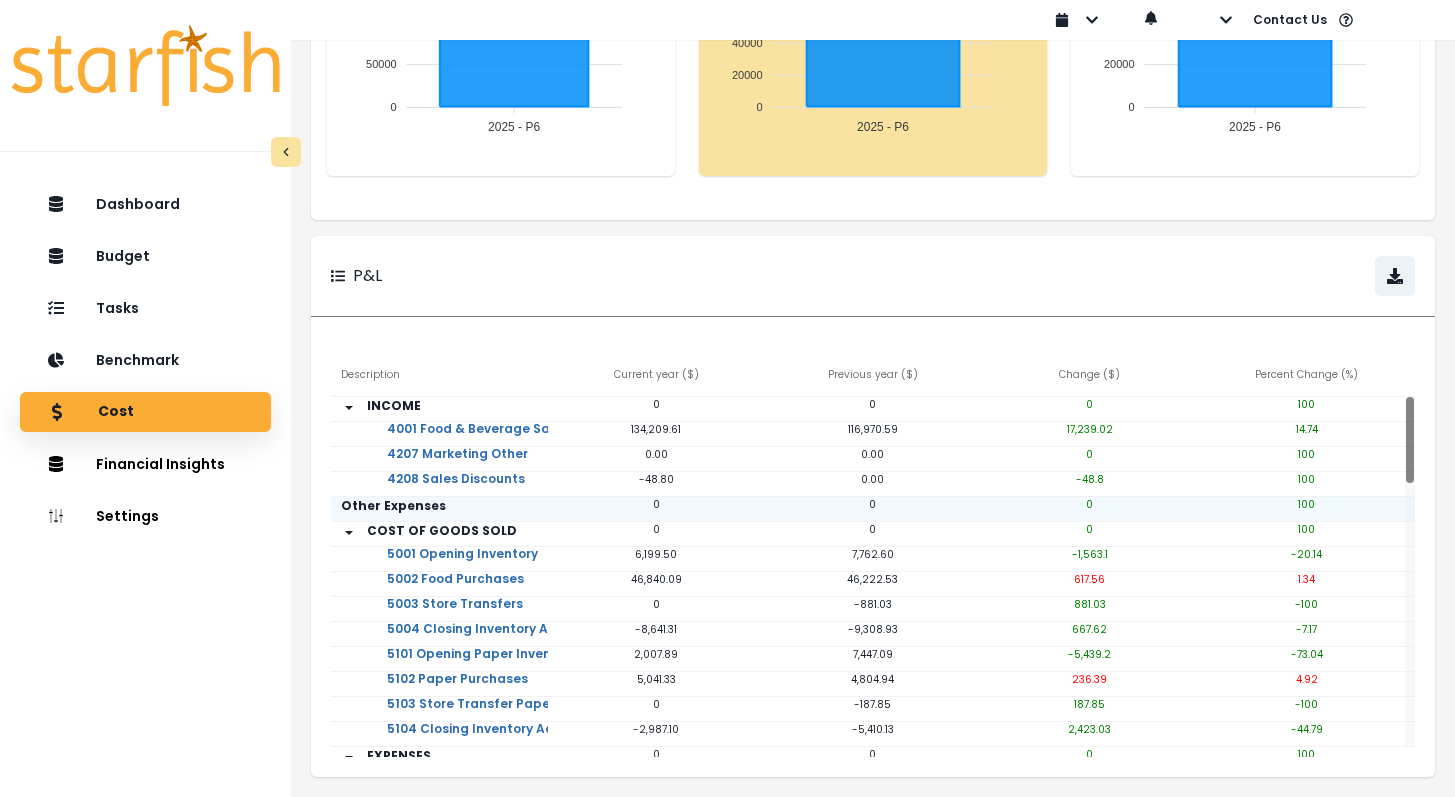 scroll, scrollTop: 323, scrollLeft: 0, axis: vertical 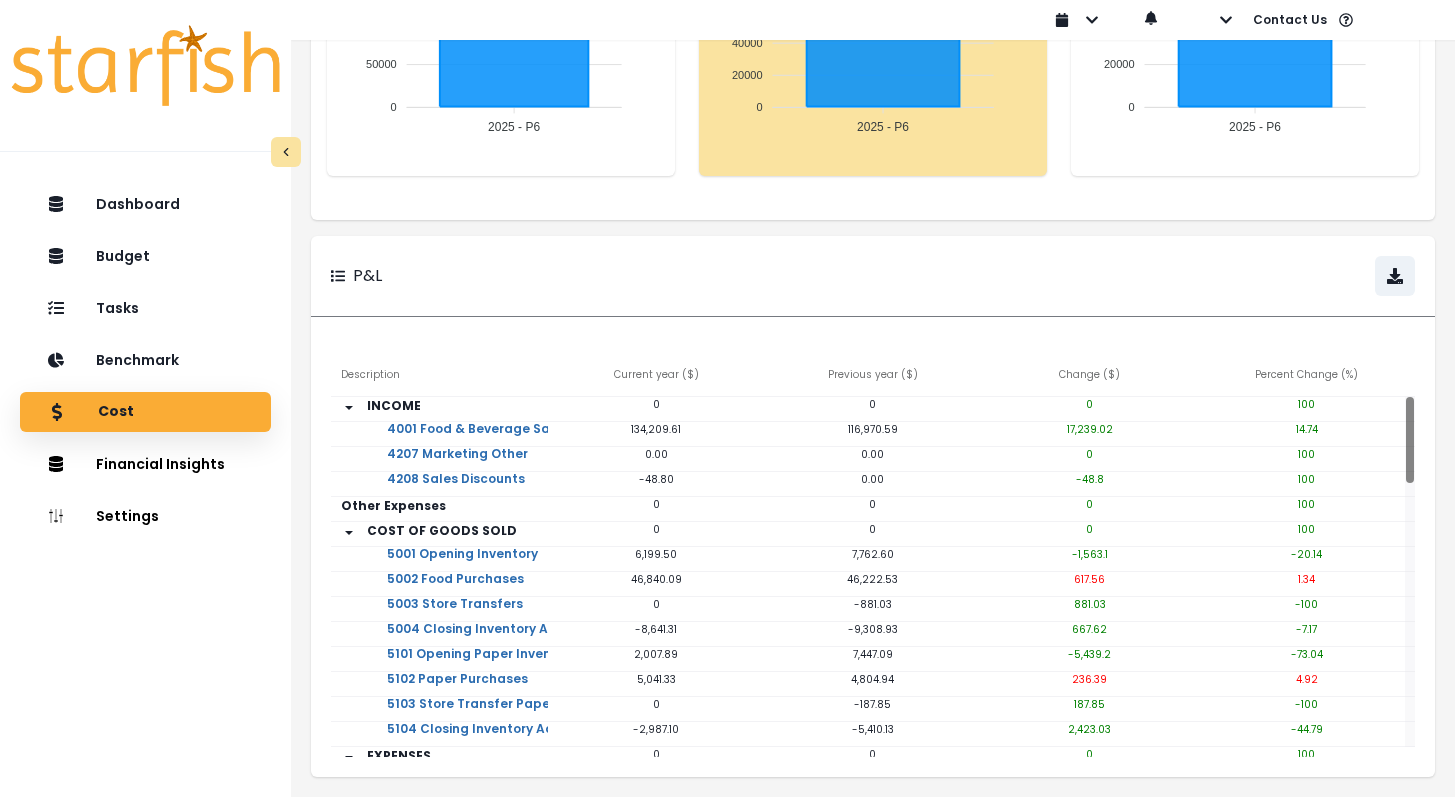 click on "Percent Change (%)" at bounding box center [1306, 377] 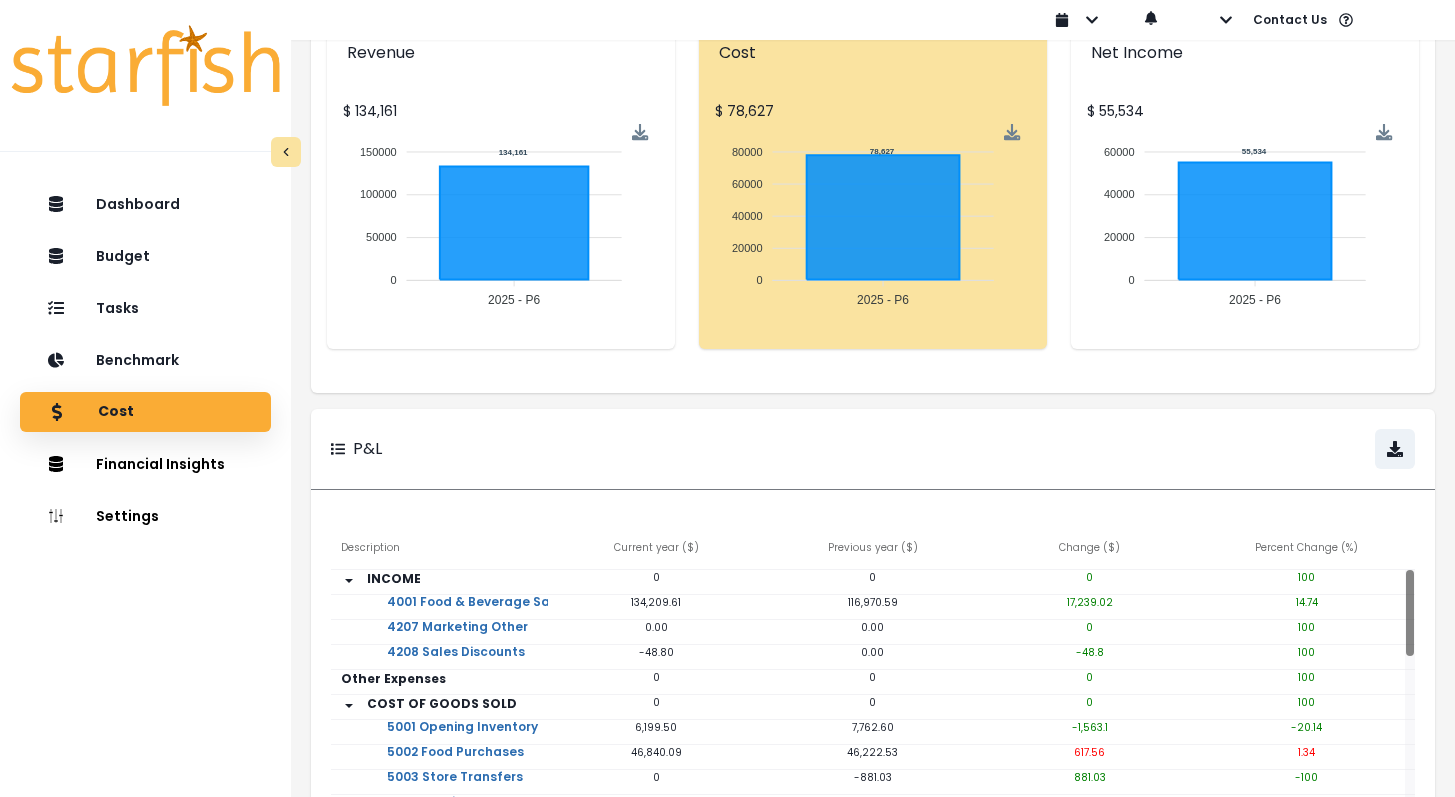 scroll, scrollTop: 149, scrollLeft: 0, axis: vertical 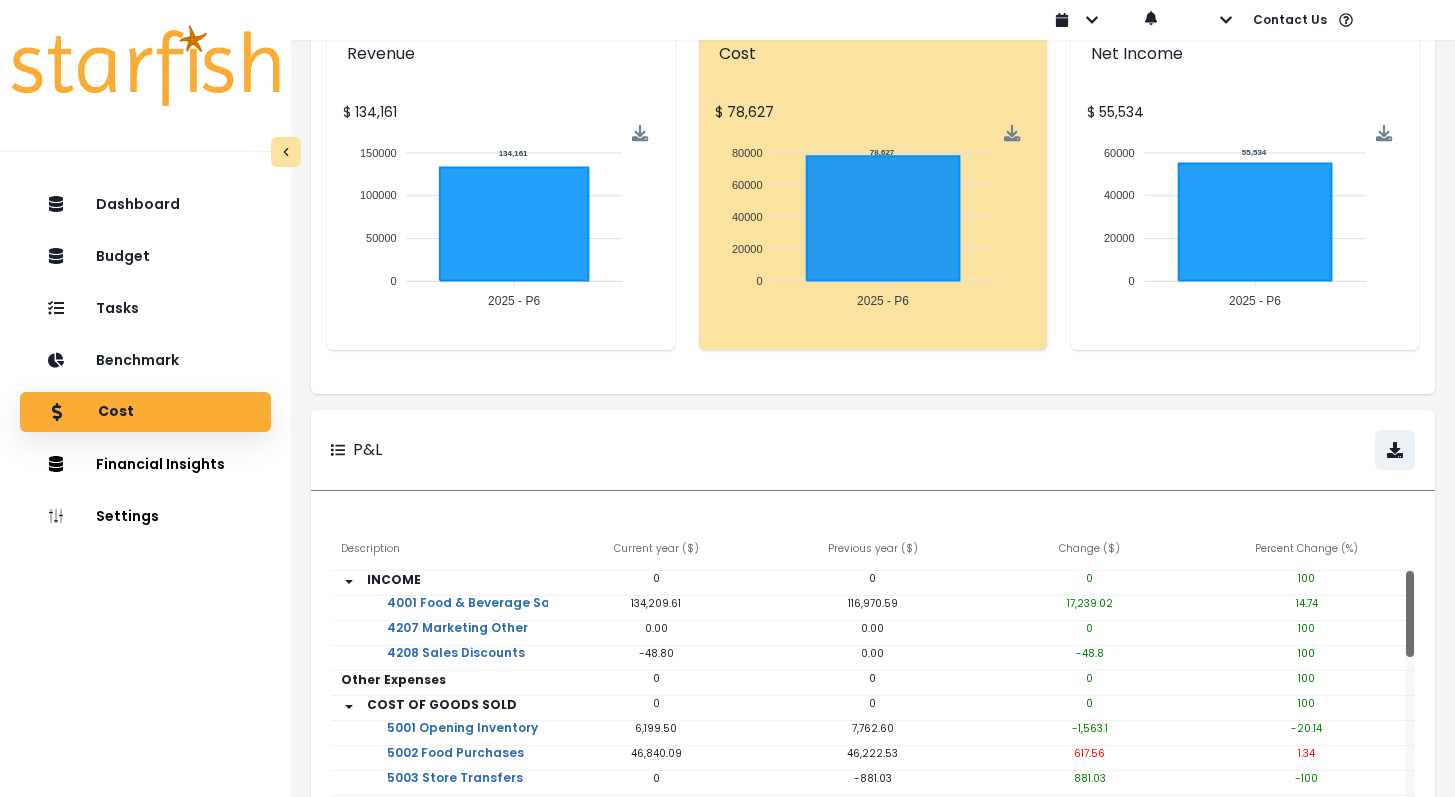 drag, startPoint x: 1411, startPoint y: 598, endPoint x: 1442, endPoint y: 516, distance: 87.66413 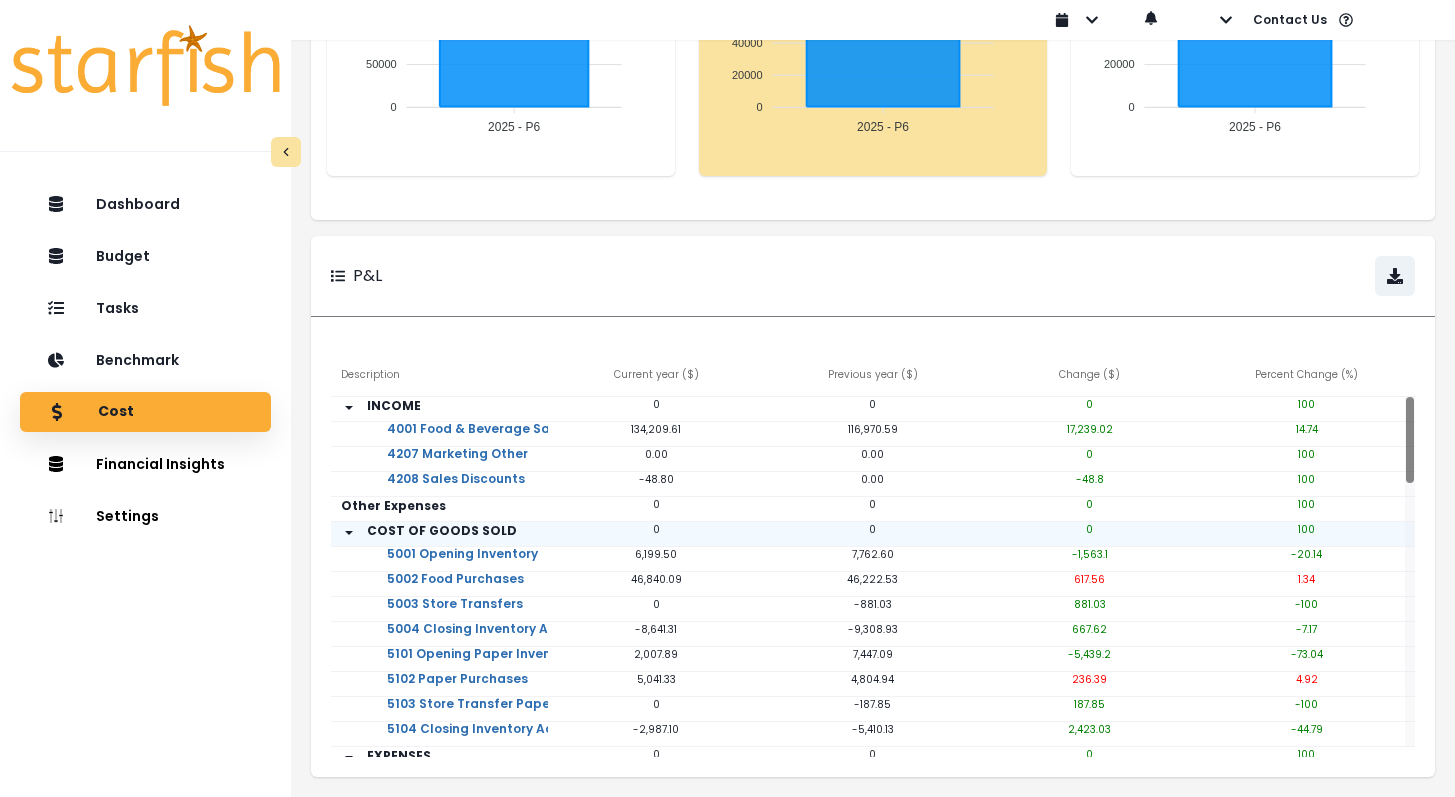 scroll, scrollTop: 148, scrollLeft: 0, axis: vertical 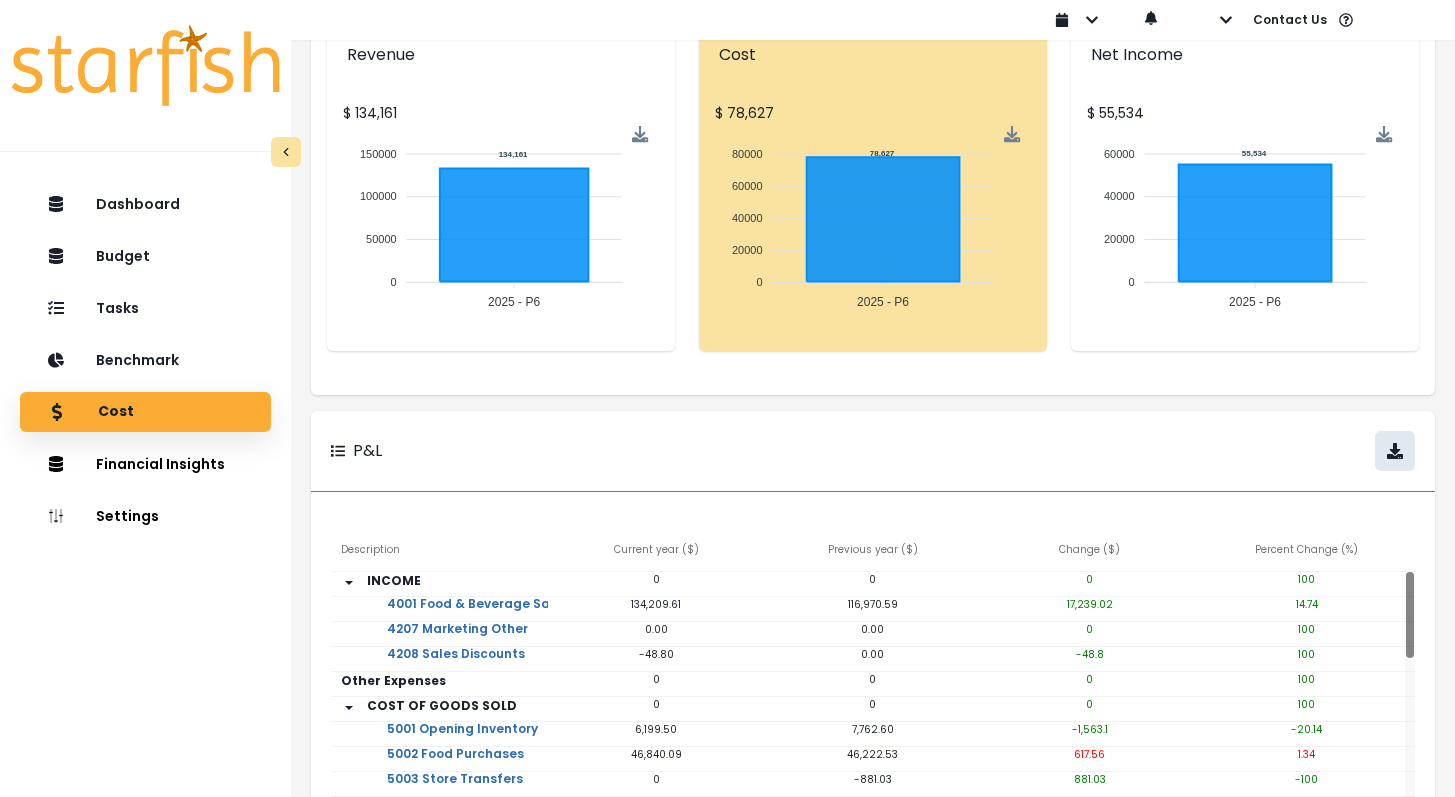 click 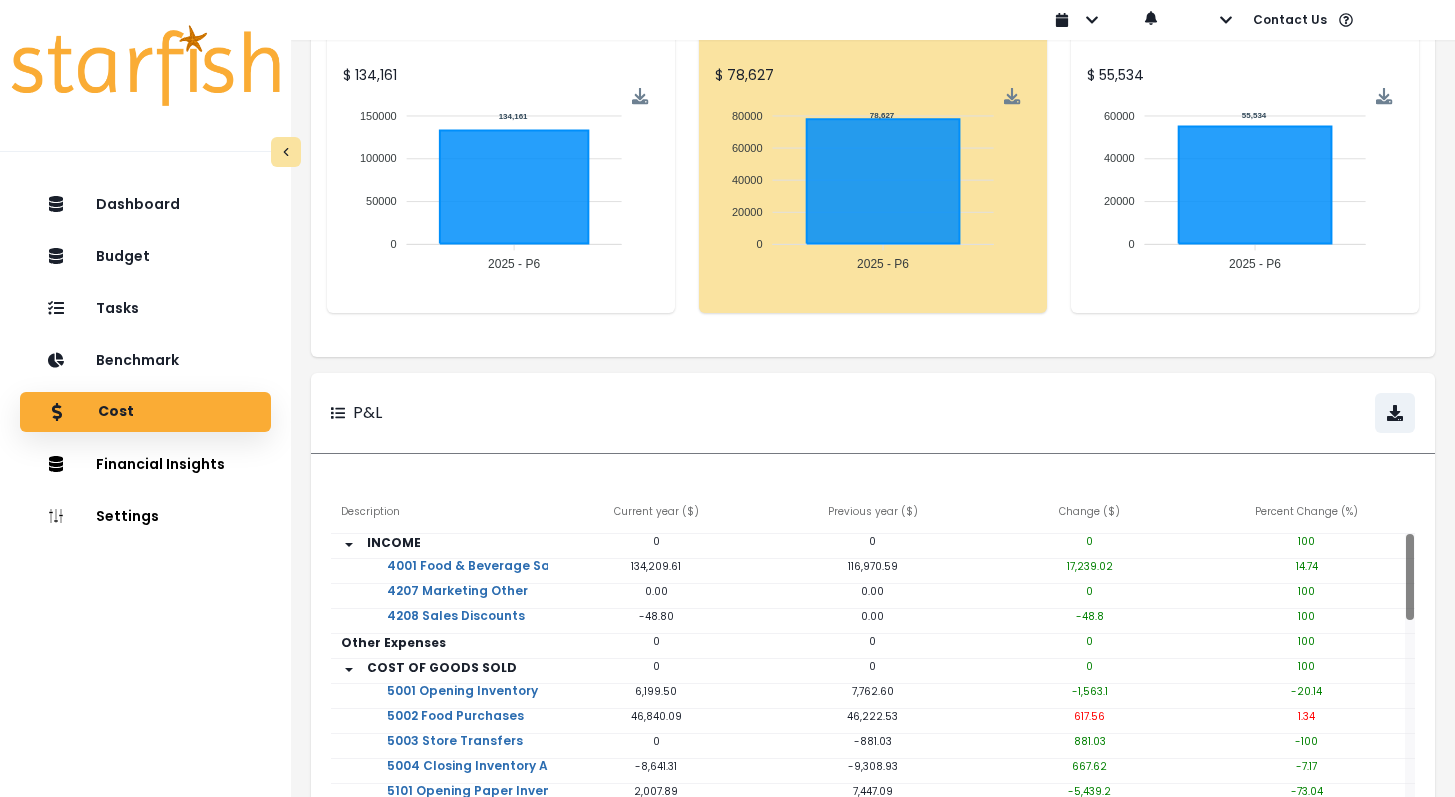 scroll, scrollTop: 0, scrollLeft: 0, axis: both 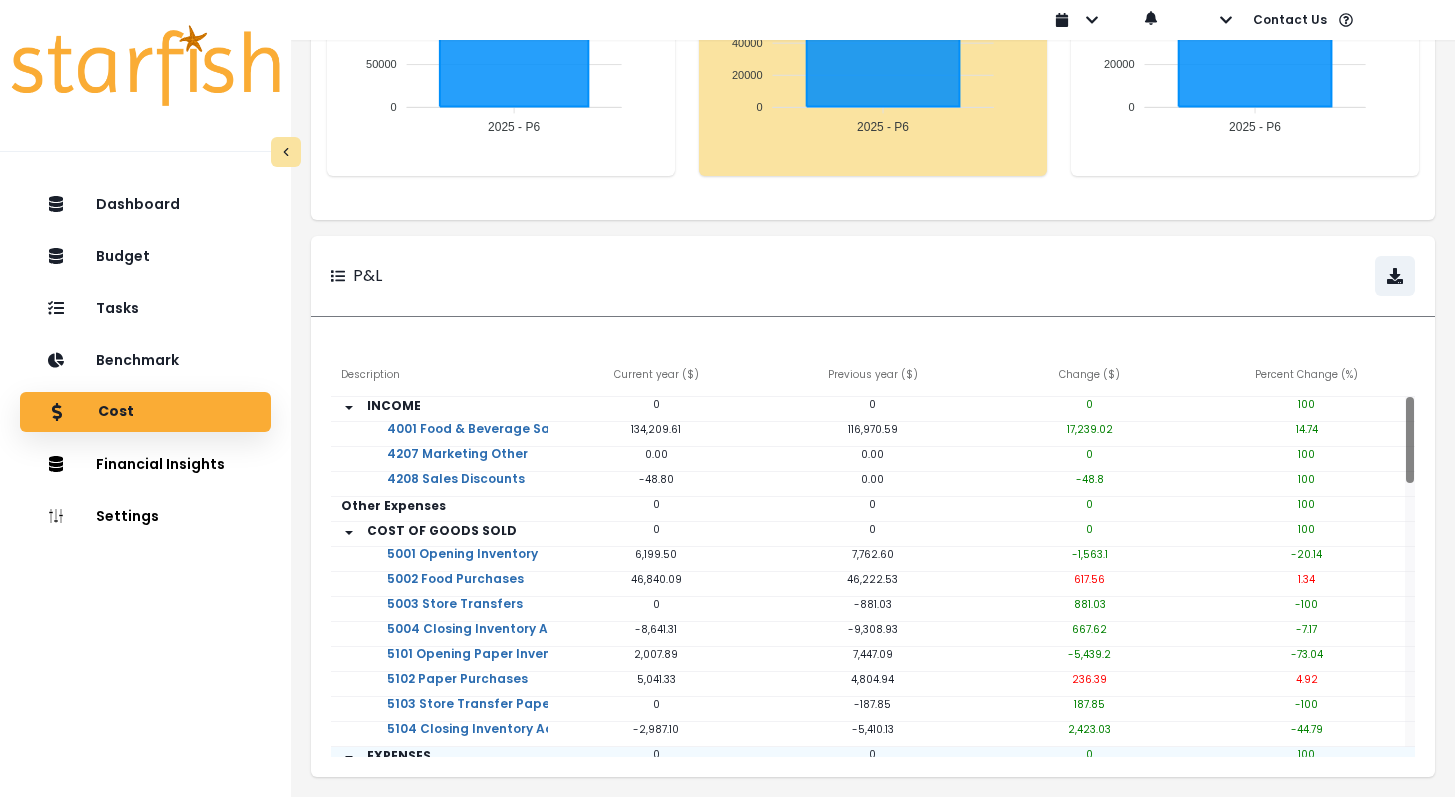 click on "EXPENSES" at bounding box center (444, 756) 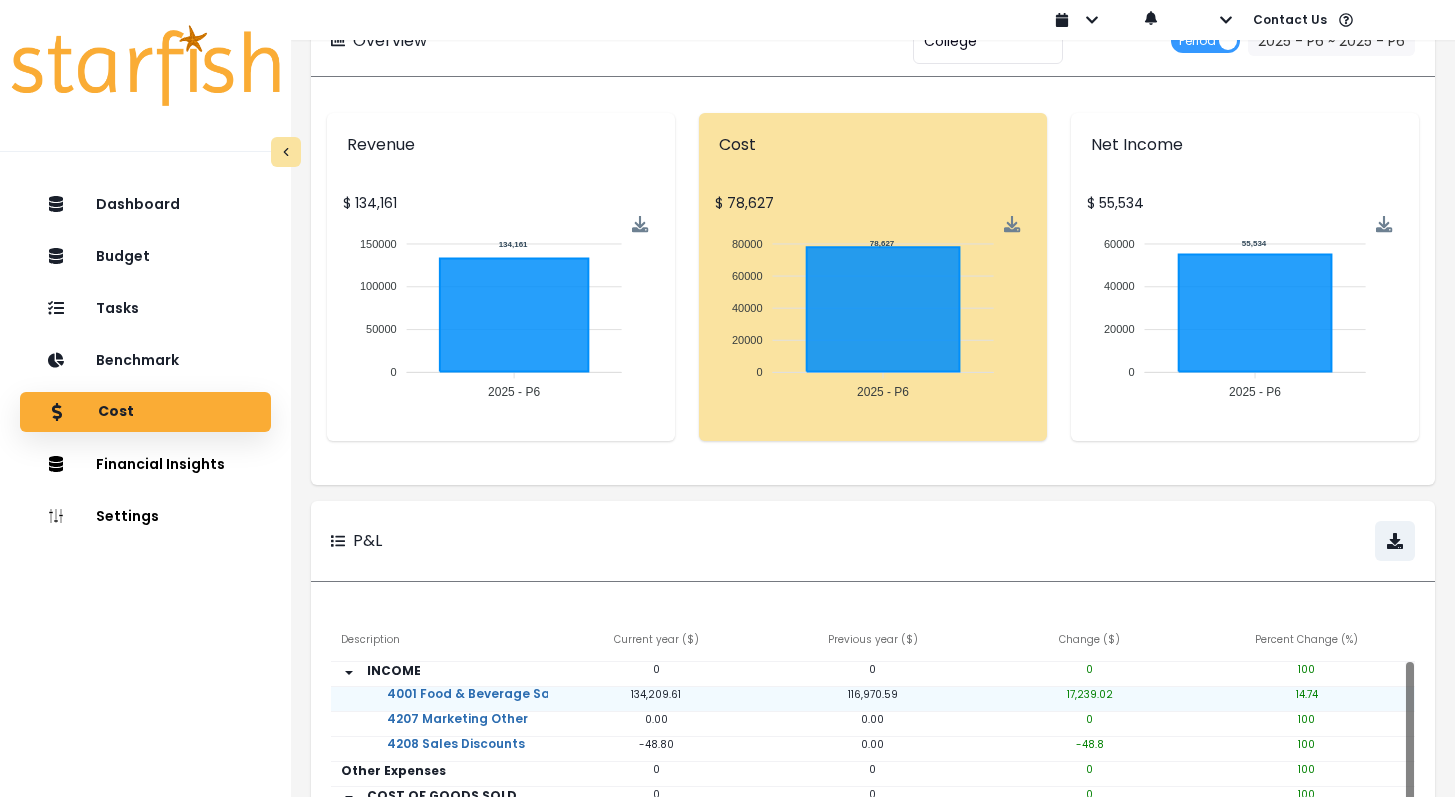 scroll, scrollTop: 0, scrollLeft: 0, axis: both 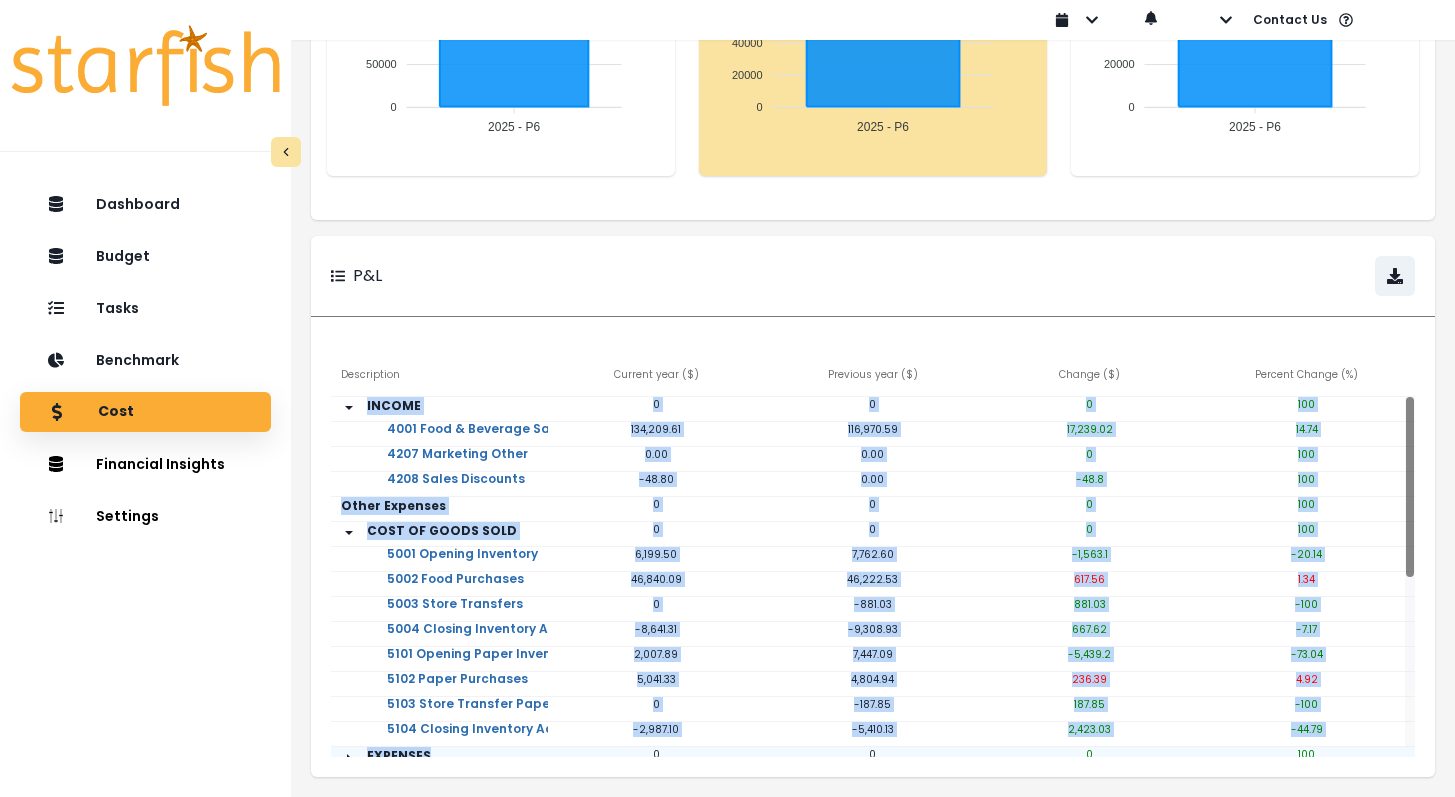 drag, startPoint x: 330, startPoint y: 685, endPoint x: 521, endPoint y: 741, distance: 199.04019 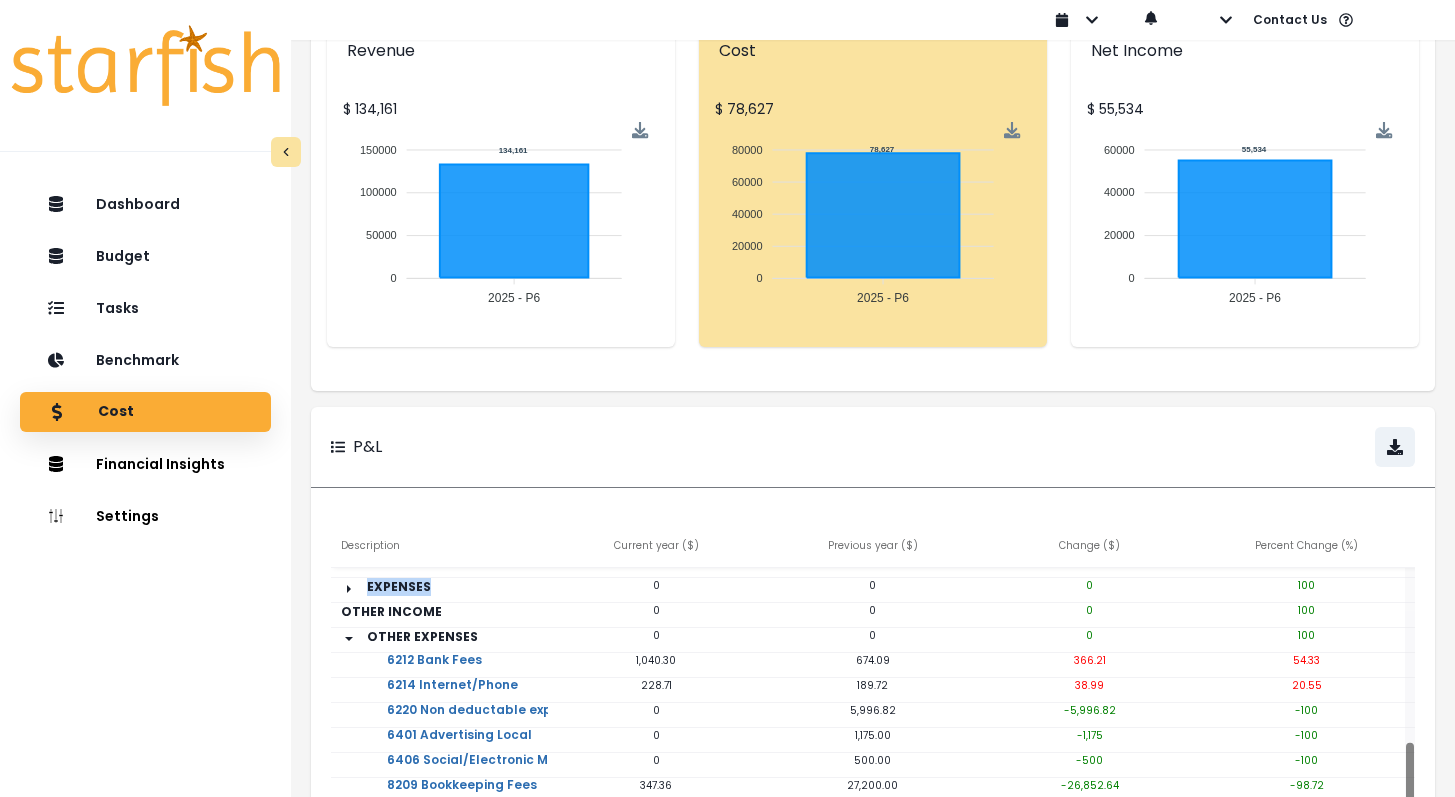 scroll, scrollTop: 338, scrollLeft: 0, axis: vertical 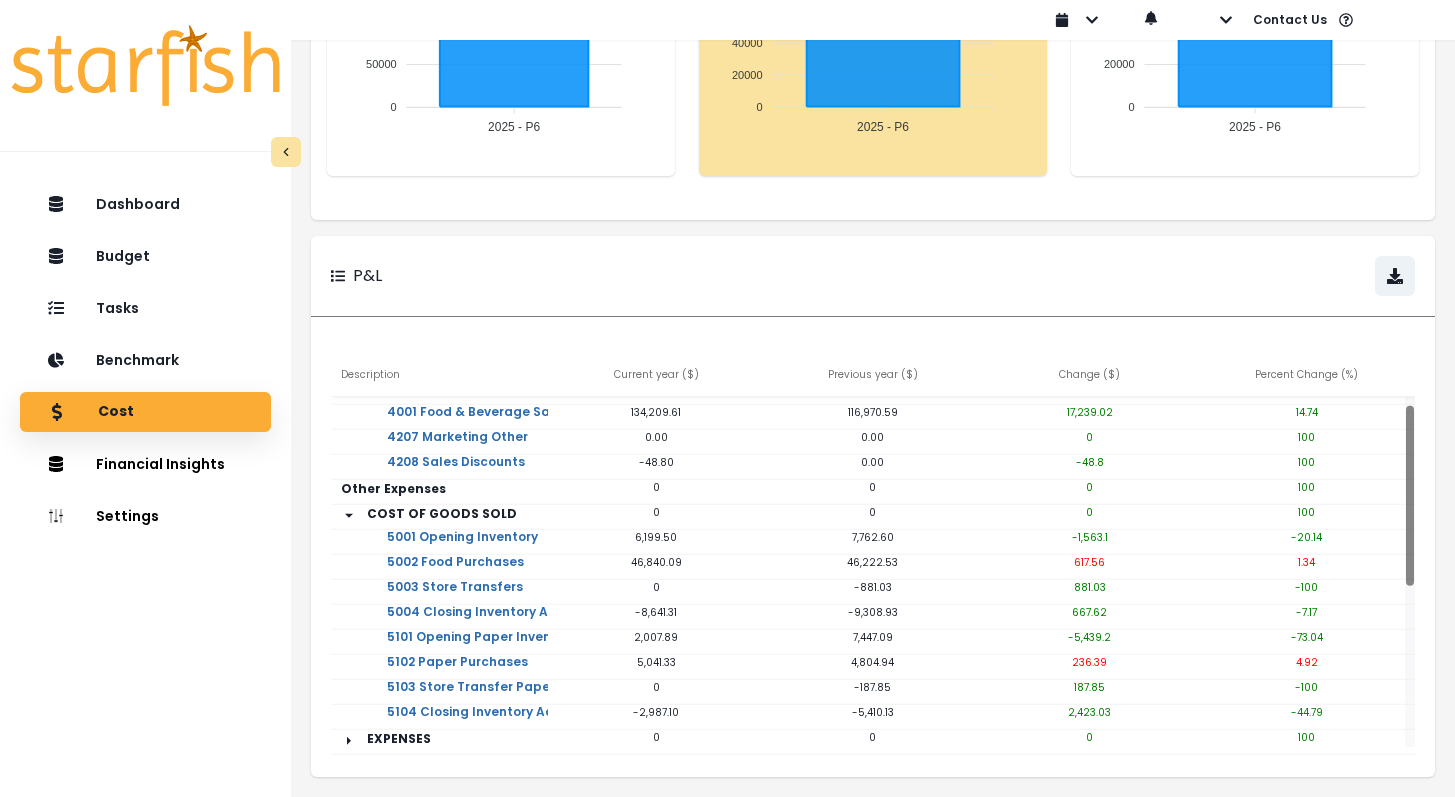 click on "Description Current year ( $ ) Previous year ( $ ) Change ( $ ) Percent Change (%) INCOME 0 0 0 100 4001 Food & Beverage Sales 134,209.61 116,970.59 17,239.02 14.74 4207 Marketing Other 0.00 0.00 0 100 4208 Sales Discounts -48.80 0.00 -48.8 100 Other Expenses 0 0 0 100 COST OF GOODS SOLD 0 0 0 100 5001 Opening Inventory 6,199.50 7,762.60 -1,563.1 -20.14 5002 Food Purchases 46,840.09 46,222.53 617.56 1.34 5003 Store Transfers 0 -881.03 881.03 -100 5004 Closing Inventory Adjustments -8,641.31 -9,308.93 667.62 -7.17 5101 Opening Paper Inventory 2,007.89 7,447.09 -5,439.2 -73.04 5102 Paper Purchases 5,041.33 4,804.94 236.39 4.92 5103 Store Transfer Paper 0 -187.85 187.85 -100 5104 Closing Inventory Adjustment Pa -2,987.10 -5,410.13 2,423.03 -44.79 EXPENSES 0 0 0 100 OTHER INCOME 0 0 0 100 OTHER EXPENSES 0 0 0 100 6212 Bank Fees 1,040.30 674.09 366.21 54.33 6214 Internet/Phone 228.71 189.72 38.99 20.55 6220 Non deductable expense 0 5,996.82 -5,996.82 -100 6401 Advertising Local 0 1,175.00 -1,175 -100 0 500.00 -500" at bounding box center (873, 557) 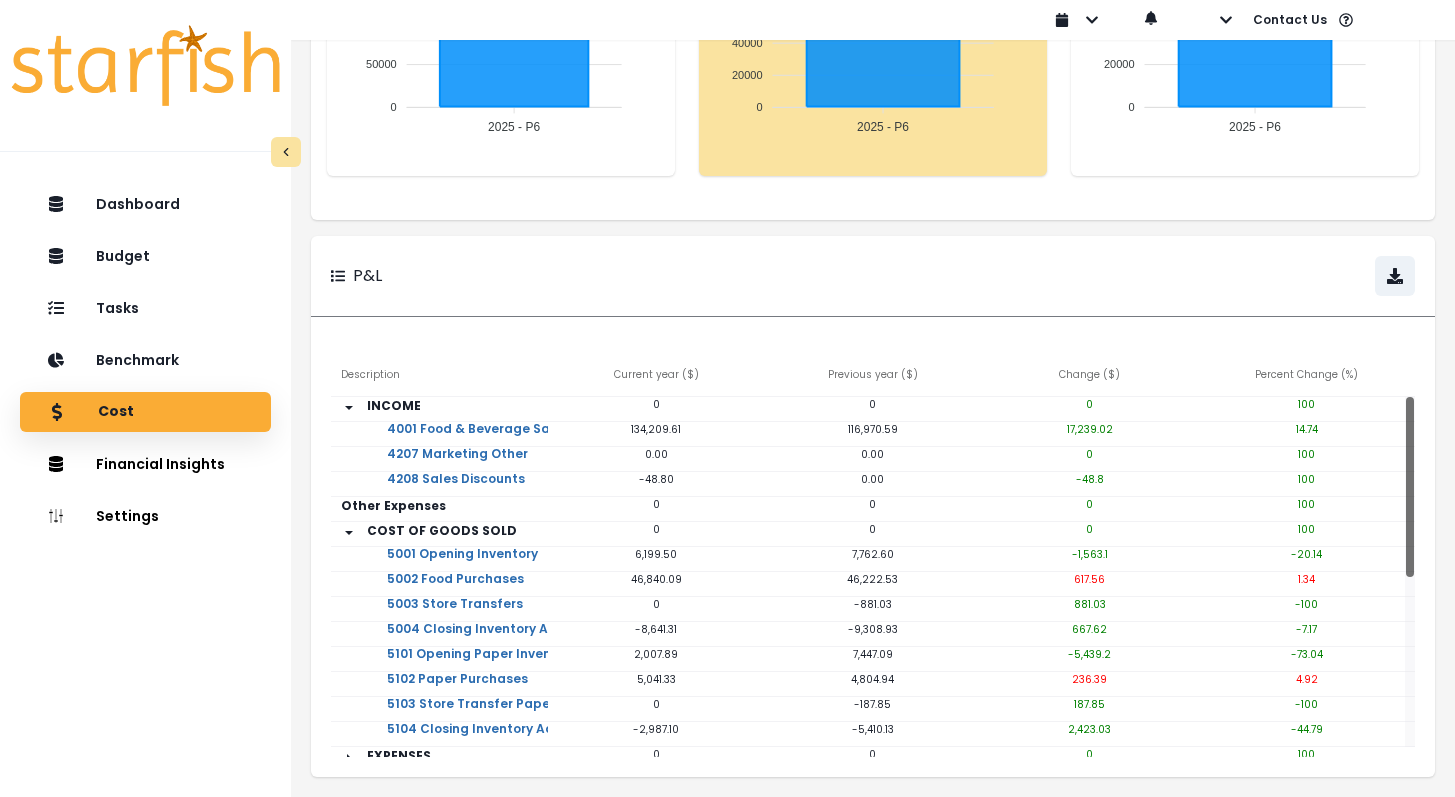 drag, startPoint x: 1410, startPoint y: 554, endPoint x: 1421, endPoint y: 469, distance: 85.70881 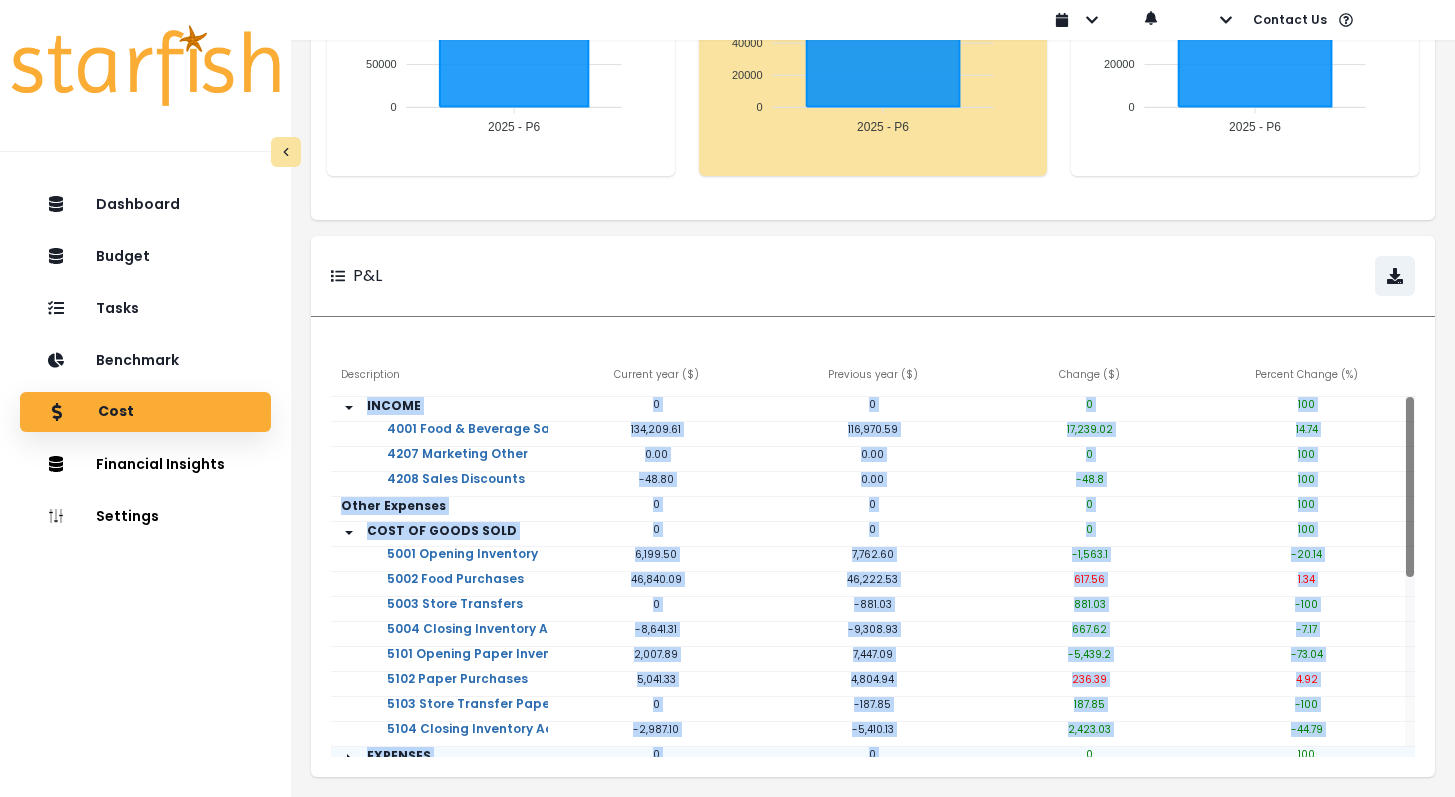drag, startPoint x: 330, startPoint y: 336, endPoint x: 1036, endPoint y: 731, distance: 808.9876 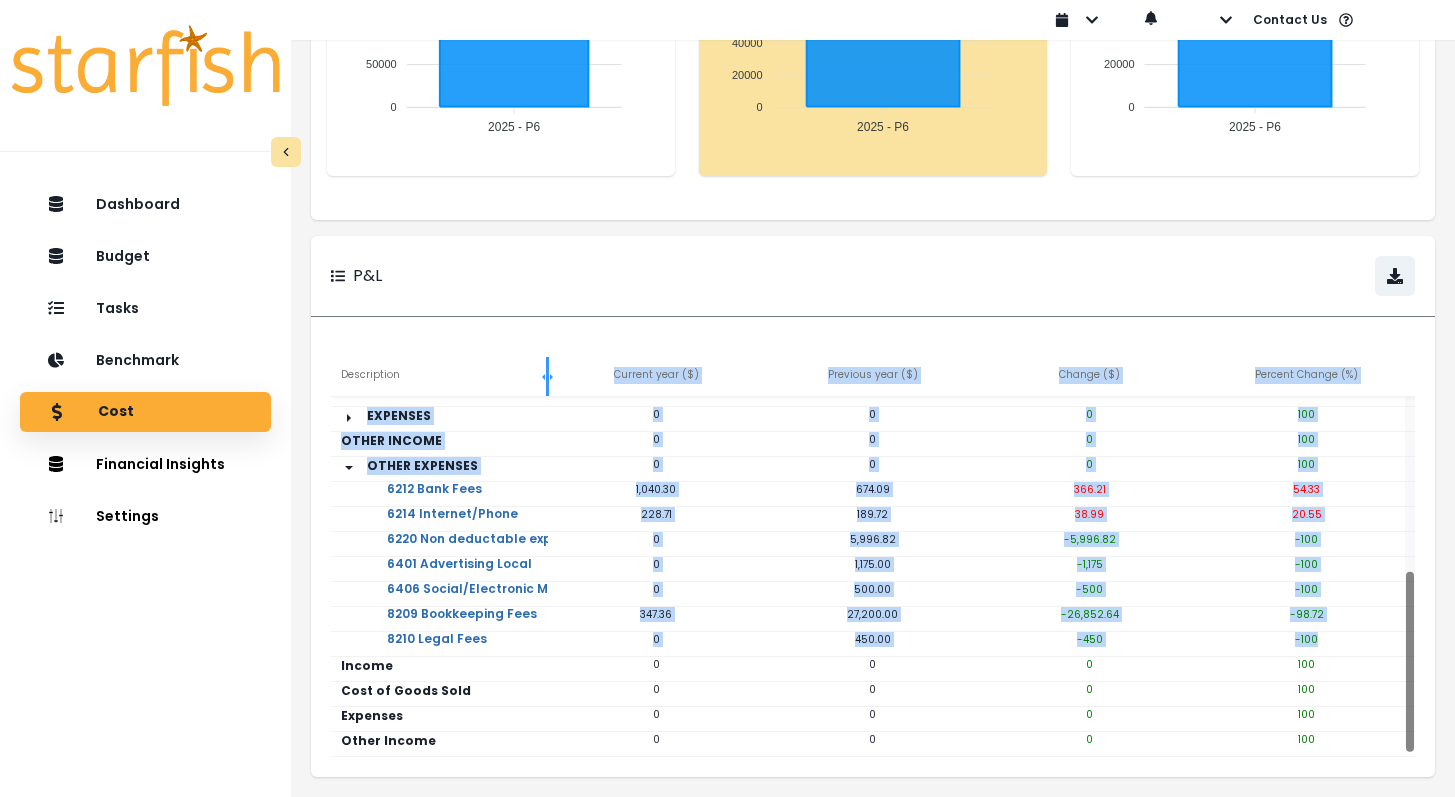 drag, startPoint x: 1398, startPoint y: 640, endPoint x: 402, endPoint y: 373, distance: 1031.1669 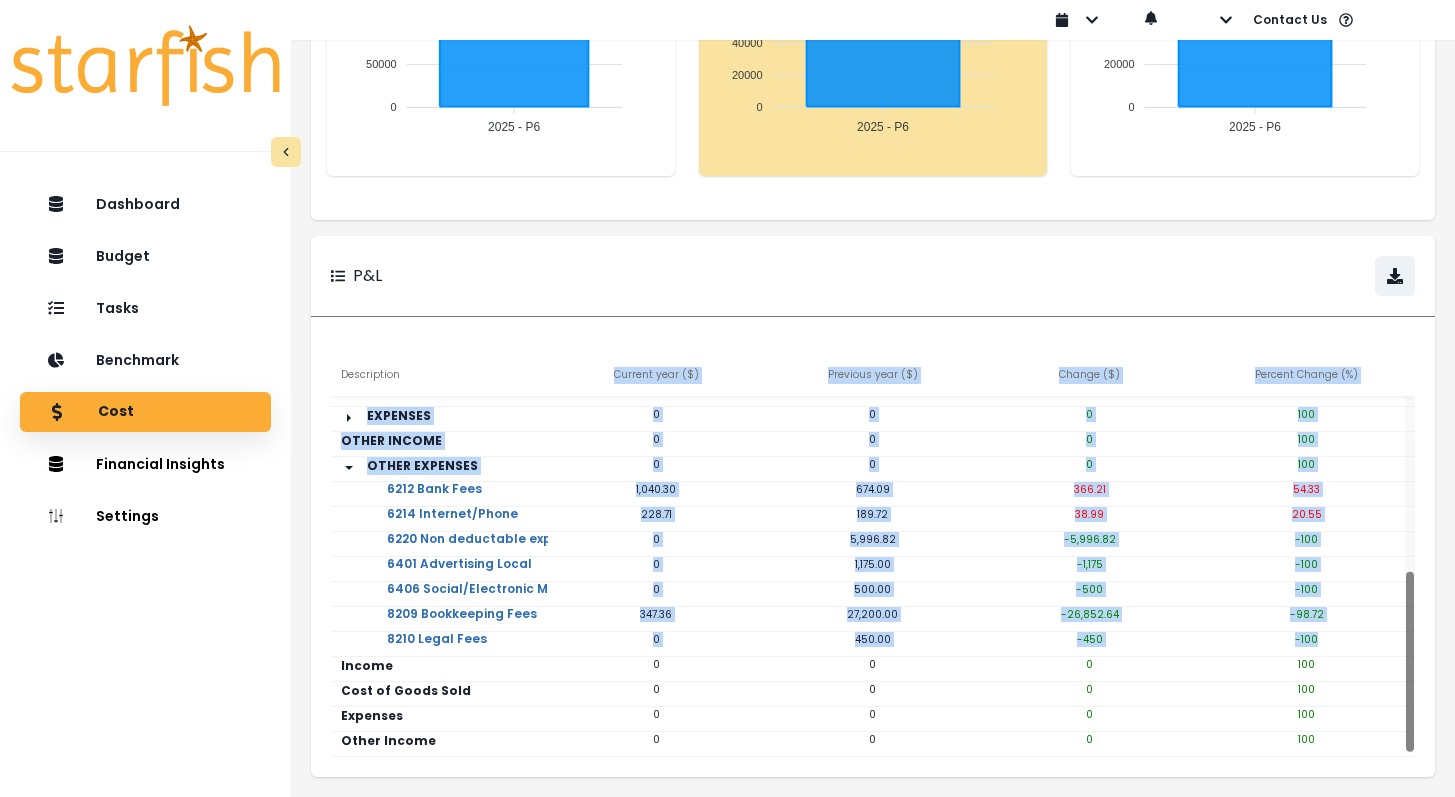 click on "Overview ******* College Period 2025 - P6 ~ 2025 - P6 Revenue $ 134,161 150000 150000 100000 100000 50000 50000 0 0 134,161 2025 - P6 2025 - P6 Download SVG Download PNG Download CSV Cost $ 78,627 80000 80000 60000 60000 40000 40000 20000 20000 0 0 78,627 2025 - P6 2025 - P6 Download SVG Download PNG Download CSV Net Income $ 55,534 60000 60000 40000 40000 20000 20000 0 0 55,534 2025 - P6 2025 - P6 2025 - P6 Income:  $ 55,534 Download SVG Download PNG Download CSV P&L Description Current year ( $ ) Previous year ( $ ) Change ( $ ) Percent Change (%) INCOME 0 0 0 100 4001 Food & Beverage Sales 134,209.61 116,970.59 17,239.02 14.74 4207 Marketing Other 0.00 0.00 0 100 4208 Sales Discounts -48.80 0.00 -48.8 100 Other Expenses 0 0 0 100 COST OF GOODS SOLD 0 0 0 100 5001 Opening Inventory 6,199.50 7,762.60 -1,563.1 -20.14 5002 Food Purchases 46,840.09 46,222.53 617.56 1.34 5003 Store Transfers 0 -881.03 881.03 -100 5004 Closing Inventory Adjustments -8,641.31 -9,308.93 667.62 -7.17 5101 Opening Paper Inventory 0 0" at bounding box center [873, 251] 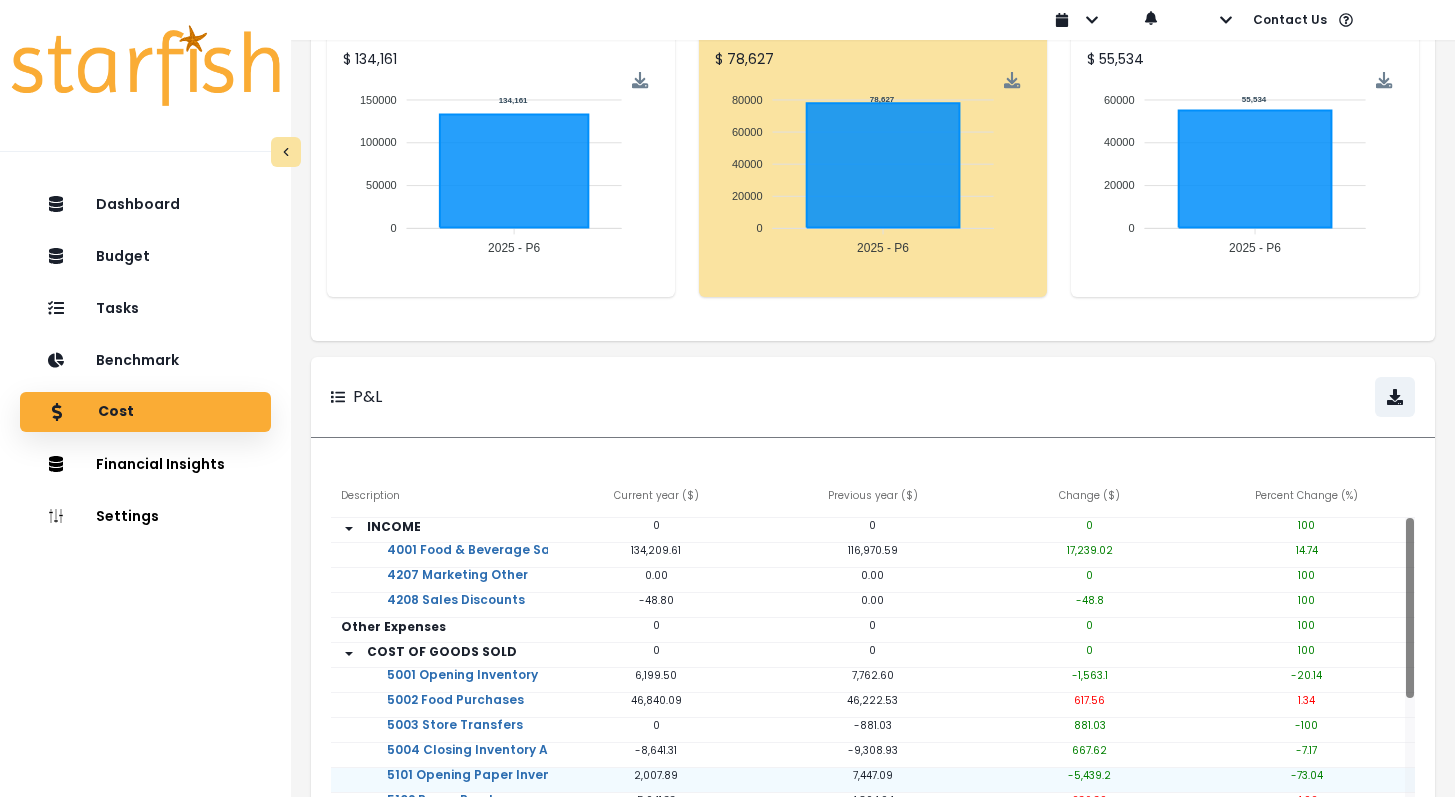 scroll, scrollTop: 338, scrollLeft: 0, axis: vertical 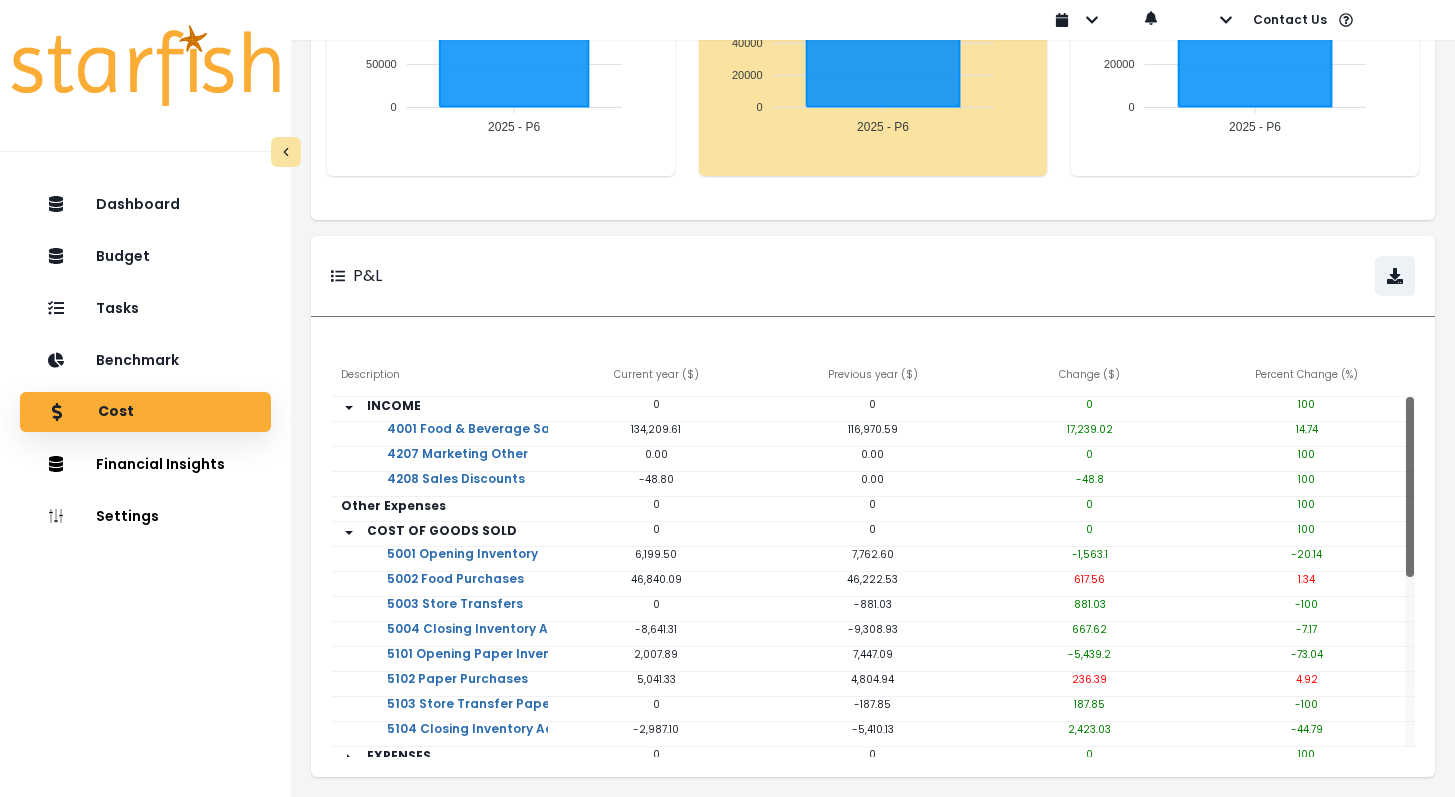 drag, startPoint x: 1409, startPoint y: 499, endPoint x: 1459, endPoint y: 498, distance: 50.01 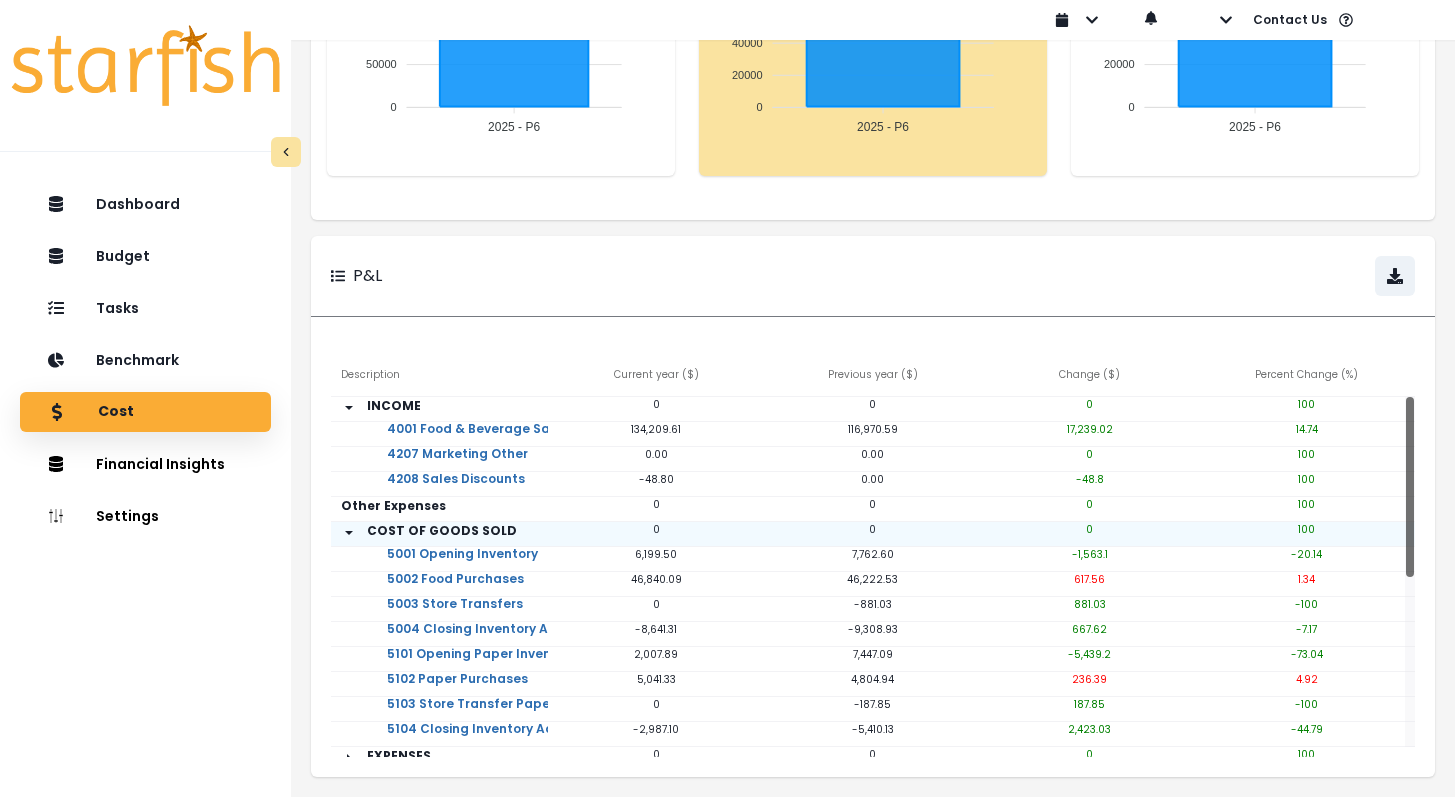 scroll, scrollTop: 161, scrollLeft: 0, axis: vertical 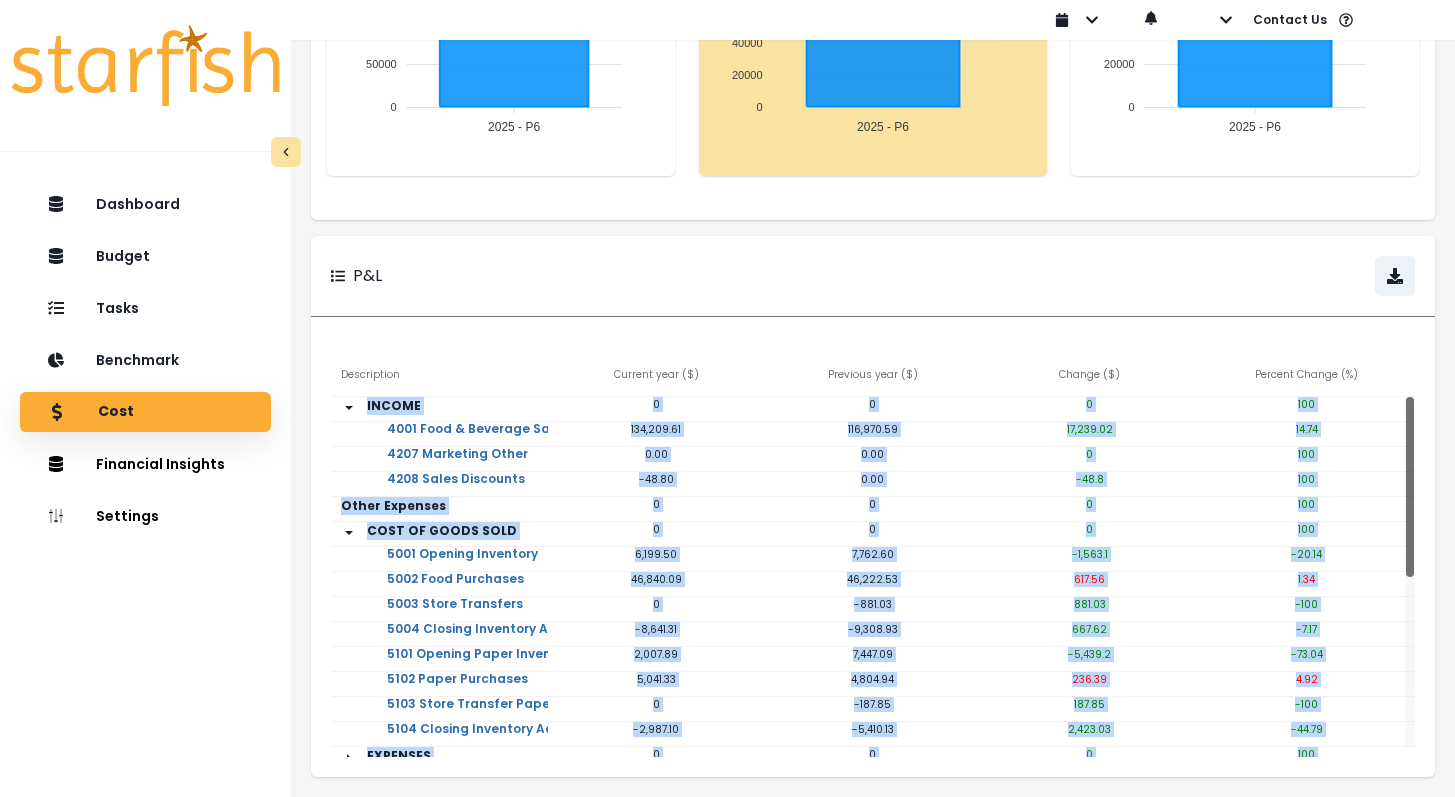drag, startPoint x: 1414, startPoint y: 583, endPoint x: 1402, endPoint y: 795, distance: 212.33936 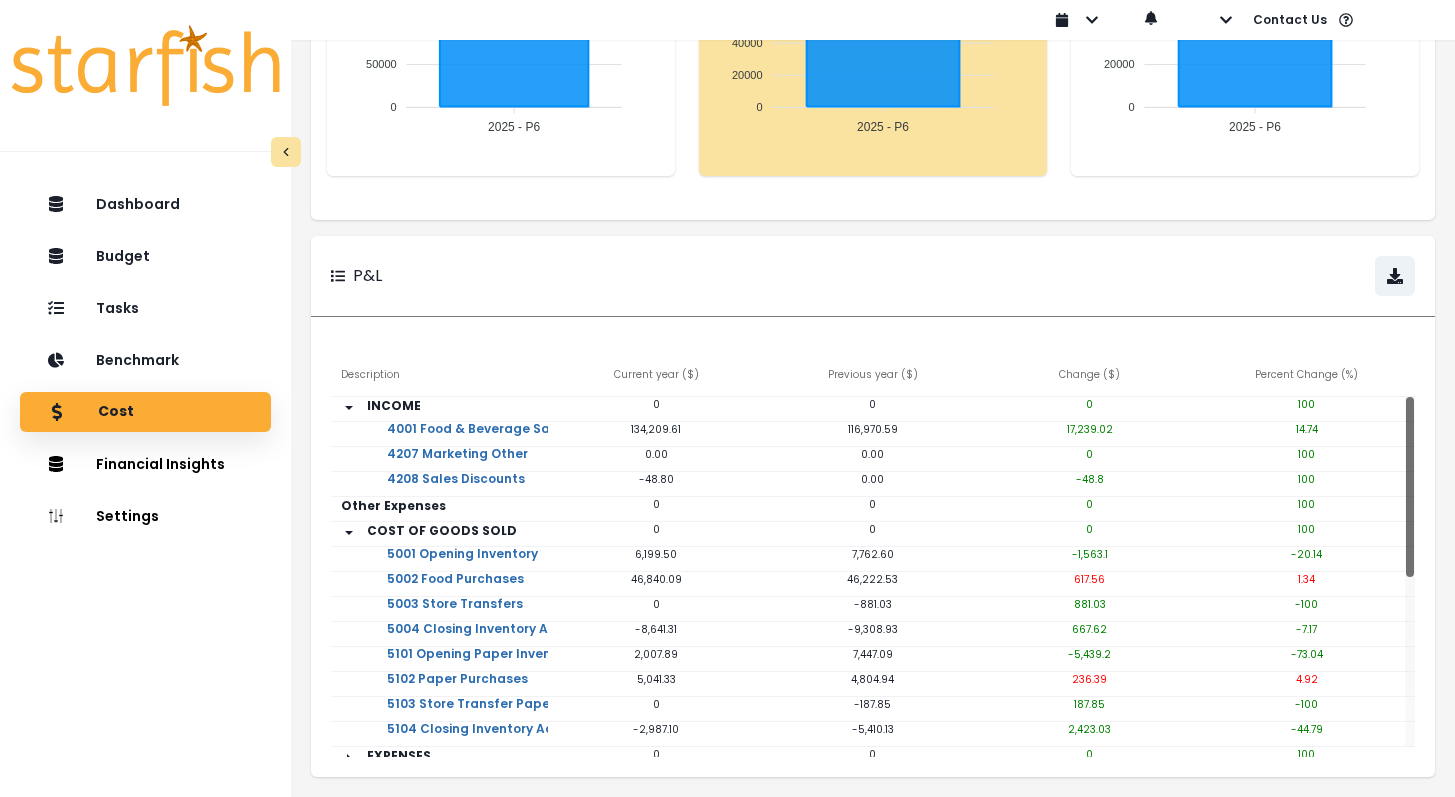 click on "P&L" at bounding box center [602, 276] 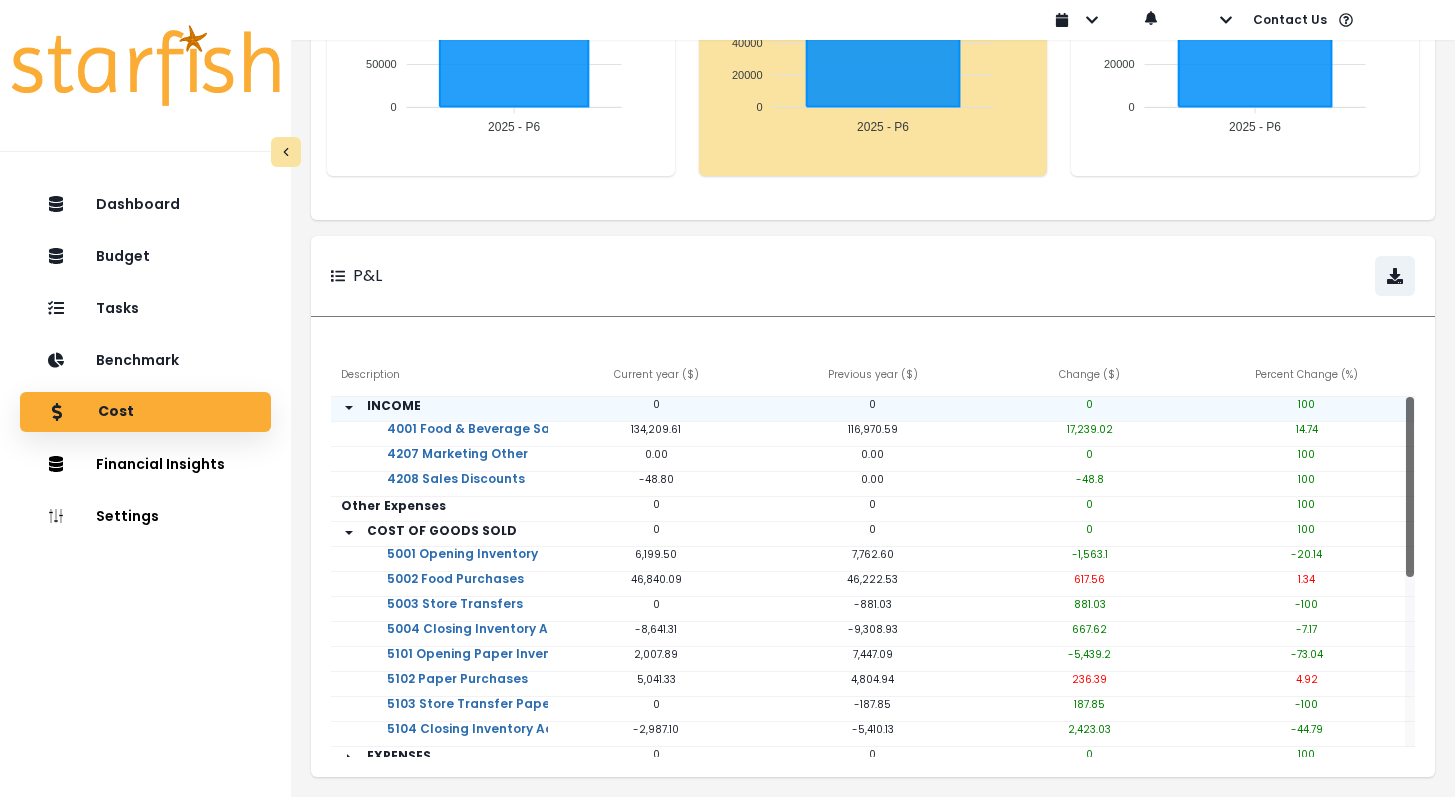 drag, startPoint x: 1411, startPoint y: 632, endPoint x: 1401, endPoint y: 397, distance: 235.21268 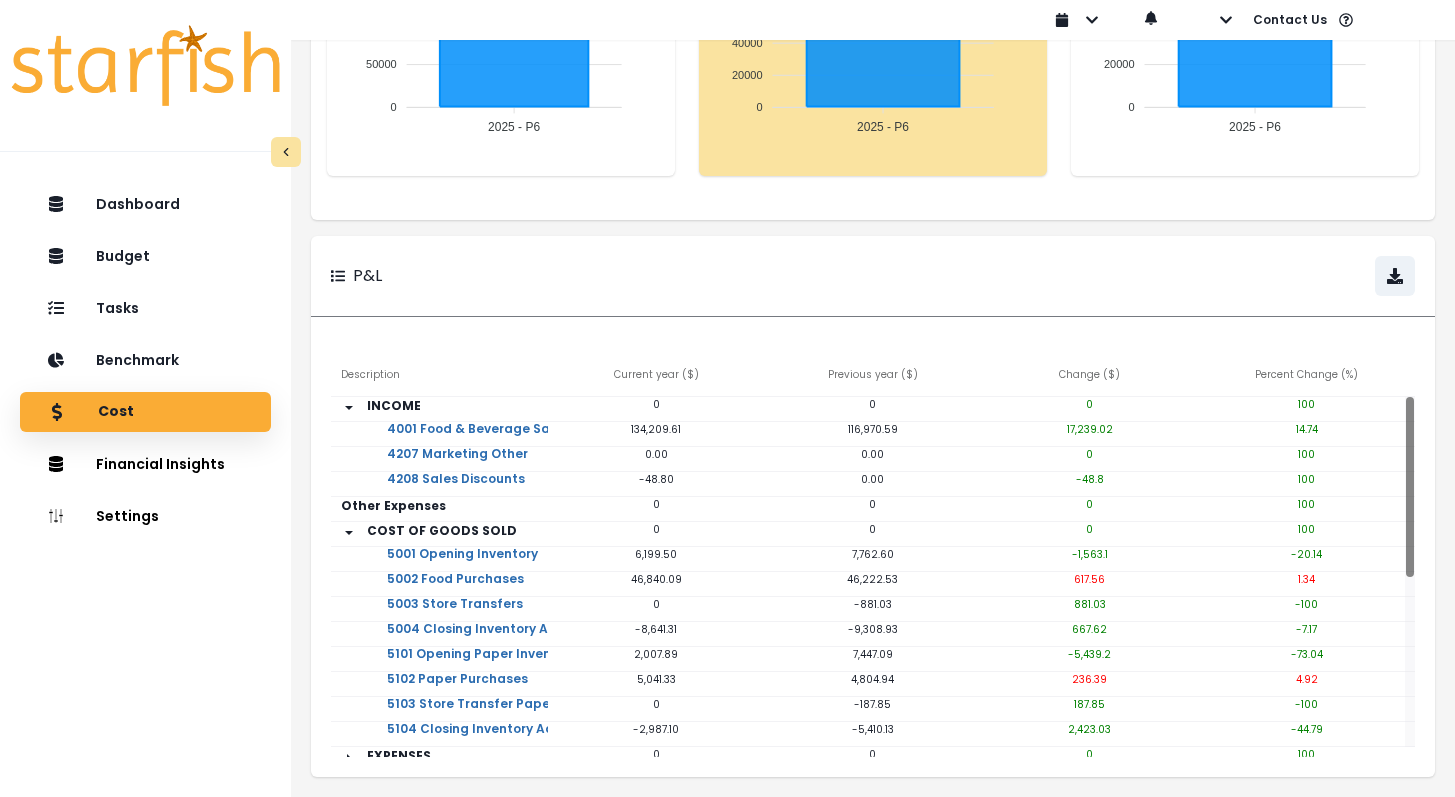click on "Percent Change (%)" at bounding box center [1306, 377] 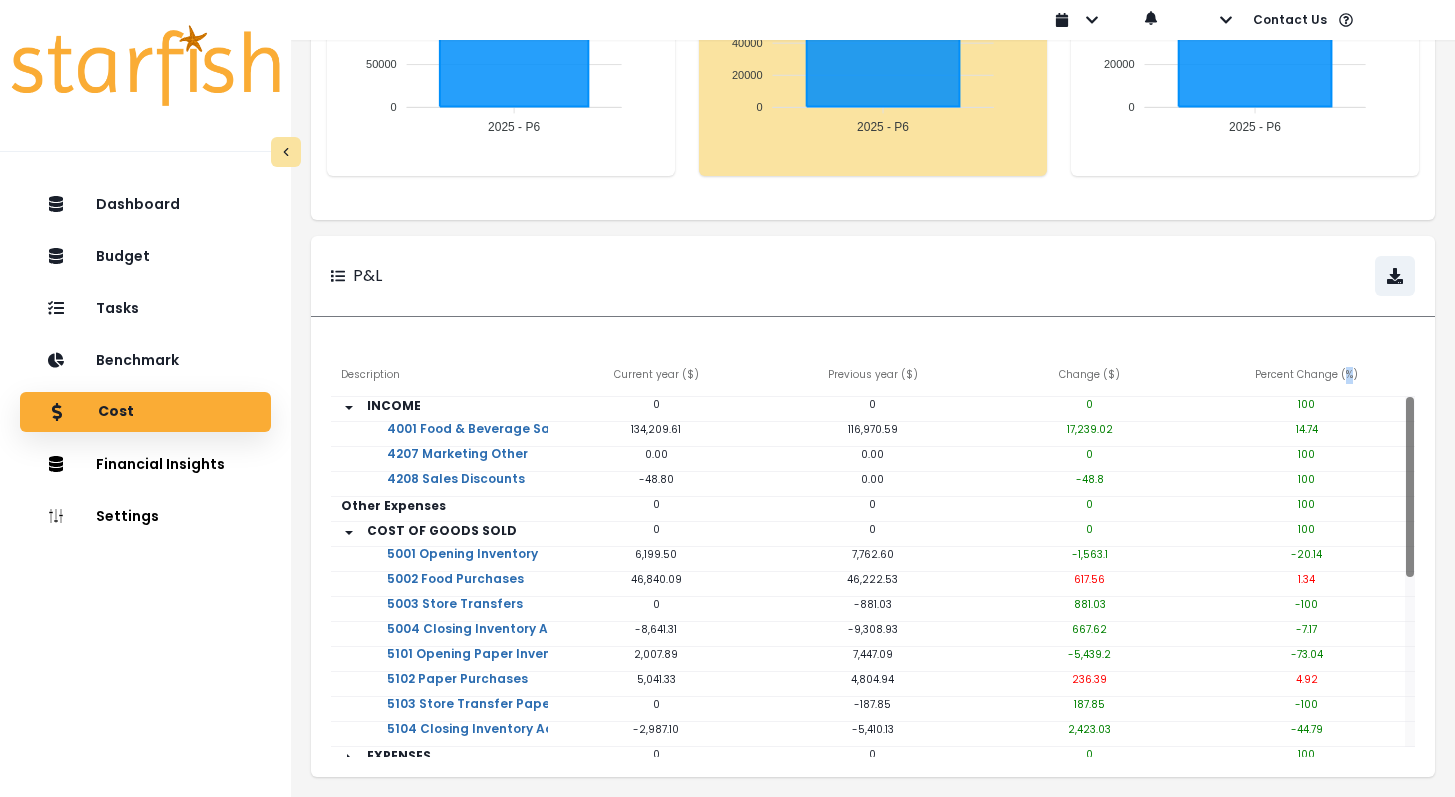 click on "Percent Change (%)" at bounding box center [1306, 377] 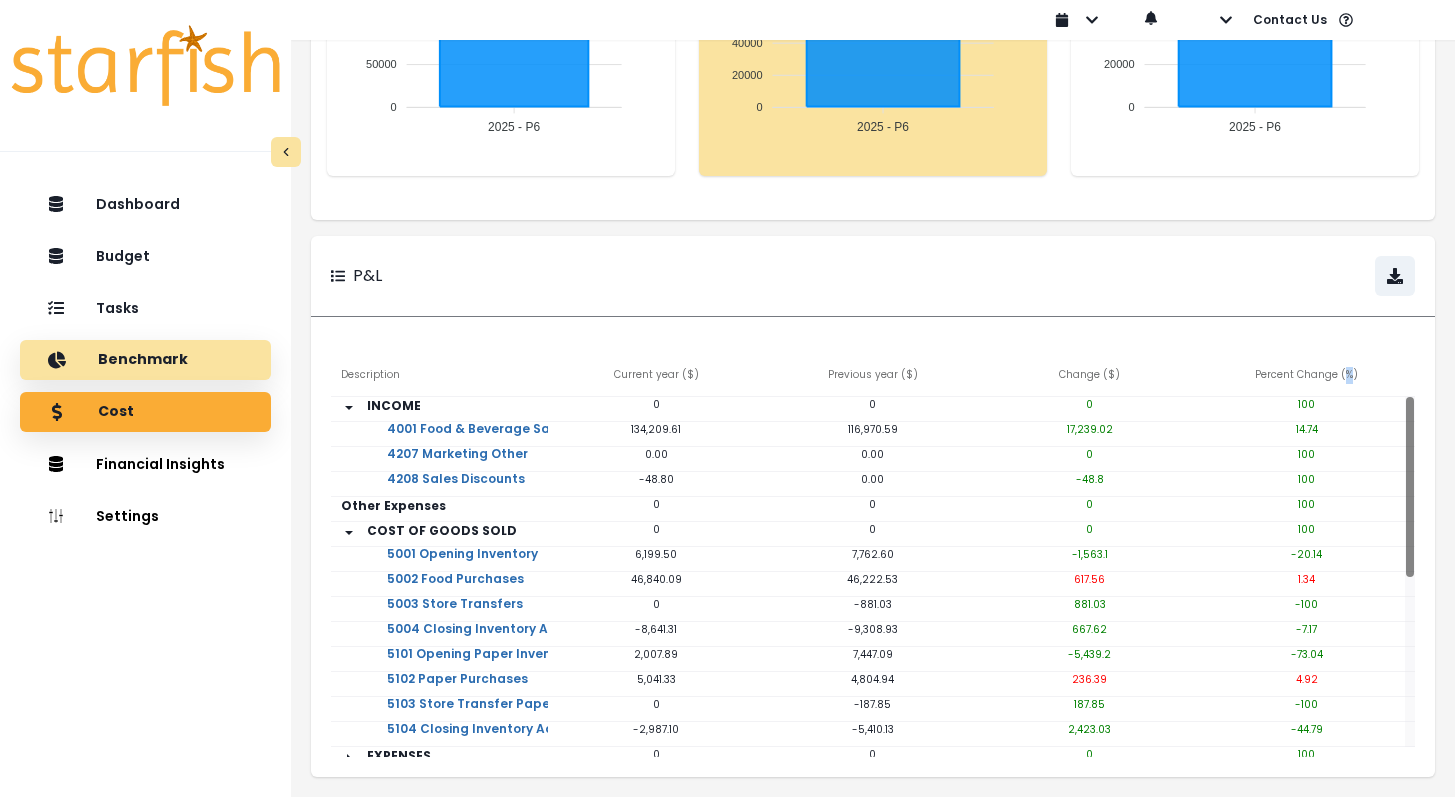 click on "Benchmark" at bounding box center [143, 360] 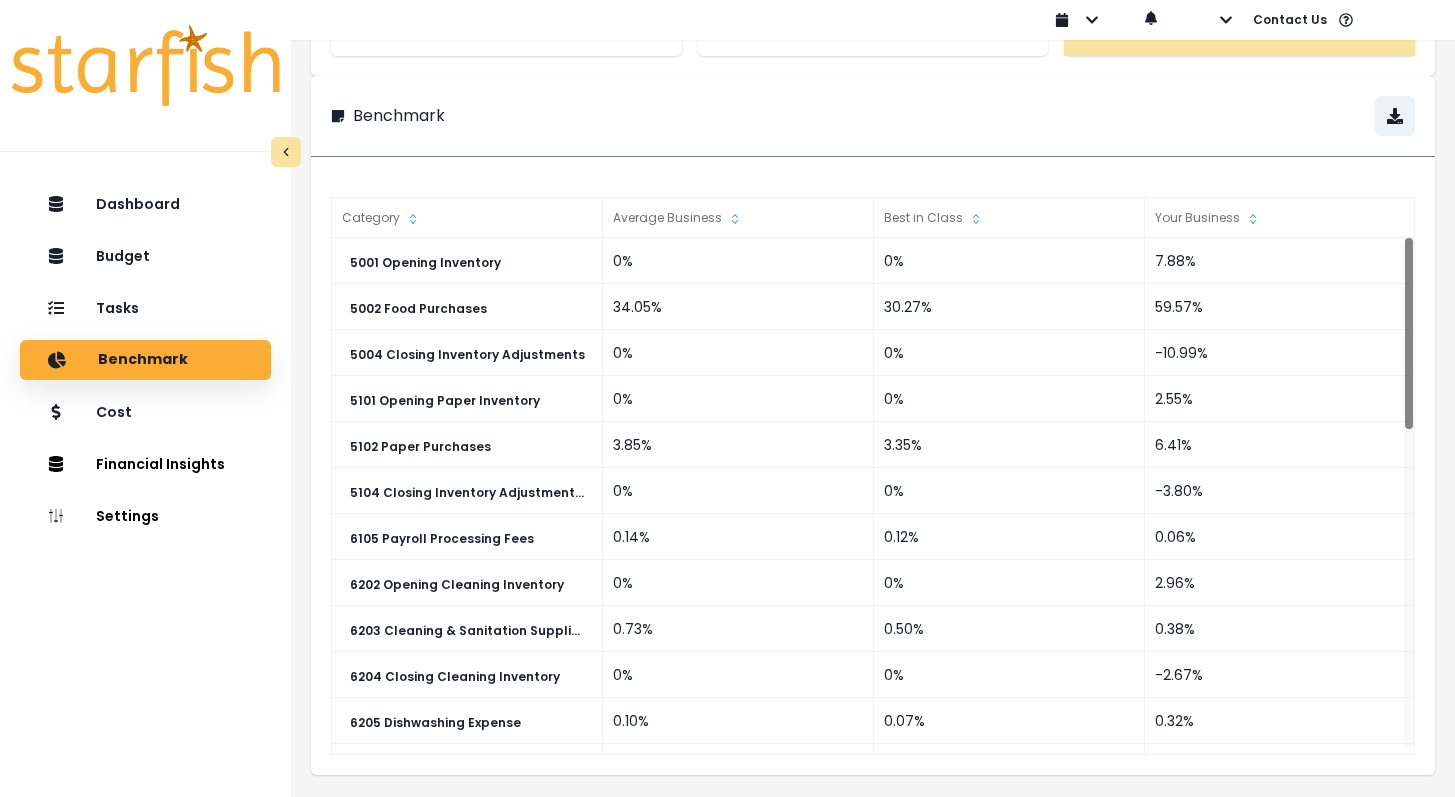 scroll, scrollTop: 0, scrollLeft: 0, axis: both 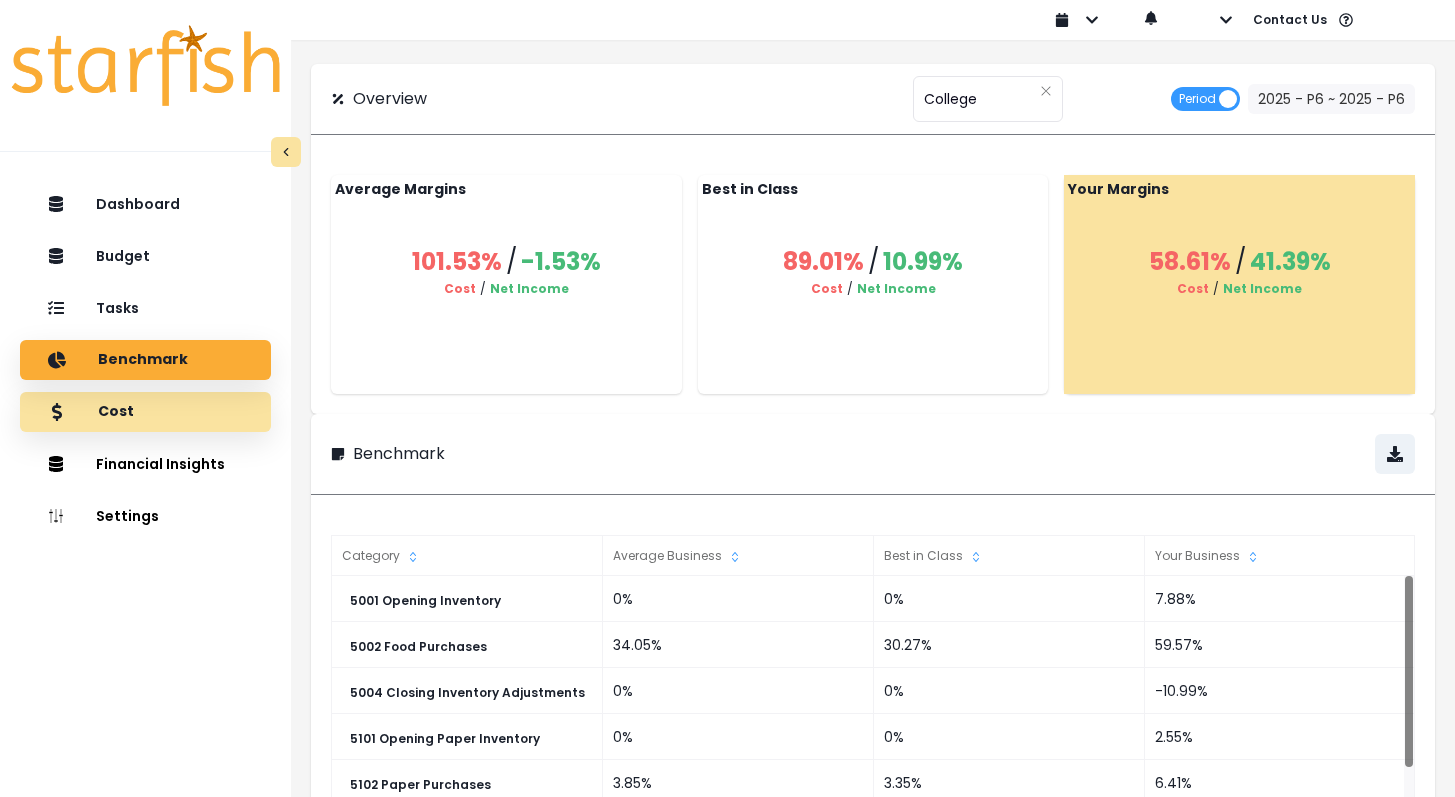 click on "Cost" at bounding box center [116, 412] 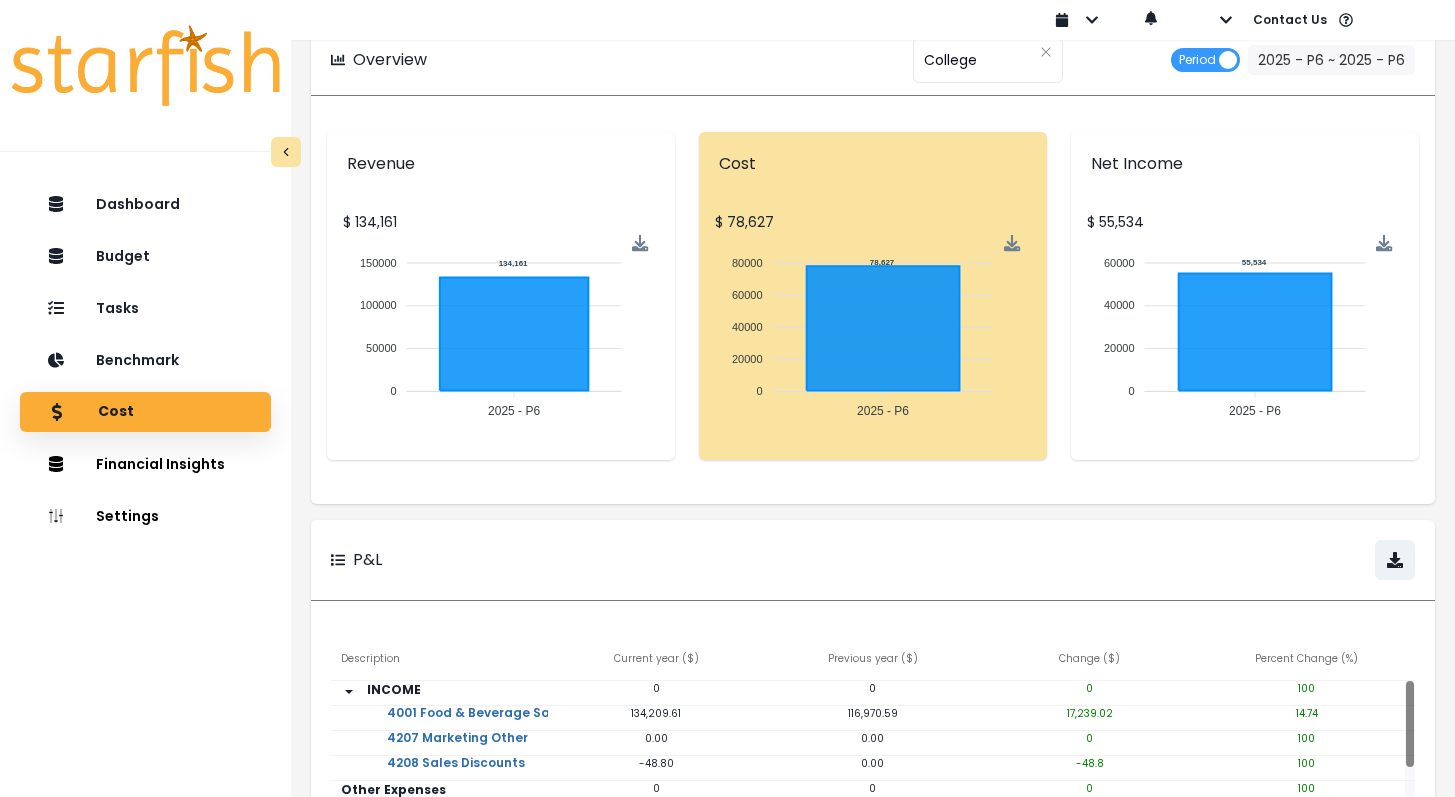 scroll, scrollTop: 23, scrollLeft: 0, axis: vertical 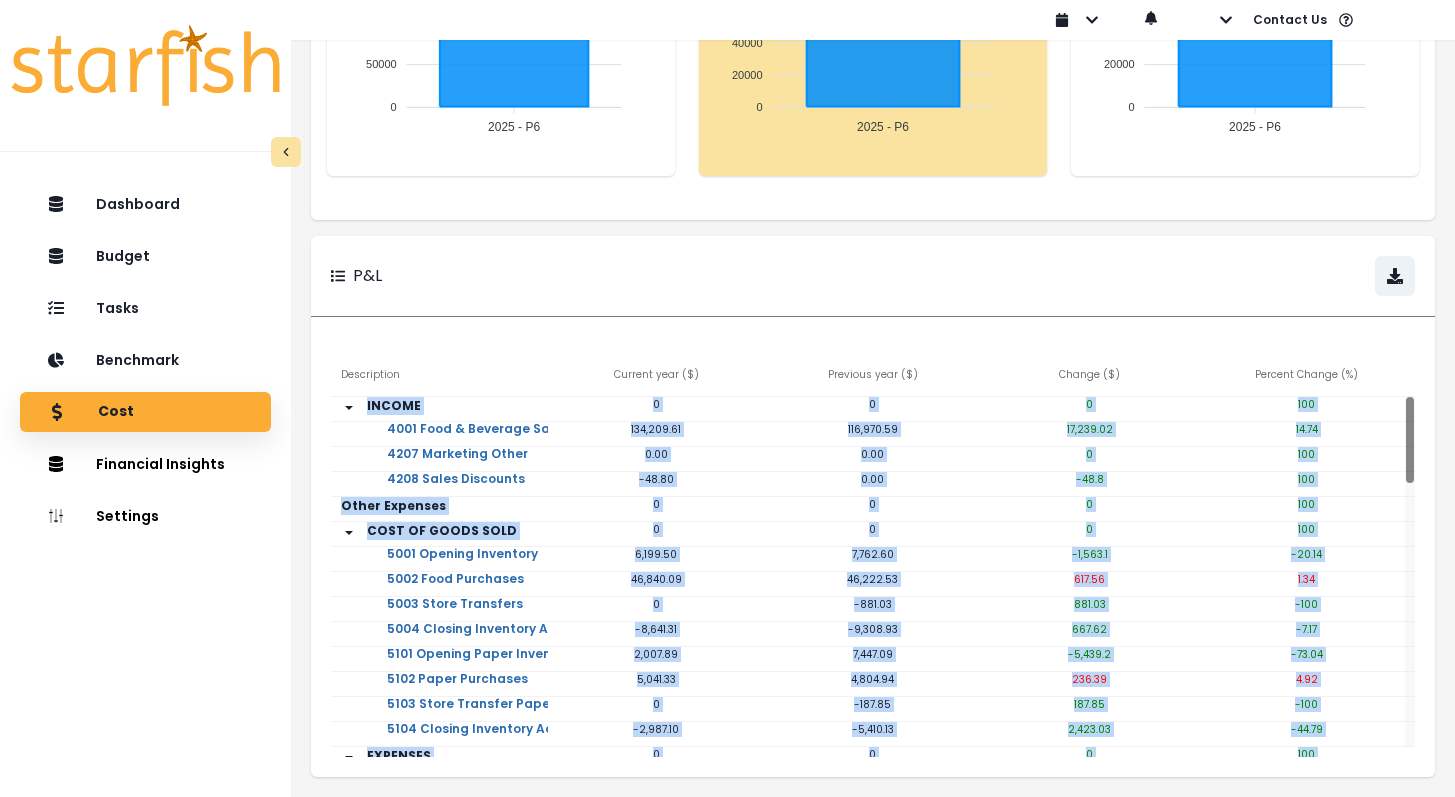 drag, startPoint x: 1414, startPoint y: 751, endPoint x: 1407, endPoint y: 779, distance: 28.86174 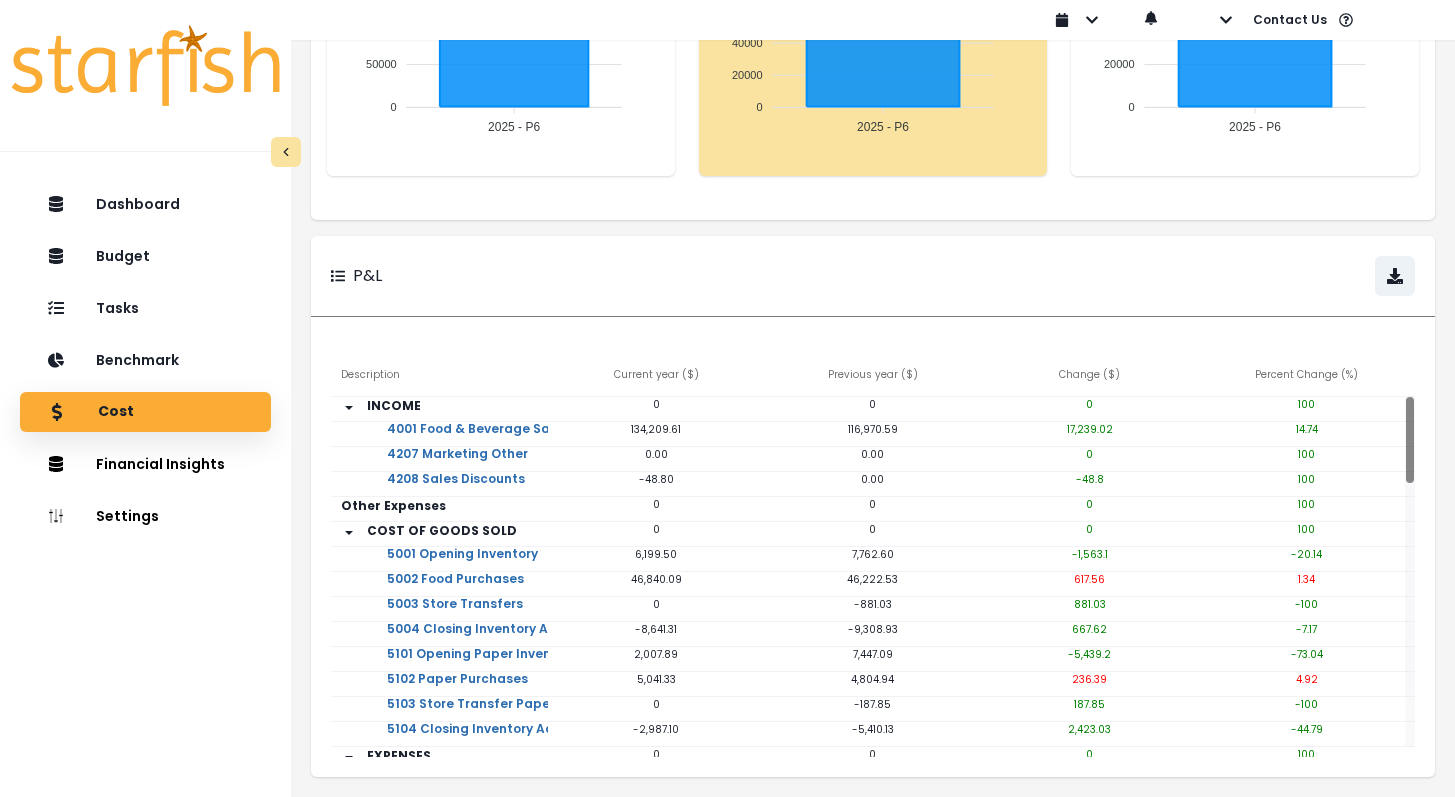 click at bounding box center [1144, 276] 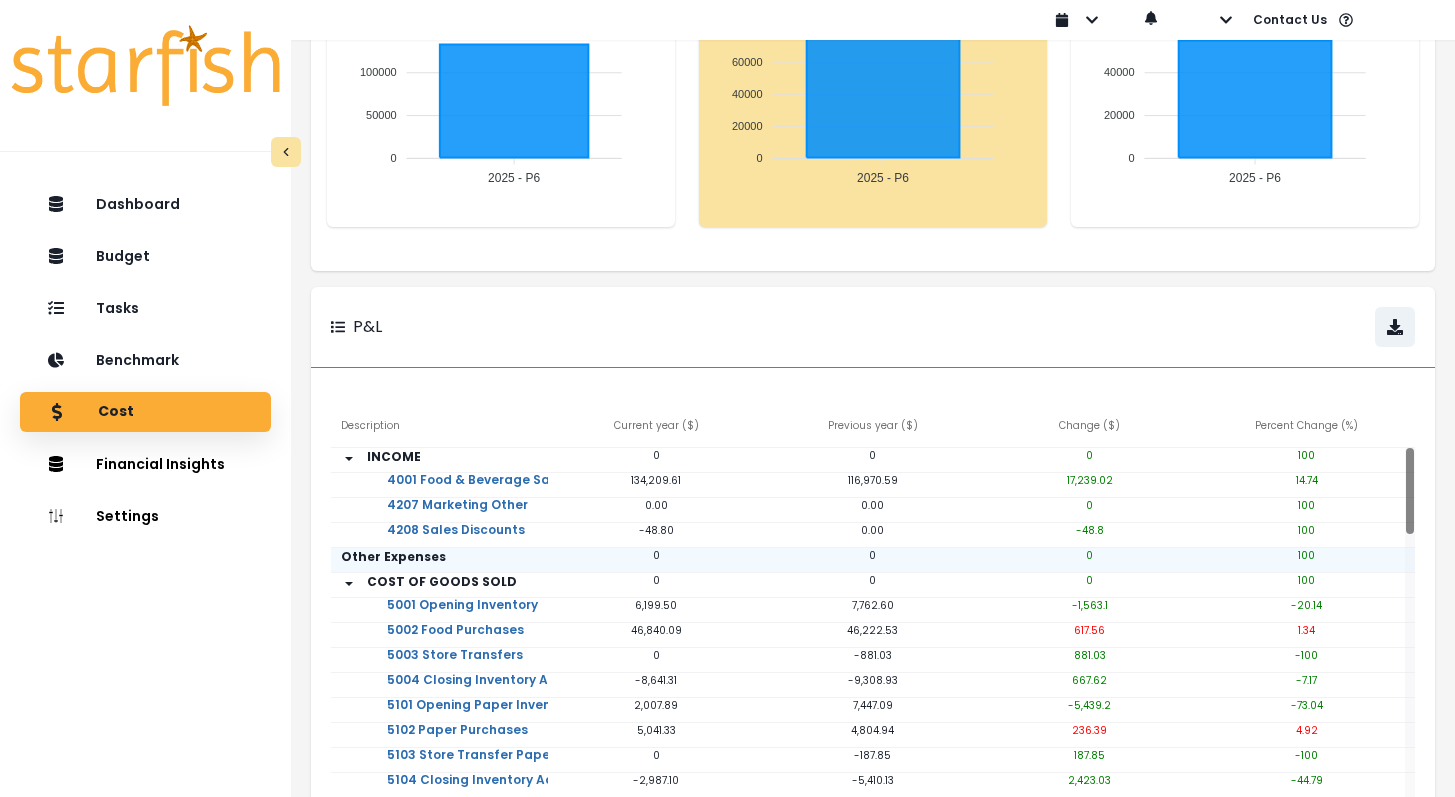 scroll, scrollTop: 166, scrollLeft: 0, axis: vertical 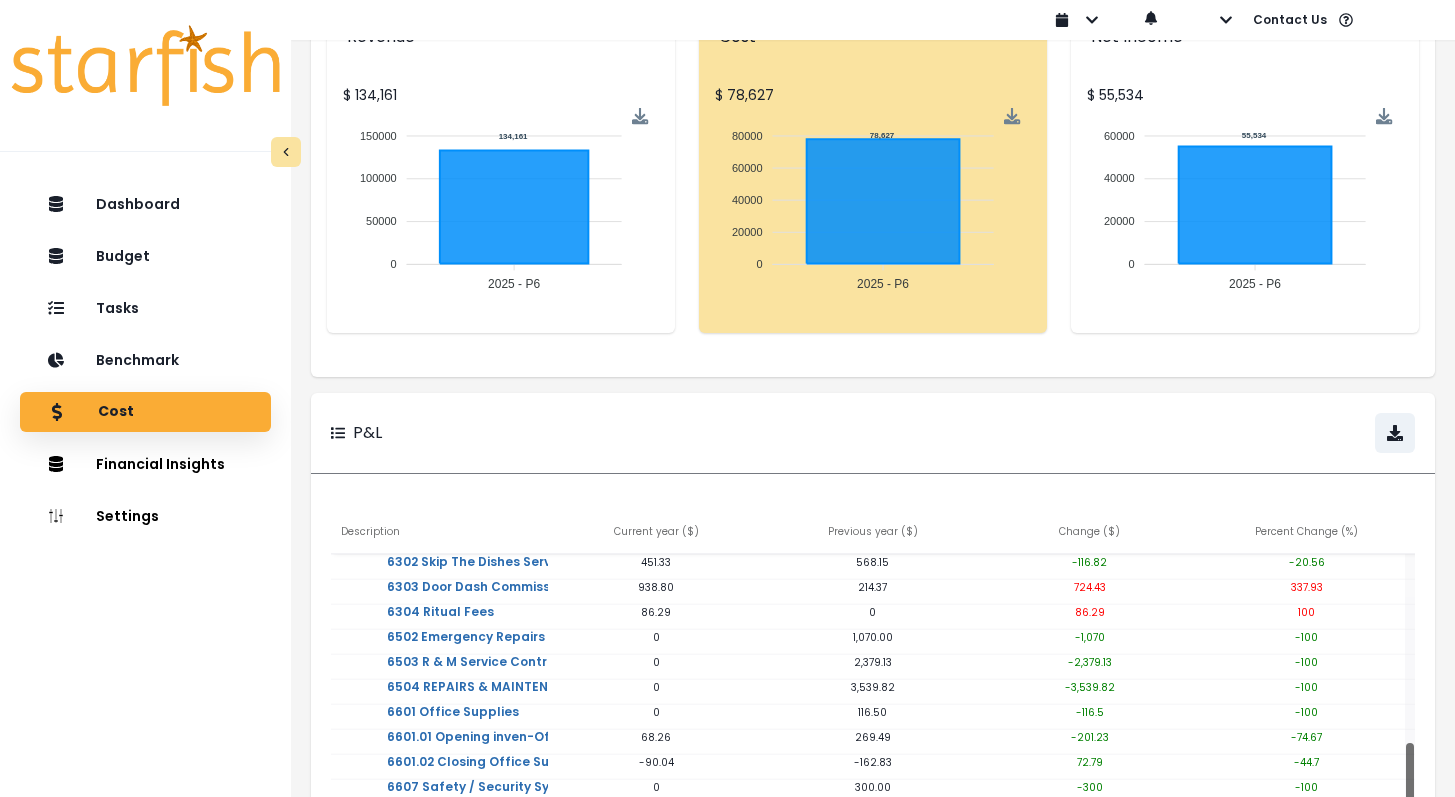 drag, startPoint x: 1410, startPoint y: 608, endPoint x: 1437, endPoint y: 796, distance: 189.92894 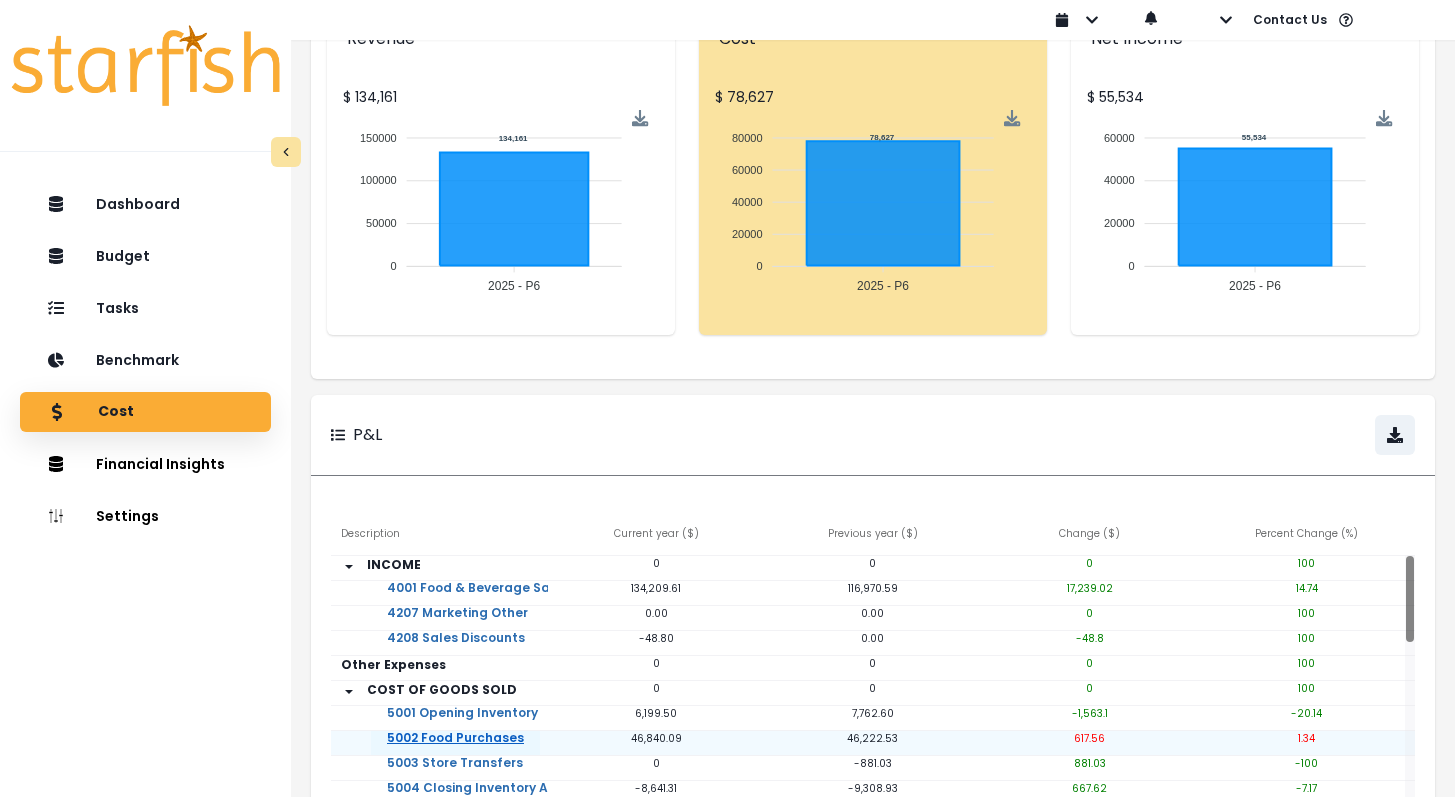 scroll, scrollTop: 163, scrollLeft: 0, axis: vertical 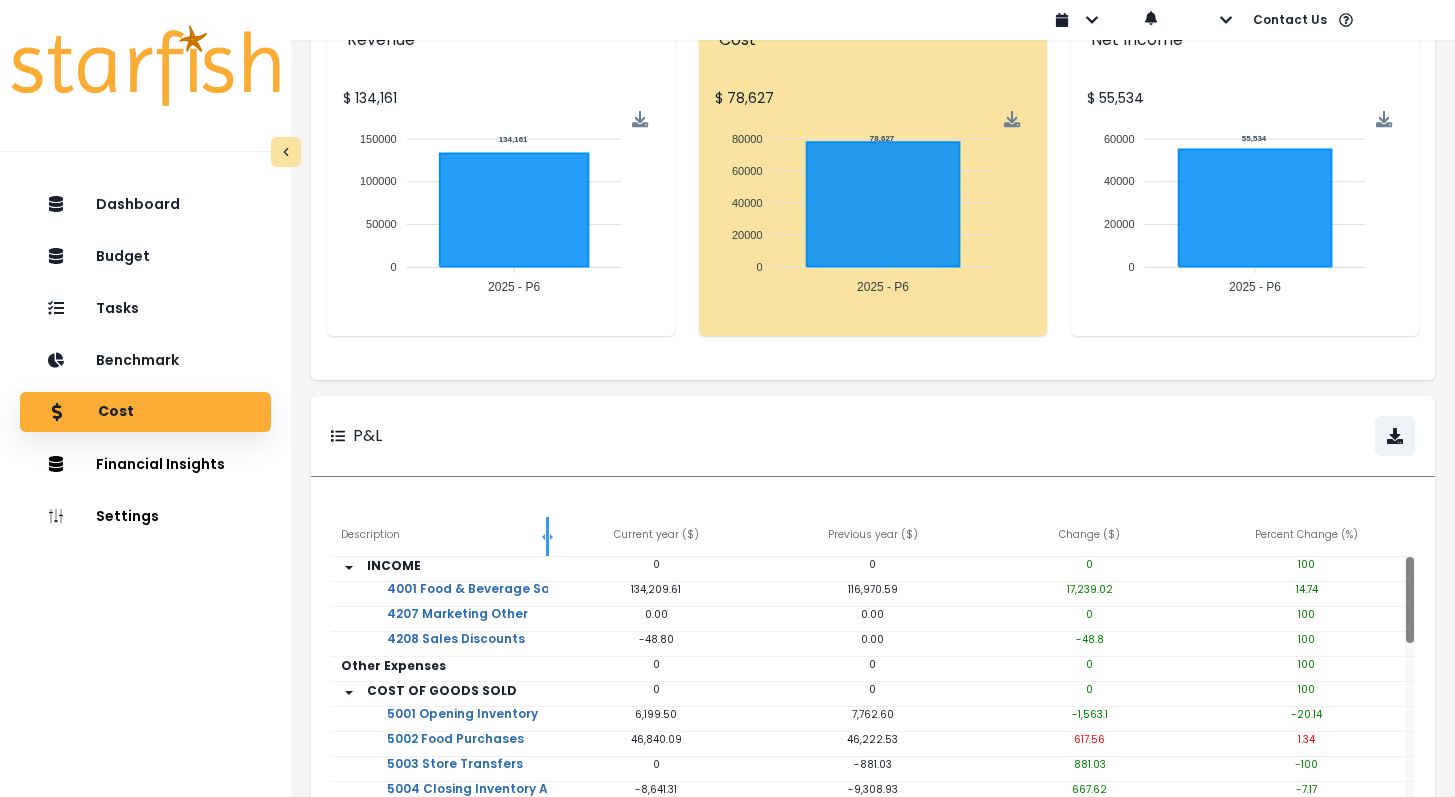 click on "Description" at bounding box center [439, 537] 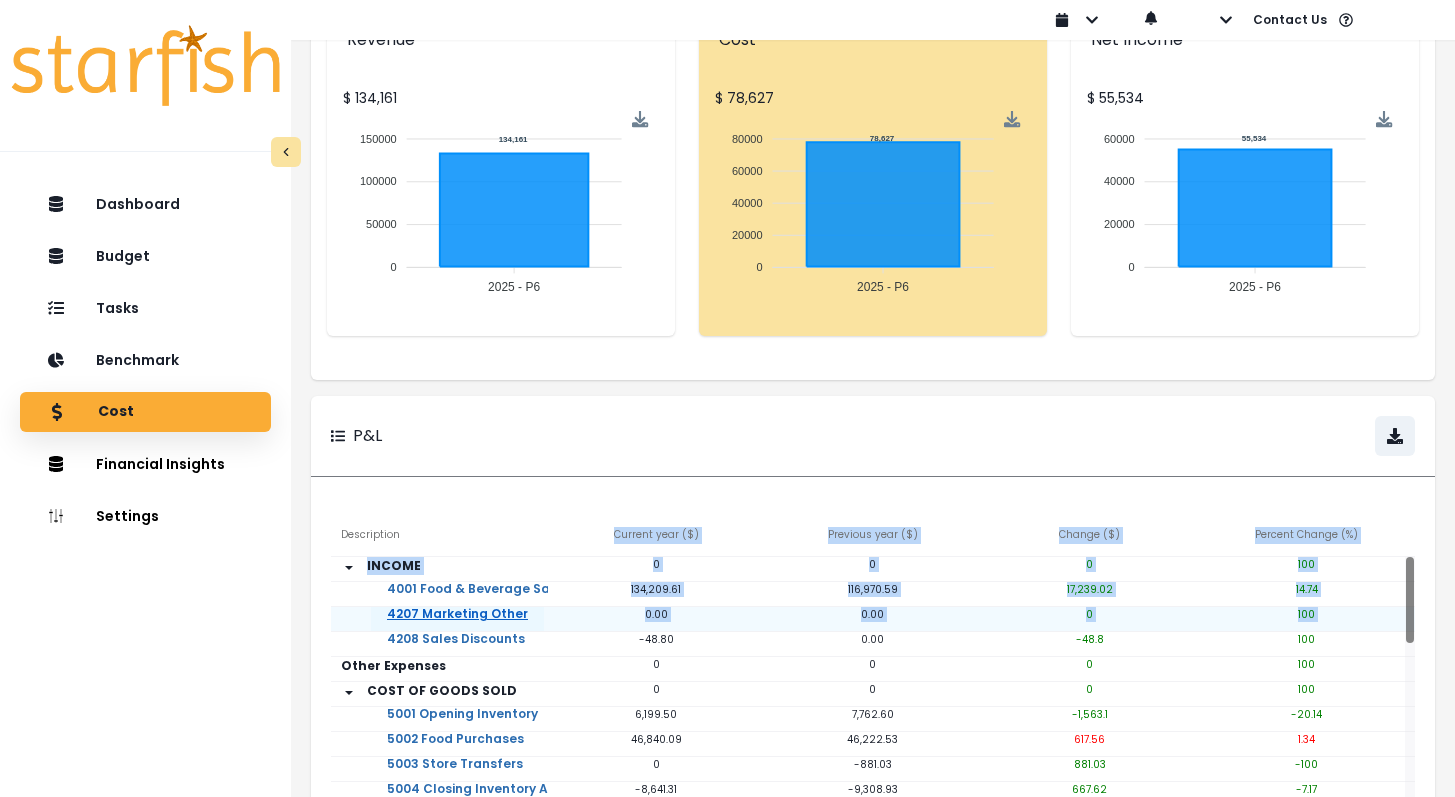 drag, startPoint x: 487, startPoint y: 539, endPoint x: 496, endPoint y: 629, distance: 90.44888 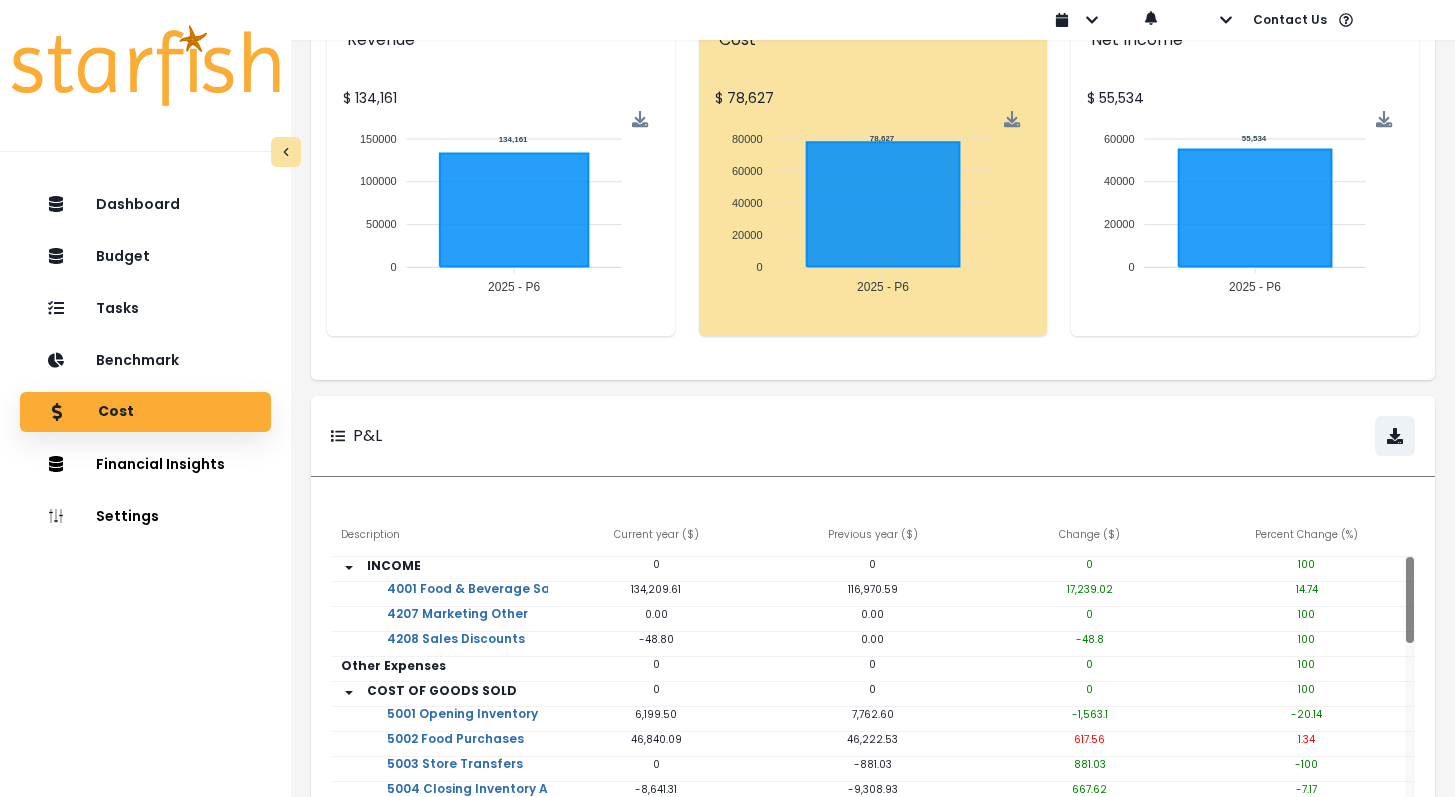click on "P&L Description Current year ( $ ) Previous year ( $ ) Change ( $ ) Percent Change (%) INCOME 0 0 0 100 4001 Food & Beverage Sales 134,209.61 116,970.59 17,239.02 14.74 4207 Marketing Other 0.00 0.00 0 100 4208 Sales Discounts -48.80 0.00 -48.8 100 Other Expenses 0 0 0 100 COST OF GOODS SOLD 0 0 0 100 5001 Opening Inventory 6,199.50 7,762.60 -1,563.1 -20.14 5002 Food Purchases 46,840.09 46,222.53 617.56 1.34 5003 Store Transfers 0 -881.03 881.03 -100 5004 Closing Inventory Adjustments -8,641.31 -9,308.93 667.62 -7.17 5101 Opening Paper Inventory 2,007.89 7,447.09 -5,439.2 -73.04 5102 Paper Purchases 5,041.33 4,804.94 236.39 4.92 5103 Store Transfer Paper 0 -187.85 187.85 -100 5104 Closing Inventory Adjustment Pa -2,987.10 -5,410.13 2,423.03 -44.79 EXPENSES 0 0 0 100 6002 VARIABLE LABOUR 0 23,969.67 -23,969.67 -100 6101 CPP Expense 0 1,622.02 -1,622.02 -100 6102 EI( U.I.C ) Expense 0 745.40 -745.4 -100 6104 Vacation Expense 0 363.08 -363.08 -100 6105 Payroll Processing Fees 44.48 159.54 -115.06 -72.12 2,327.17" at bounding box center [873, 666] 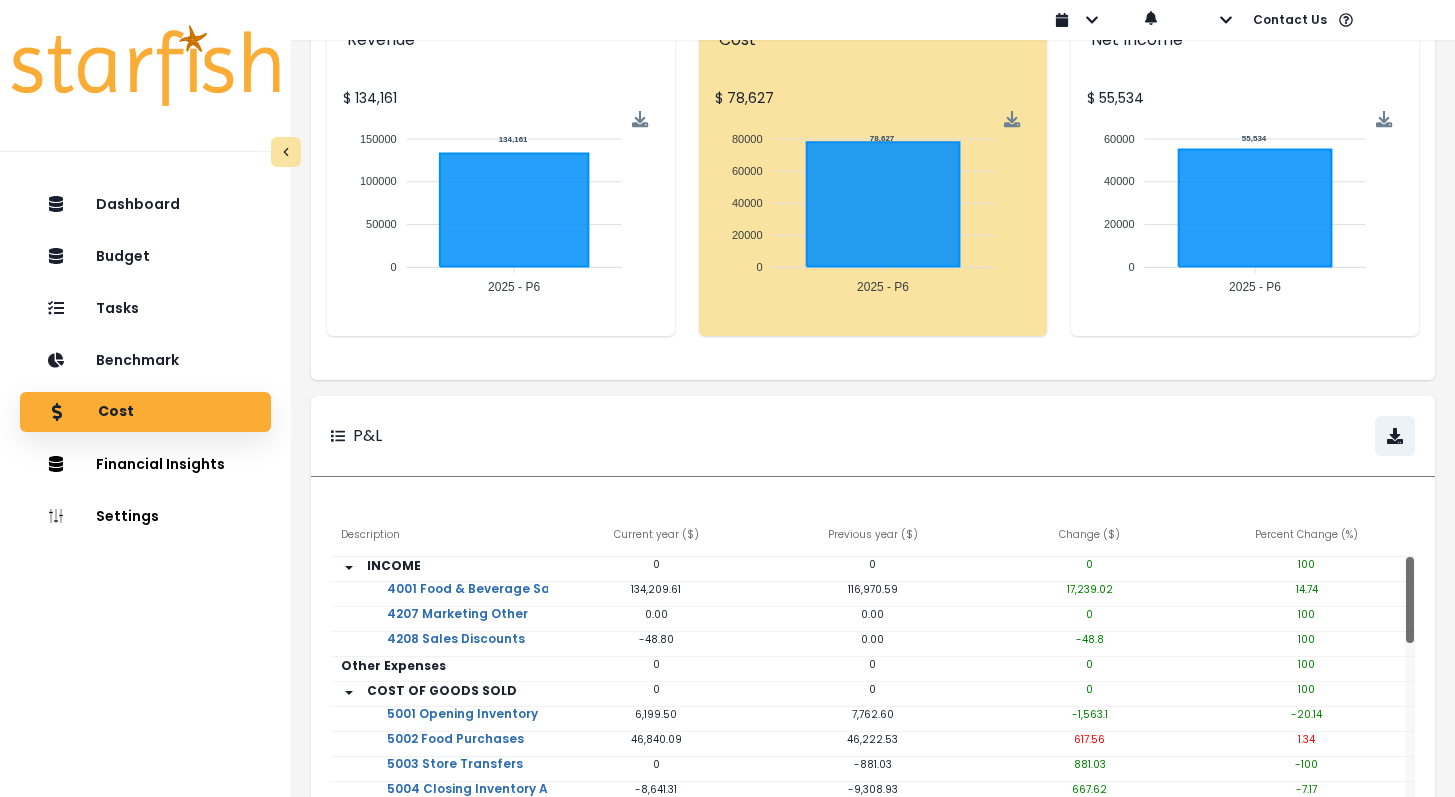 drag, startPoint x: 1406, startPoint y: 582, endPoint x: 1456, endPoint y: 446, distance: 144.89996 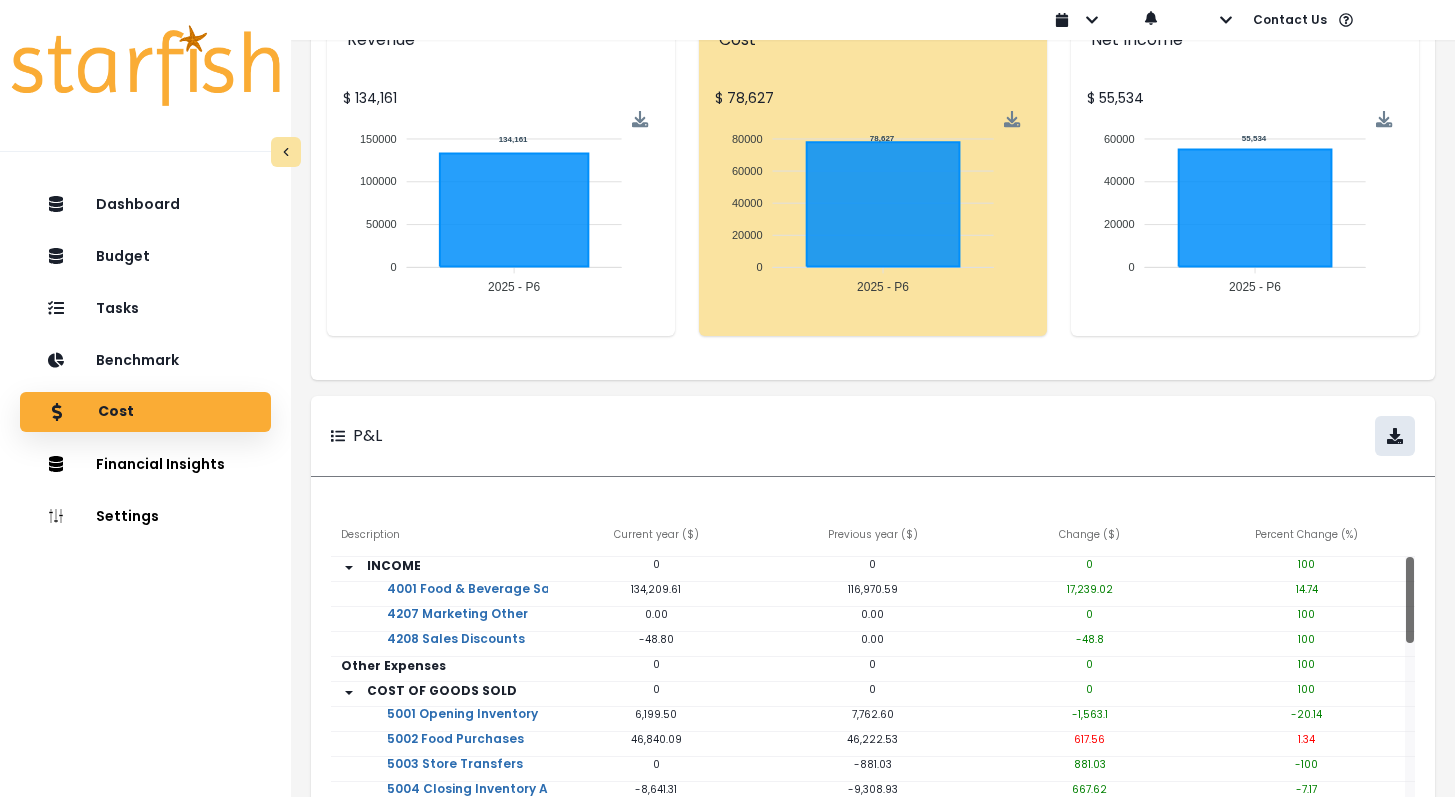 click 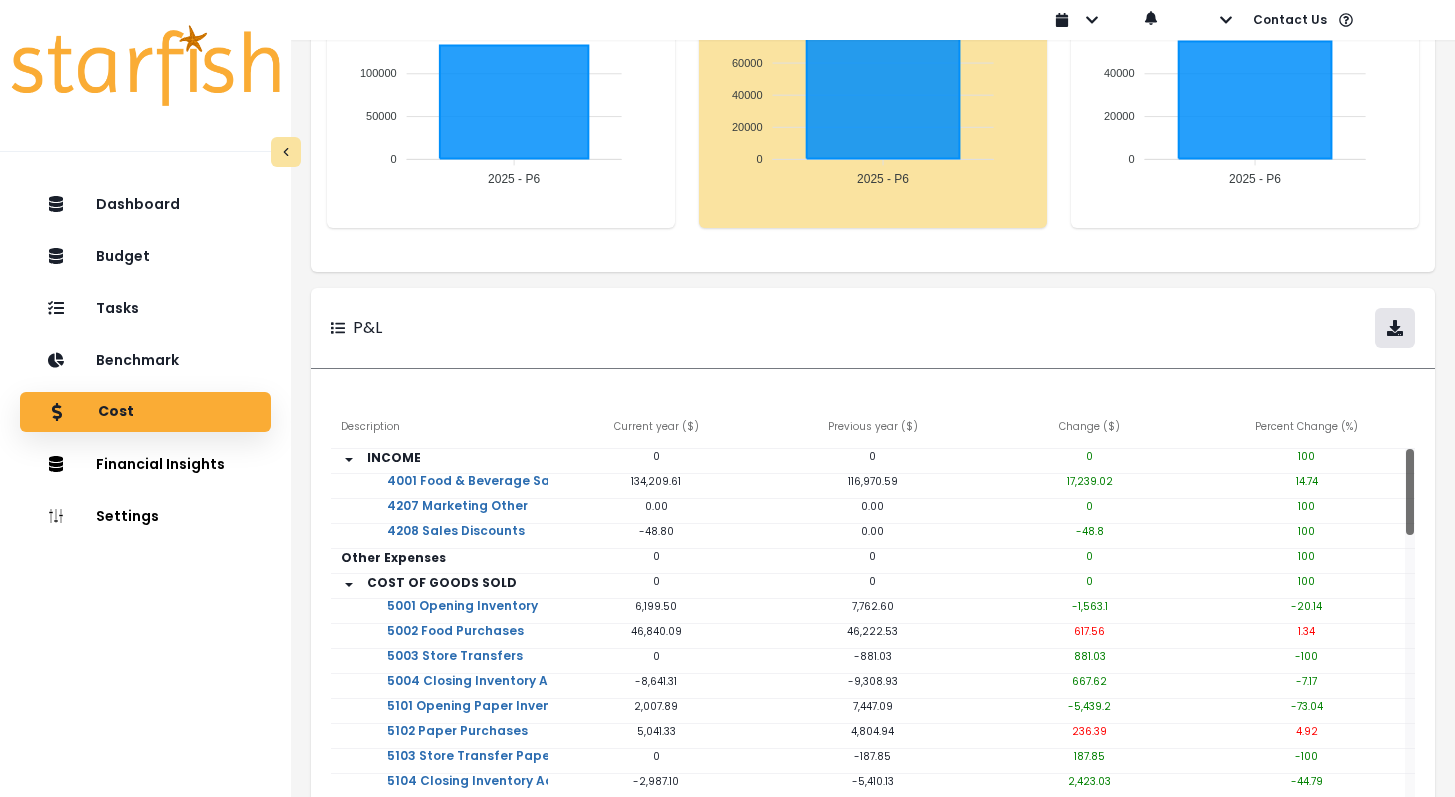scroll, scrollTop: 338, scrollLeft: 0, axis: vertical 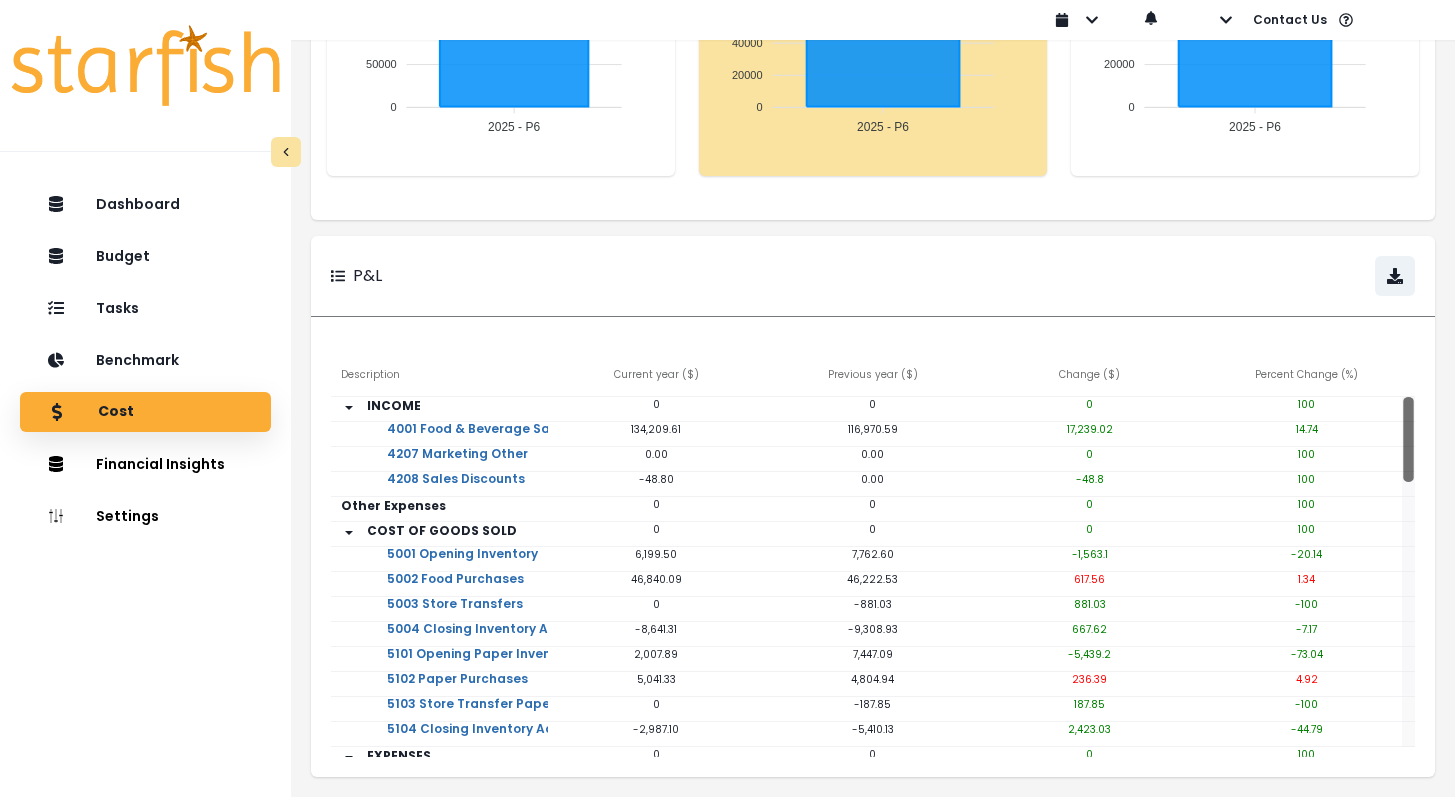 drag, startPoint x: 1414, startPoint y: 424, endPoint x: 1411, endPoint y: 689, distance: 265.01697 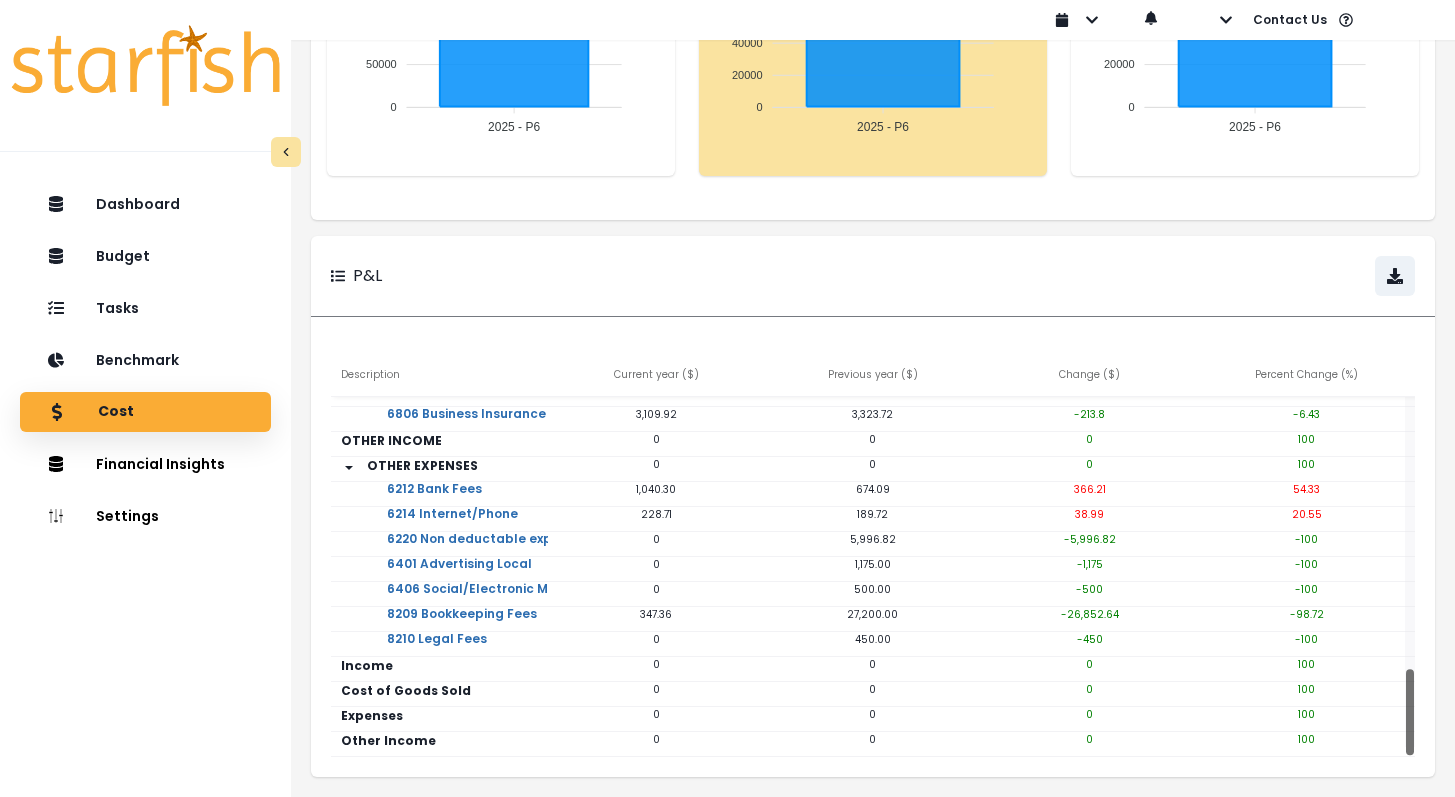 drag, startPoint x: 1408, startPoint y: 648, endPoint x: 1119, endPoint y: 643, distance: 289.04324 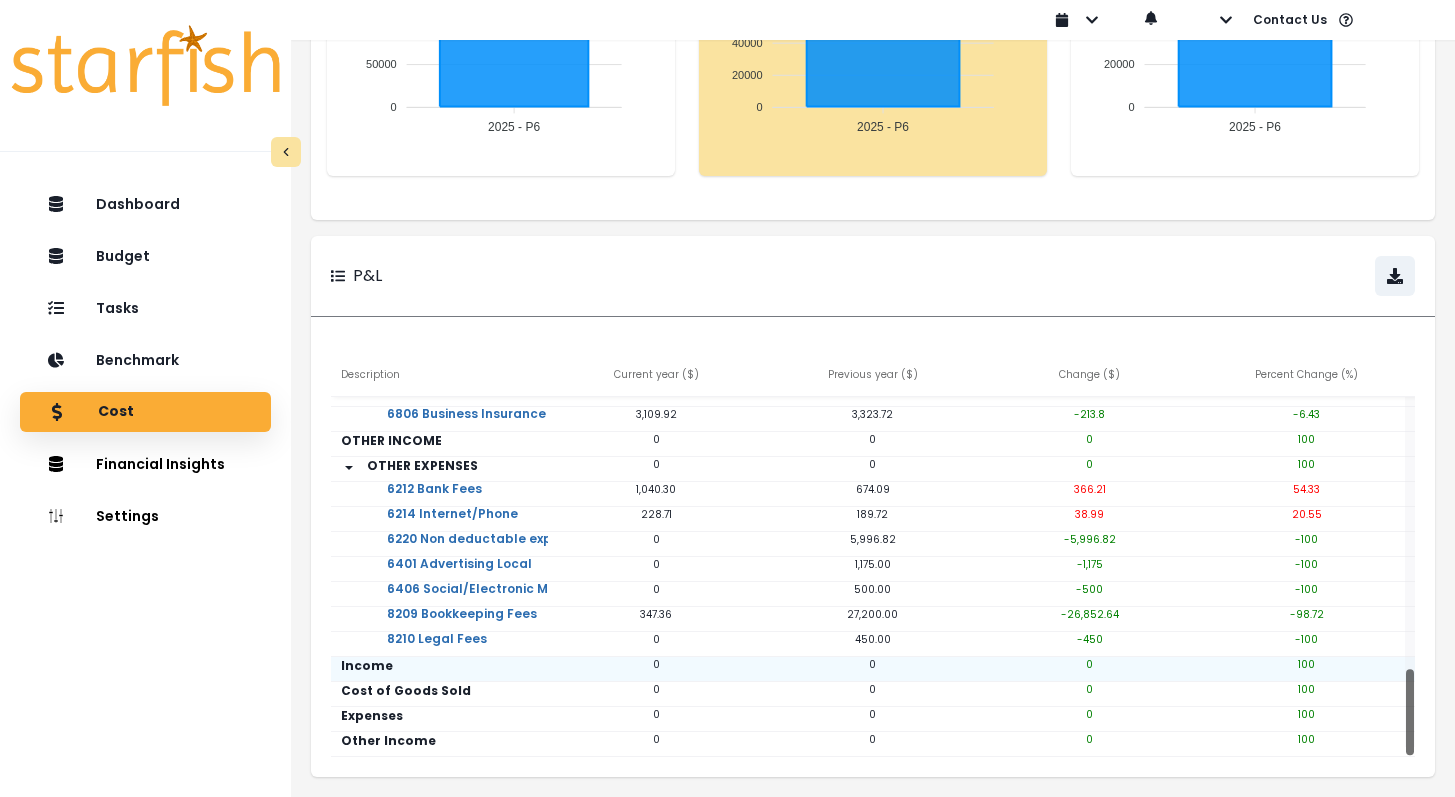 click on "Description Current year ( $ ) Previous year ( $ ) Change ( $ ) Percent Change (%) INCOME 0 0 0 100 4001 Food & Beverage Sales 134,209.61 116,970.59 17,239.02 14.74 4207 Marketing Other 0.00 0.00 0 100 4208 Sales Discounts -48.80 0.00 -48.8 100 Other Expenses 0 0 0 100 COST OF GOODS SOLD 0 0 0 100 5001 Opening Inventory 6,199.50 7,762.60 -1,563.1 -20.14 5002 Food Purchases 46,840.09 46,222.53 617.56 1.34 5003 Store Transfers 0 -881.03 881.03 -100 5004 Closing Inventory Adjustments -8,641.31 -9,308.93 667.62 -7.17 5101 Opening Paper Inventory 2,007.89 7,447.09 -5,439.2 -73.04 5102 Paper Purchases 5,041.33 4,804.94 236.39 4.92 5103 Store Transfer Paper 0 -187.85 187.85 -100 5104 Closing Inventory Adjustment Pa -2,987.10 -5,410.13 2,423.03 -44.79 EXPENSES 0 0 0 100 6002 VARIABLE LABOUR 0 23,969.67 -23,969.67 -100 6101 CPP Expense 0 1,622.02 -1,622.02 -100 6102 EI( U.I.C ) Expense 0 745.40 -745.4 -100 6104 Vacation Expense 0 363.08 -363.08 -100 6105 Payroll Processing Fees 44.48 159.54 -115.06 -72.12 2,327.17 45" at bounding box center [873, 557] 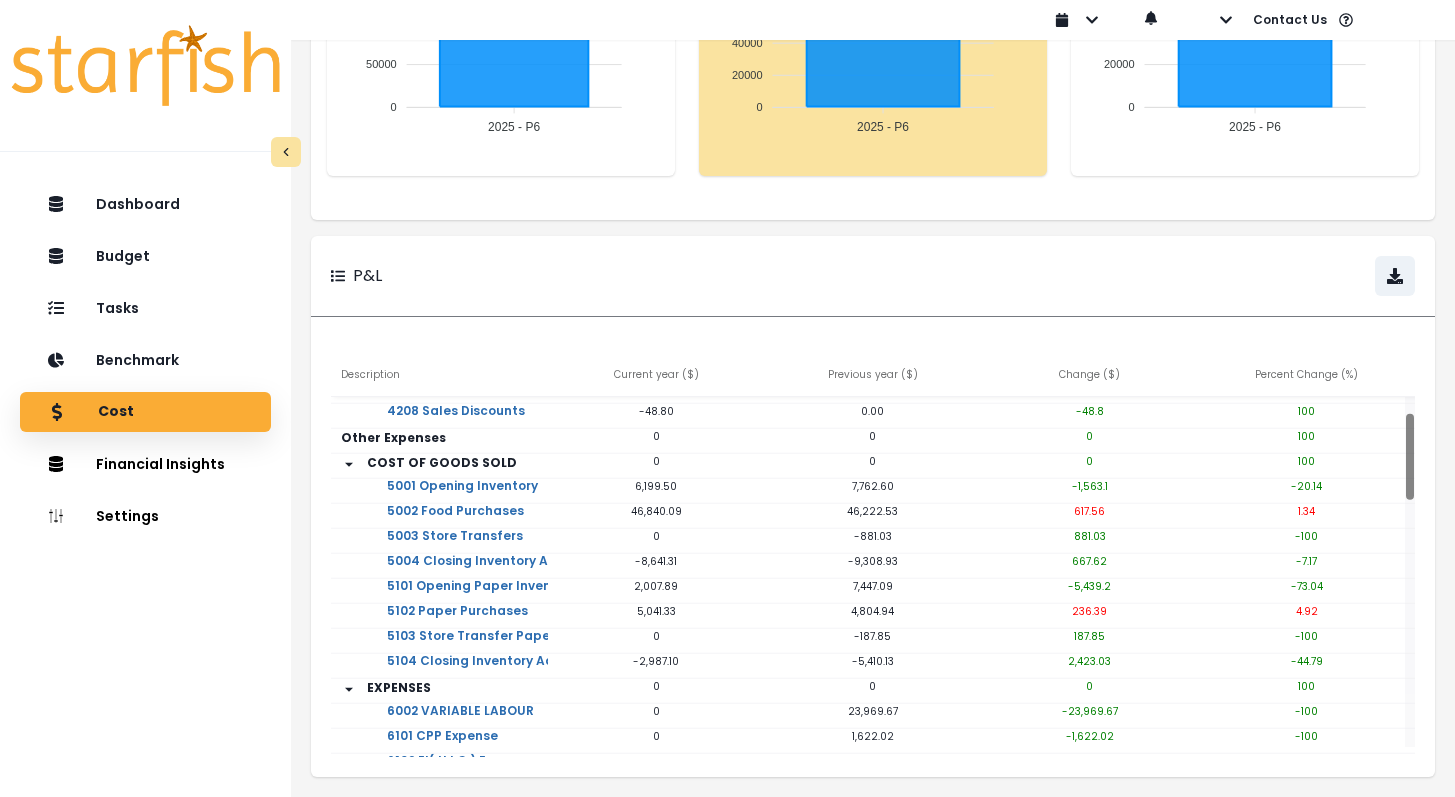 scroll, scrollTop: 0, scrollLeft: 0, axis: both 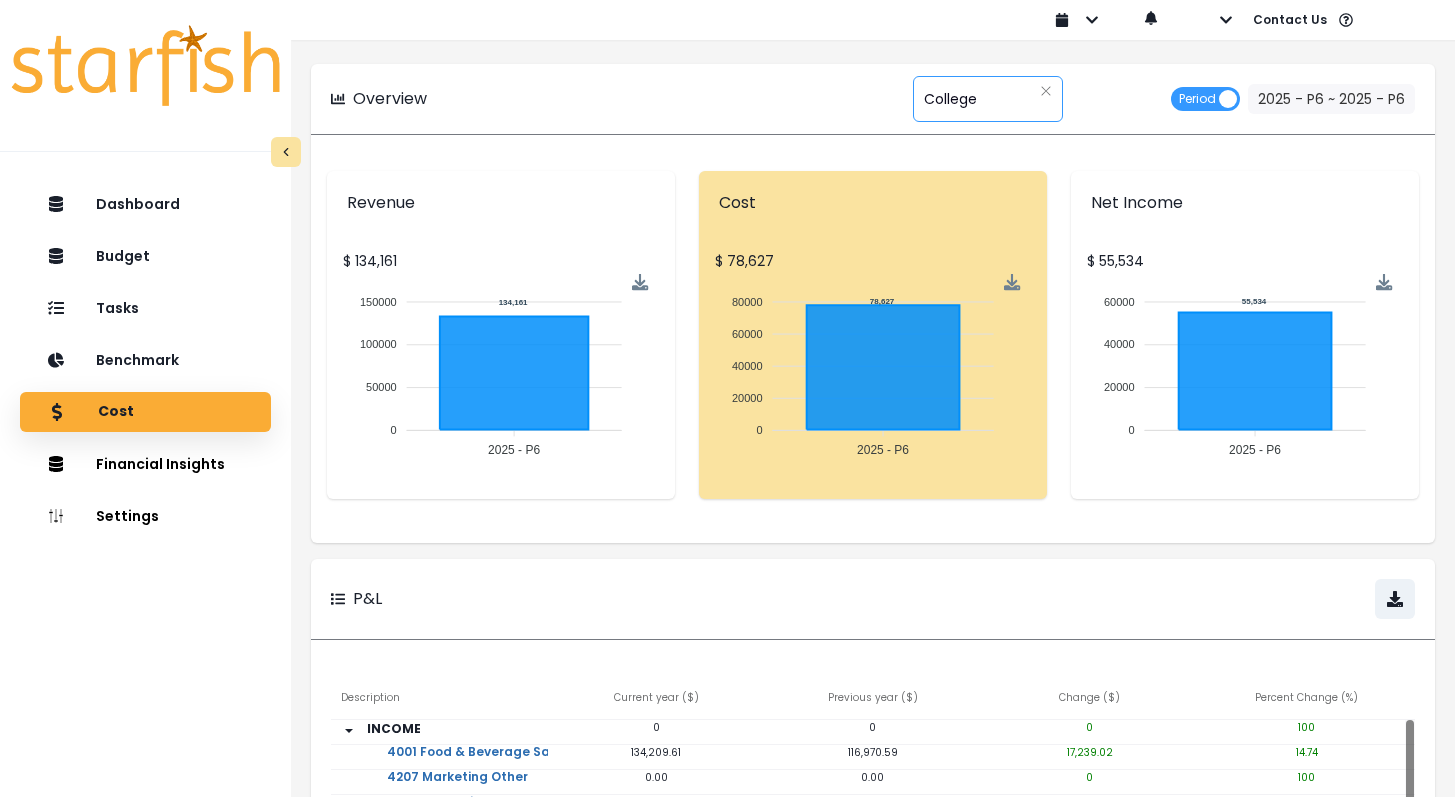click on "******* College" at bounding box center [988, 99] 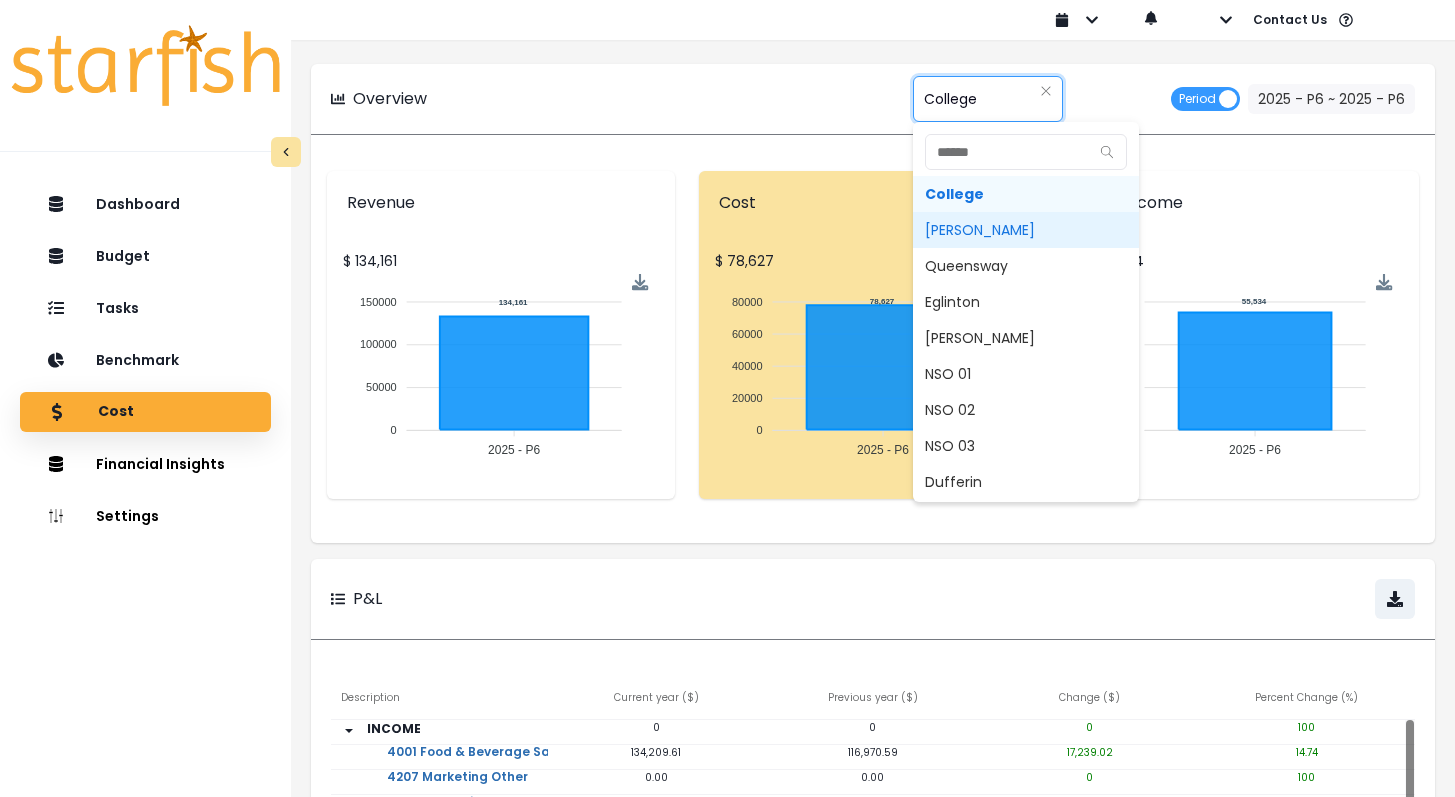 click on "Duncan" at bounding box center [1026, 230] 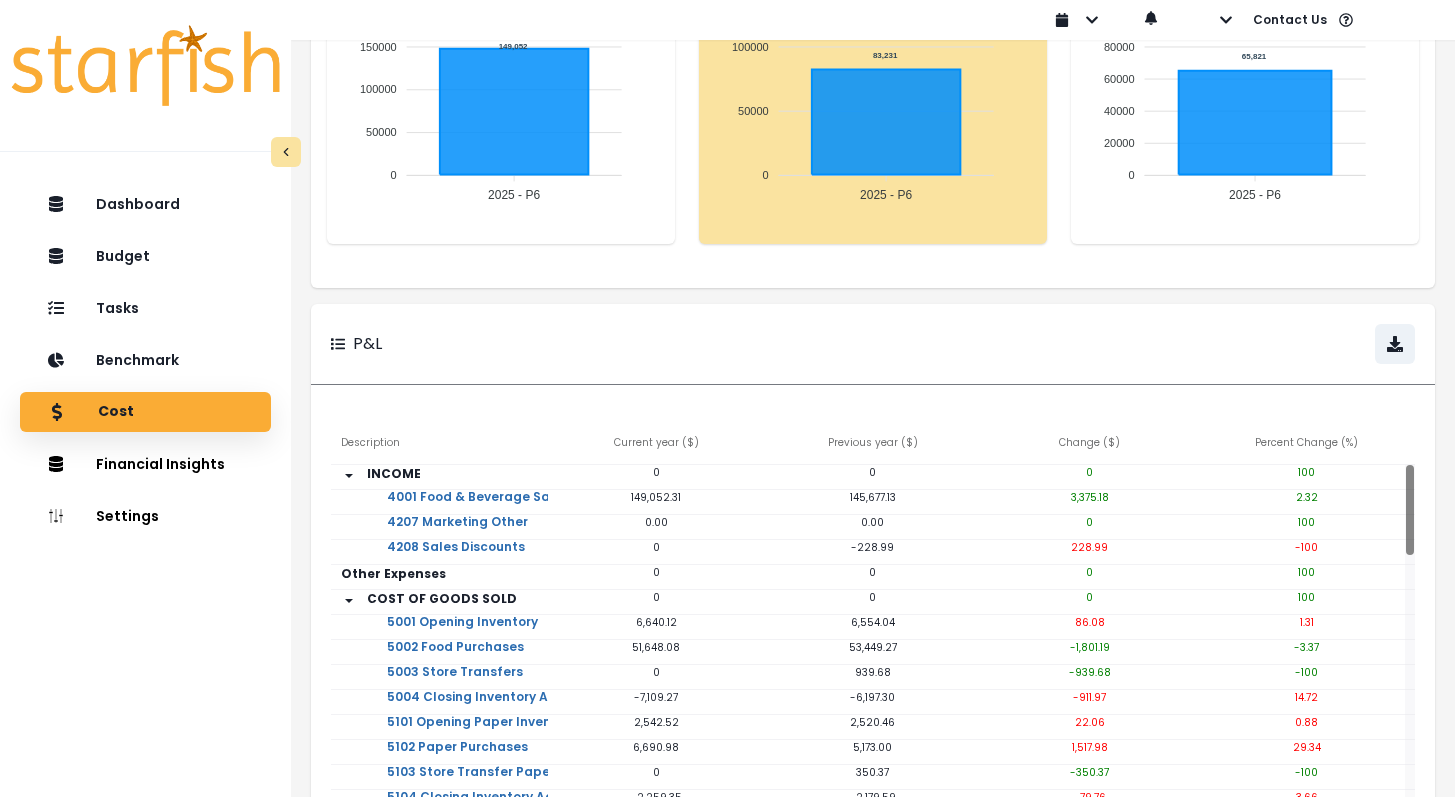 scroll, scrollTop: 330, scrollLeft: 0, axis: vertical 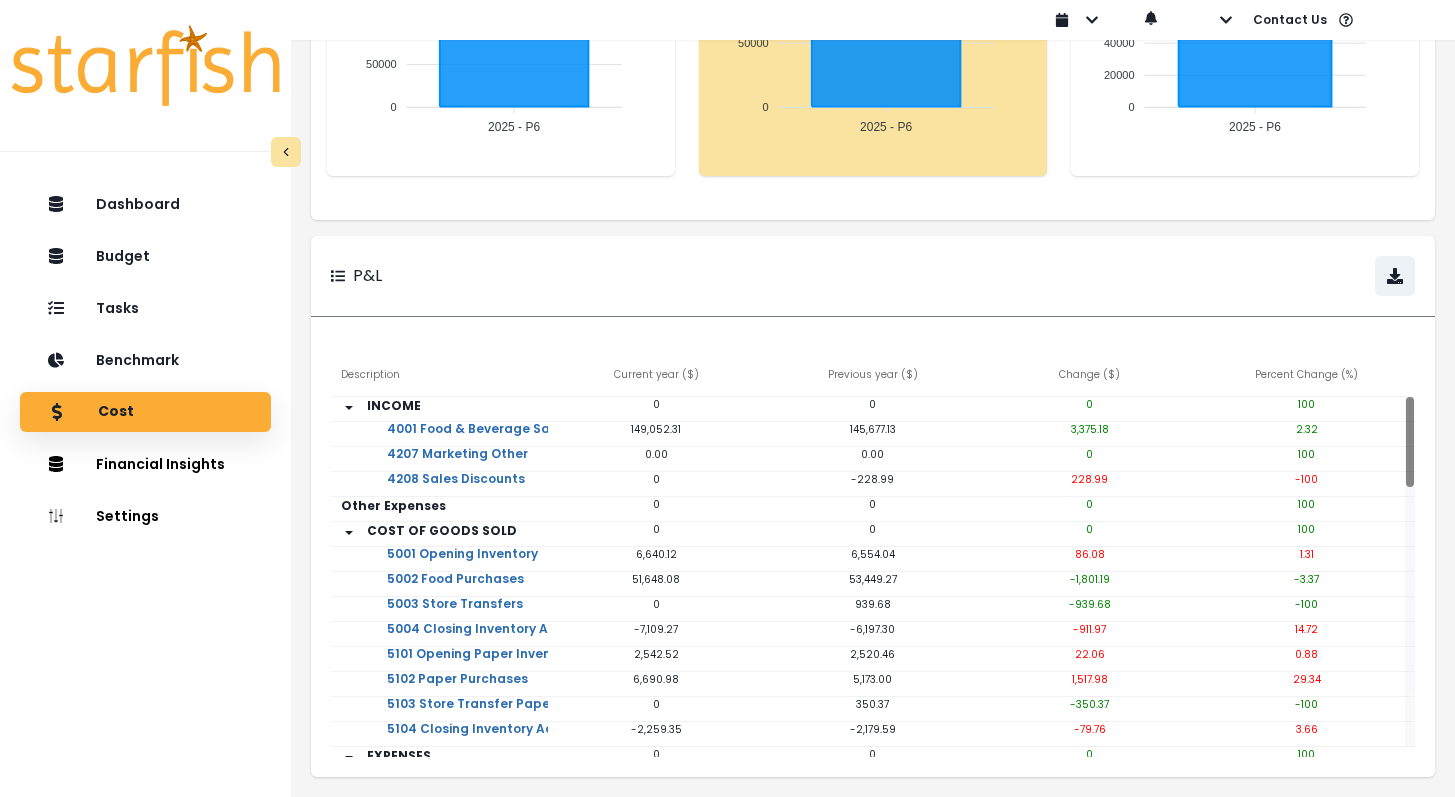 click on "Change ( $ )" at bounding box center [1089, 377] 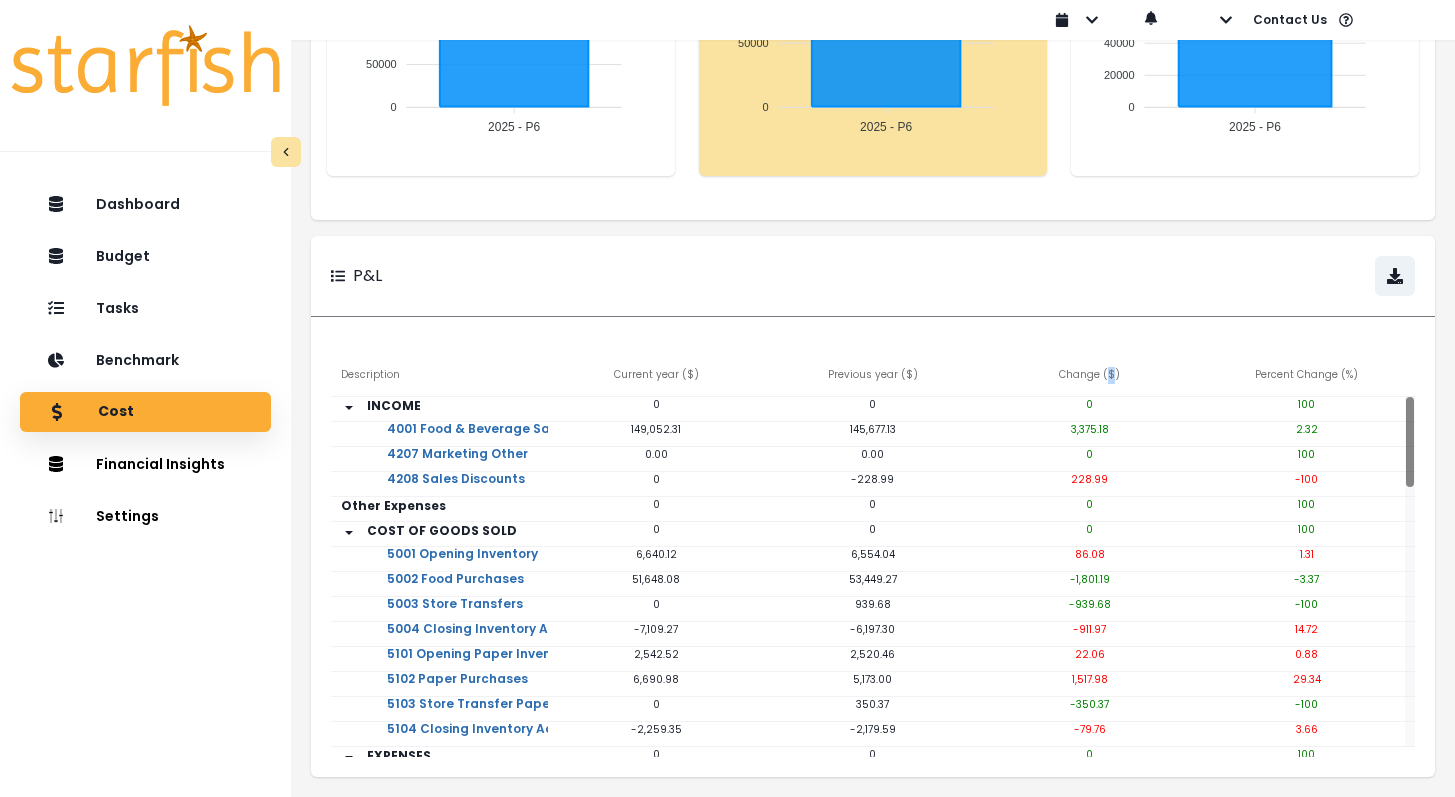 click on "Change ( $ )" at bounding box center (1089, 377) 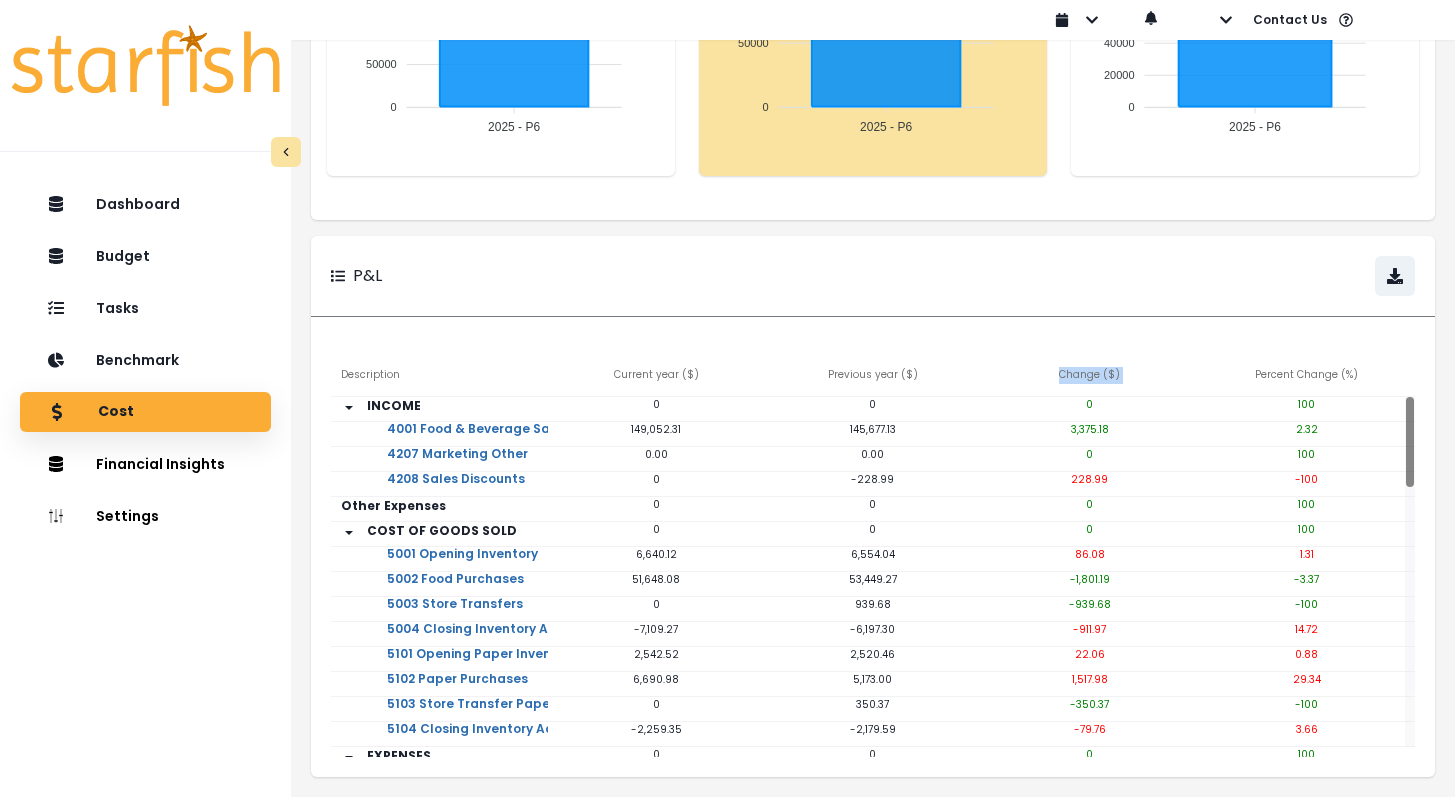 click on "Change ( $ )" at bounding box center [1089, 377] 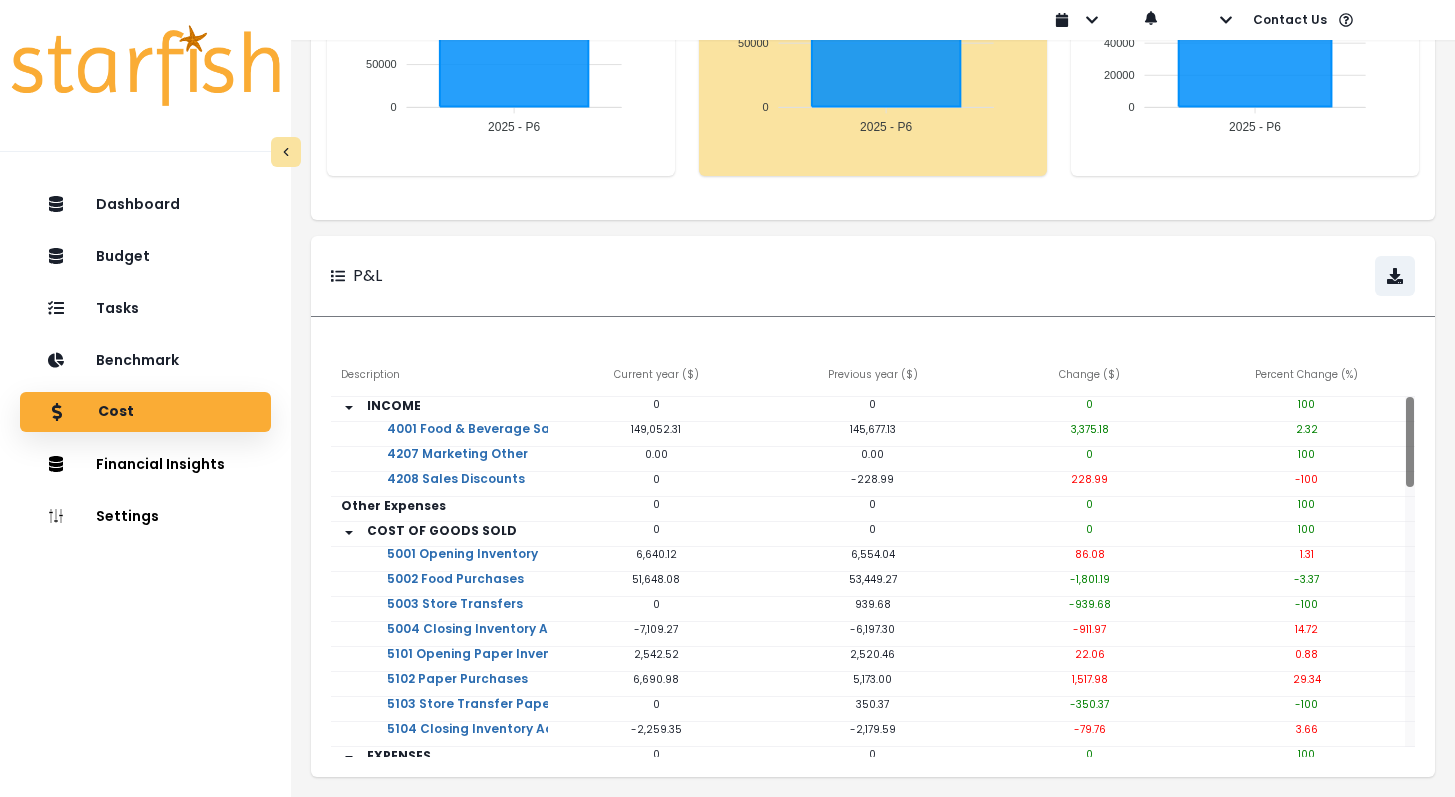 click on "Percent Change (%)" at bounding box center (1306, 377) 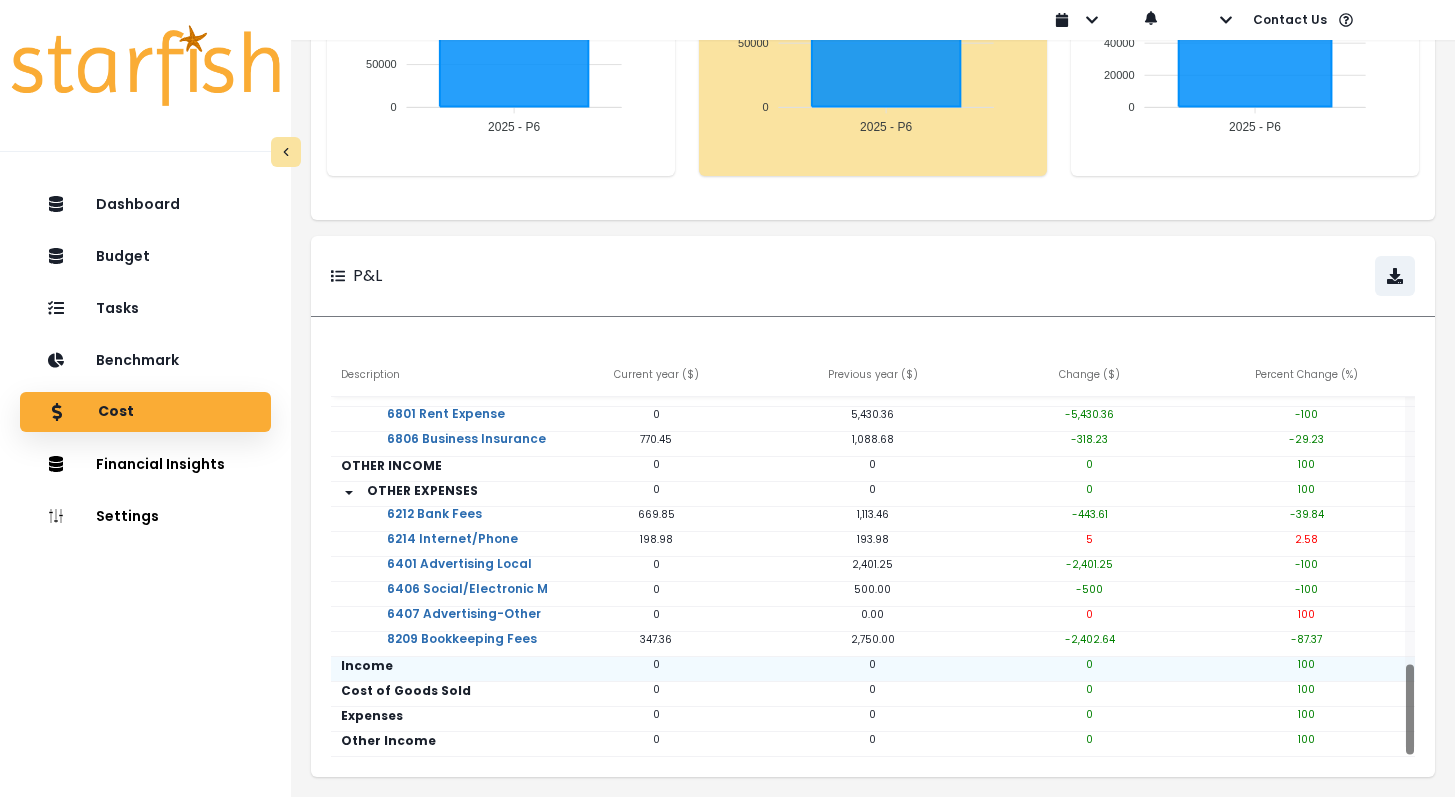 scroll, scrollTop: 338, scrollLeft: 0, axis: vertical 